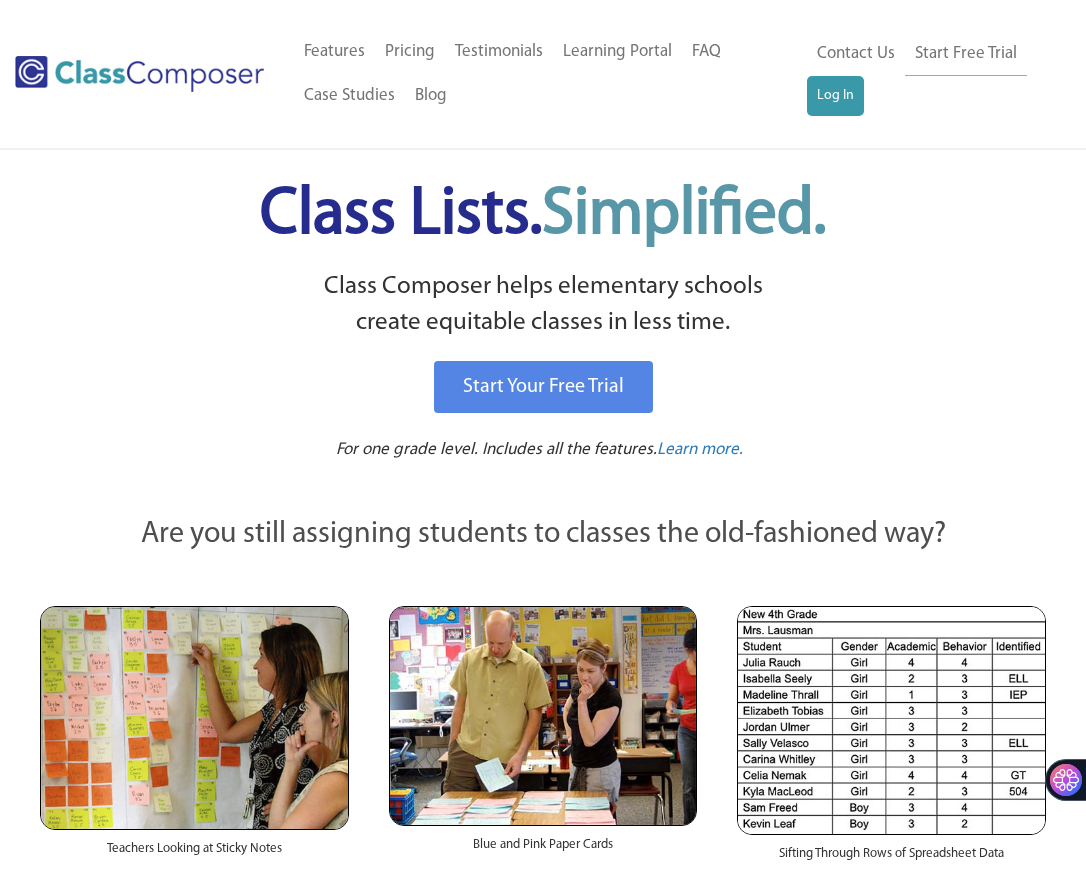 scroll, scrollTop: 0, scrollLeft: 0, axis: both 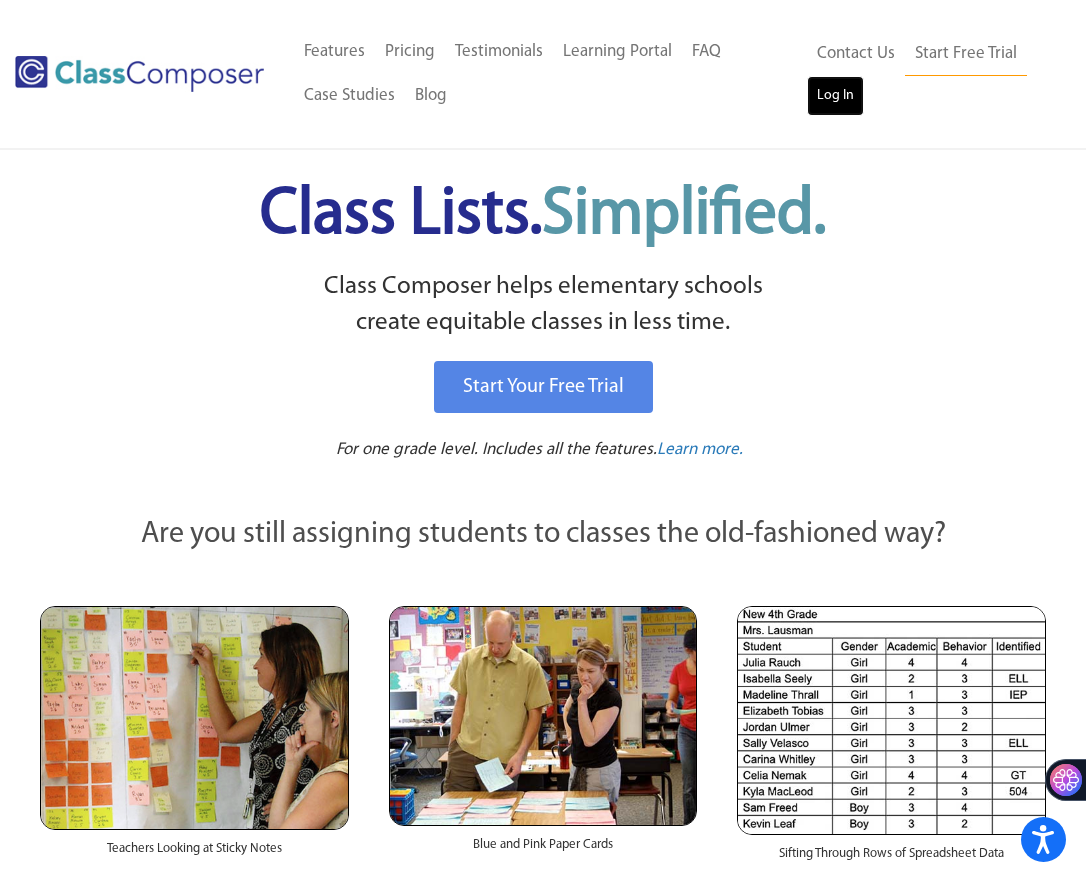 click on "Log In" at bounding box center (835, 96) 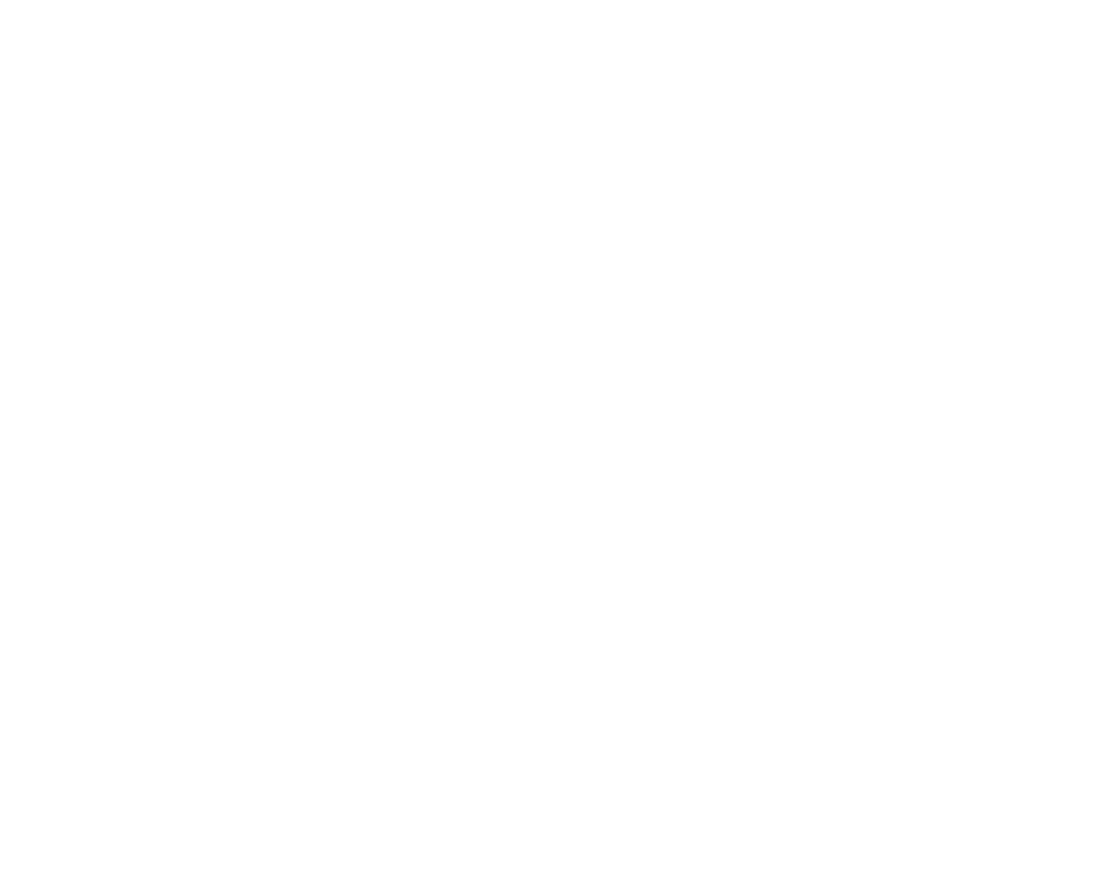 scroll, scrollTop: 0, scrollLeft: 0, axis: both 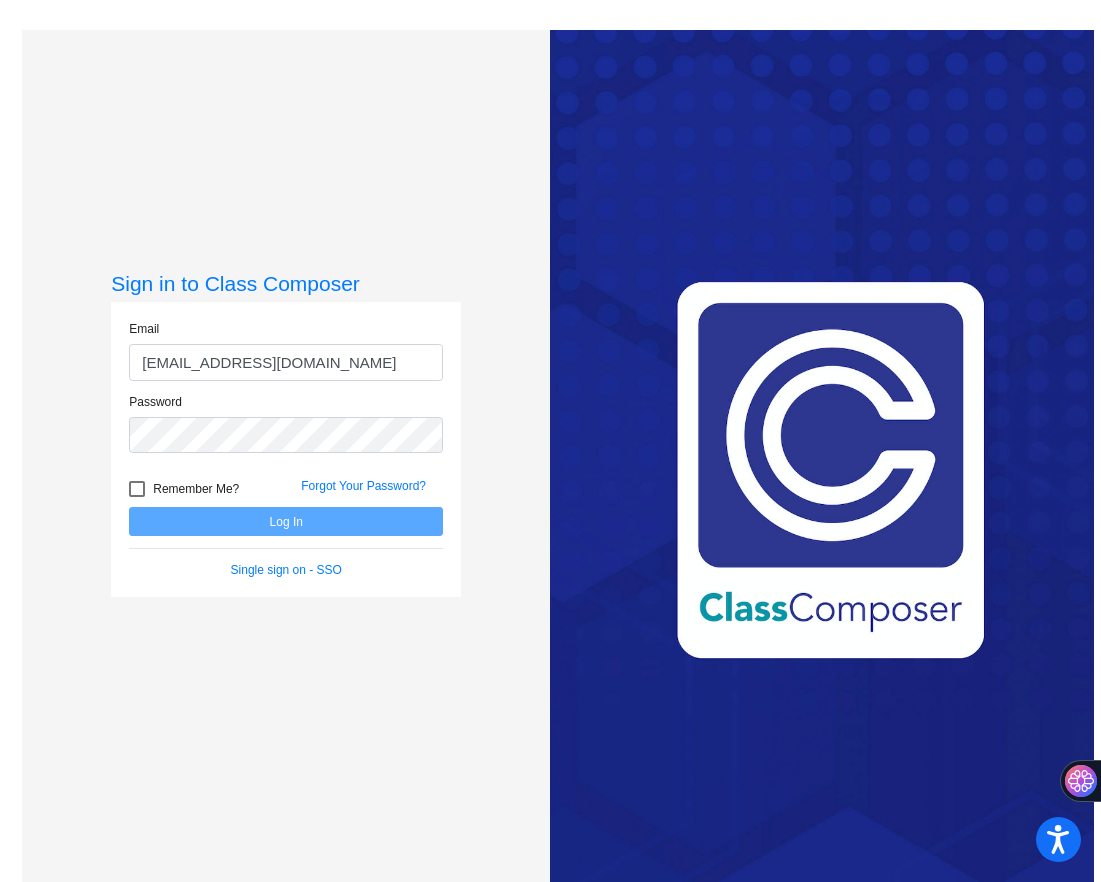 type on "[EMAIL_ADDRESS][DOMAIN_NAME]" 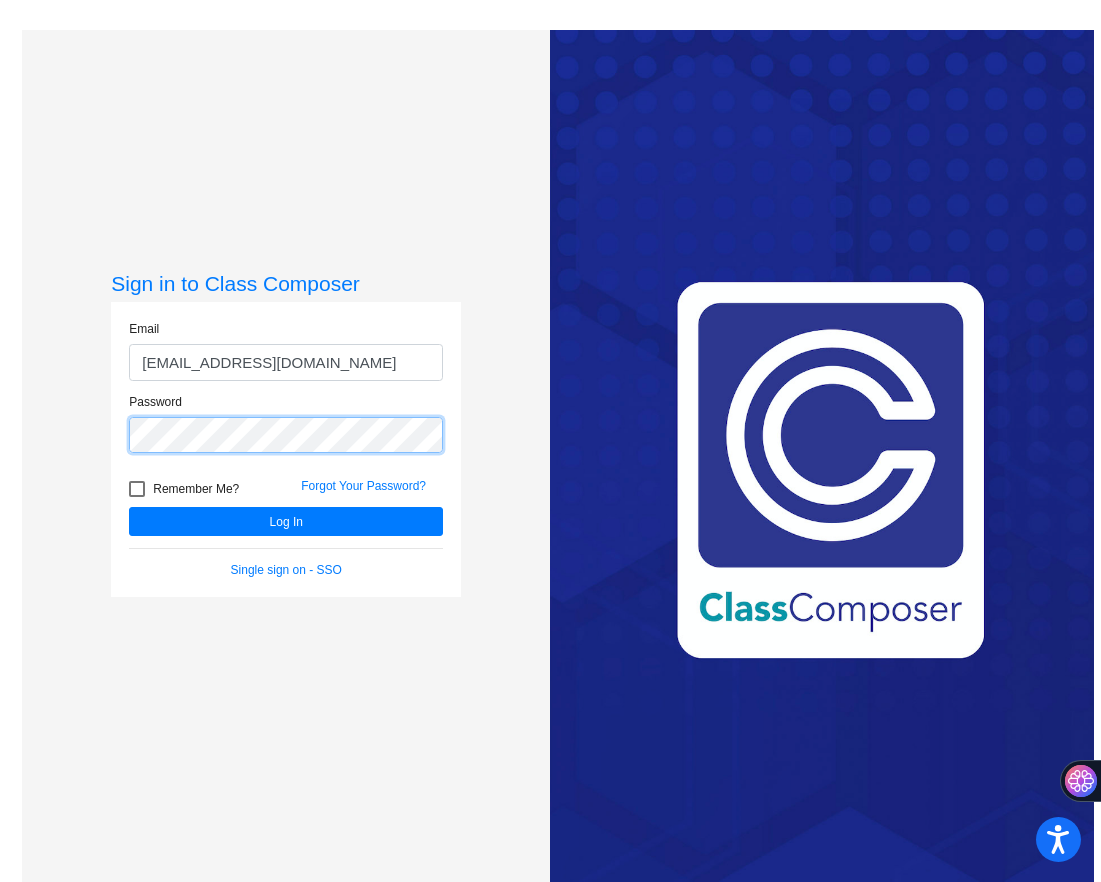 click on "Log In" 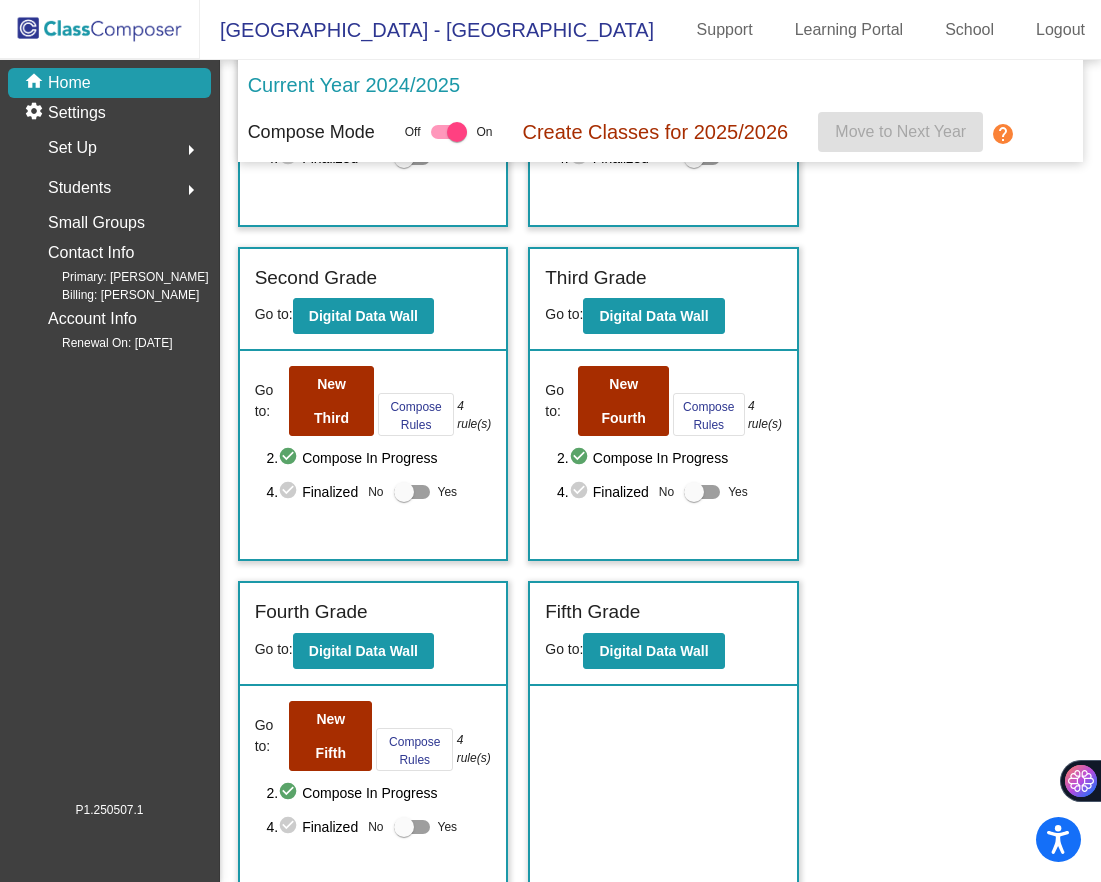 scroll, scrollTop: 277, scrollLeft: 0, axis: vertical 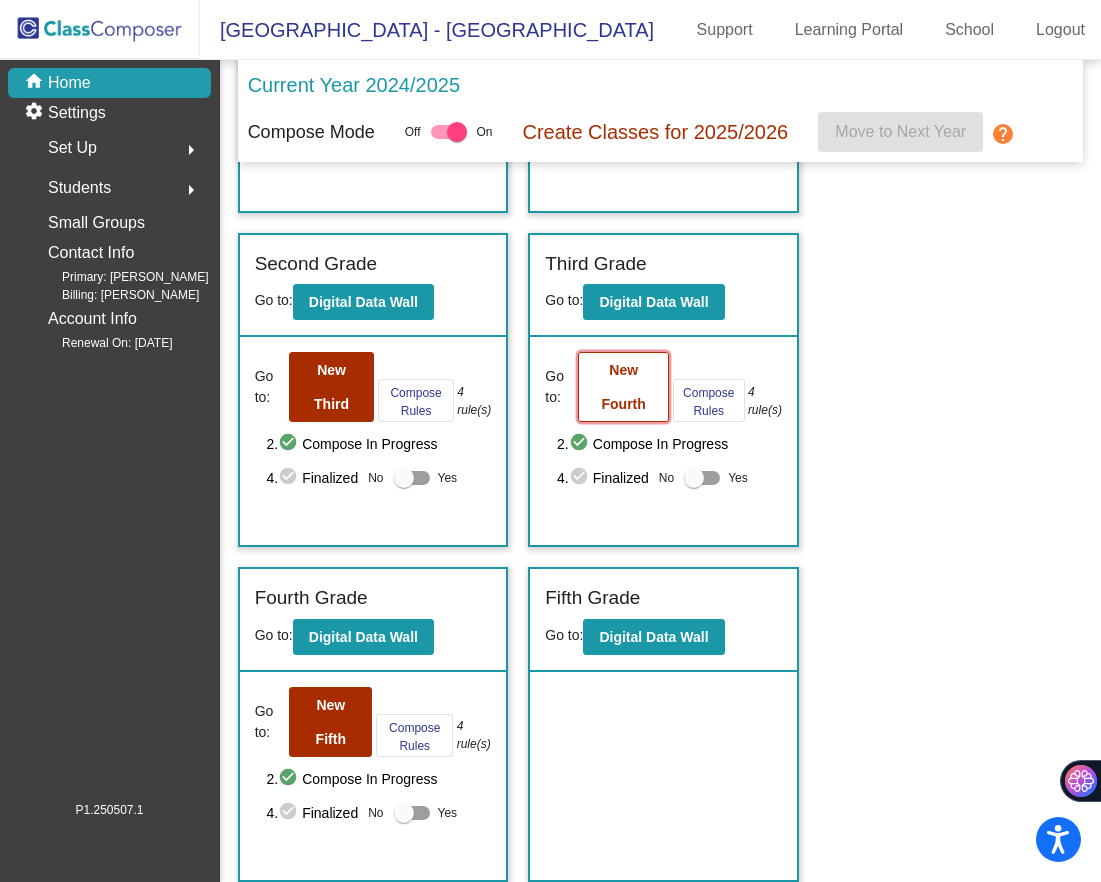 click on "New Fourth" 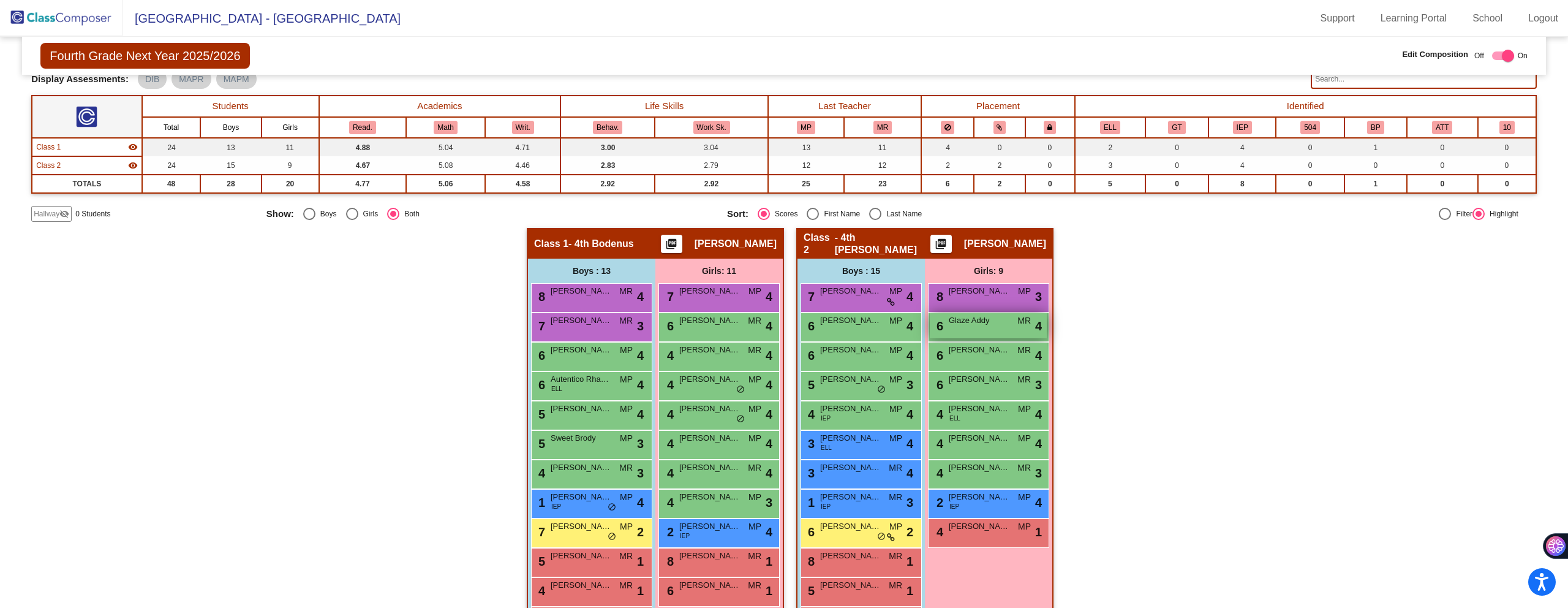 scroll, scrollTop: 80, scrollLeft: 0, axis: vertical 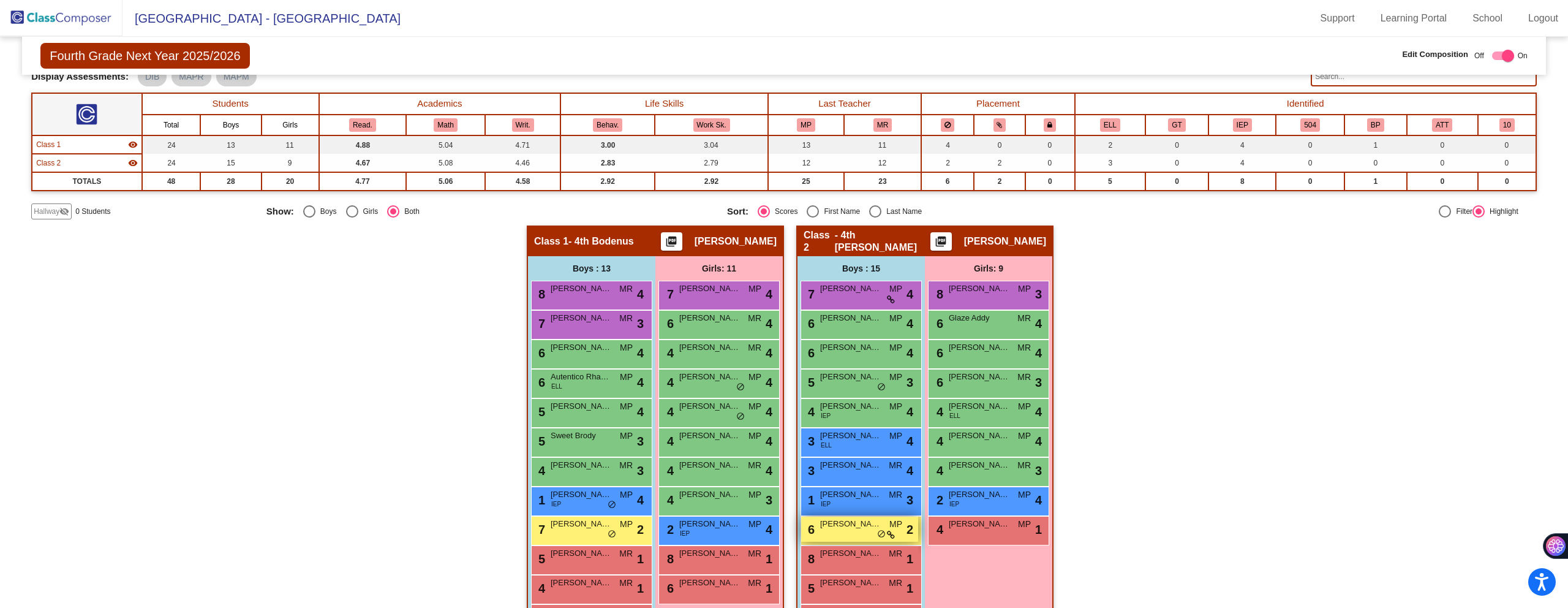 click on "6 [PERSON_NAME] MP lock do_not_disturb_alt 2" at bounding box center (859, 529) 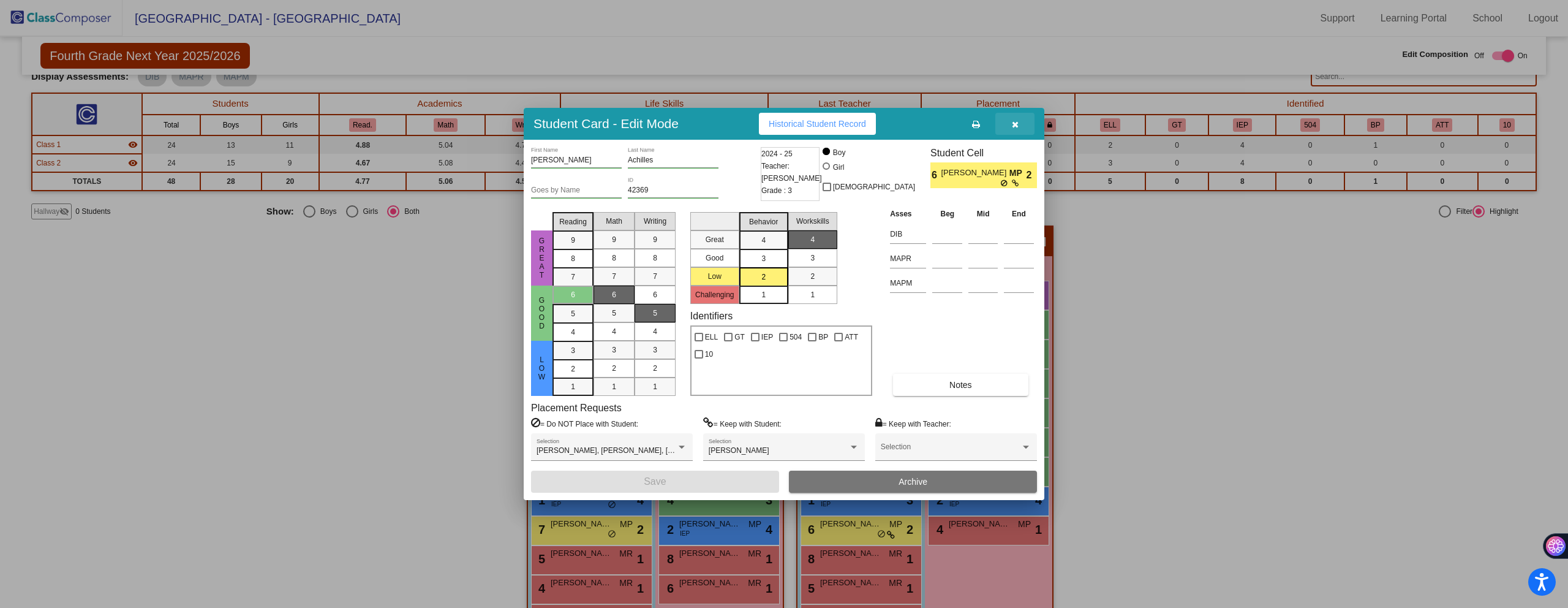 click at bounding box center (1015, 124) 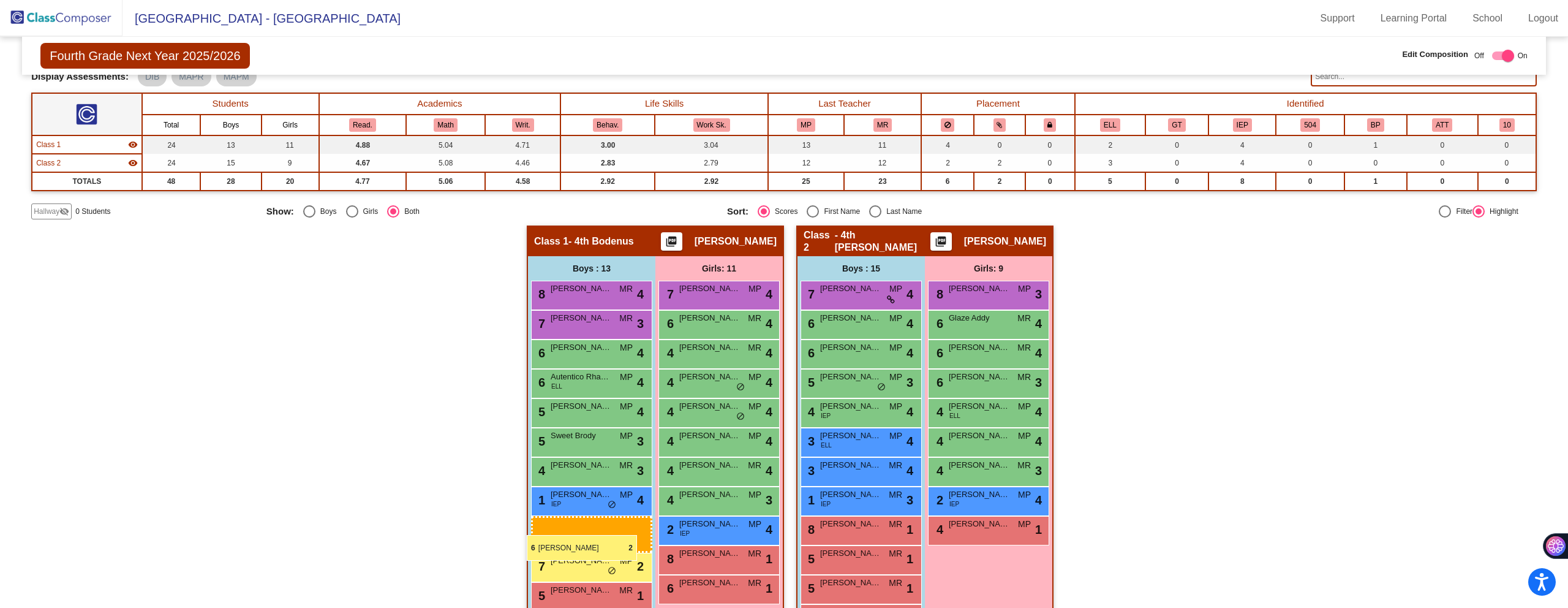 drag, startPoint x: 839, startPoint y: 525, endPoint x: 527, endPoint y: 535, distance: 312.1602 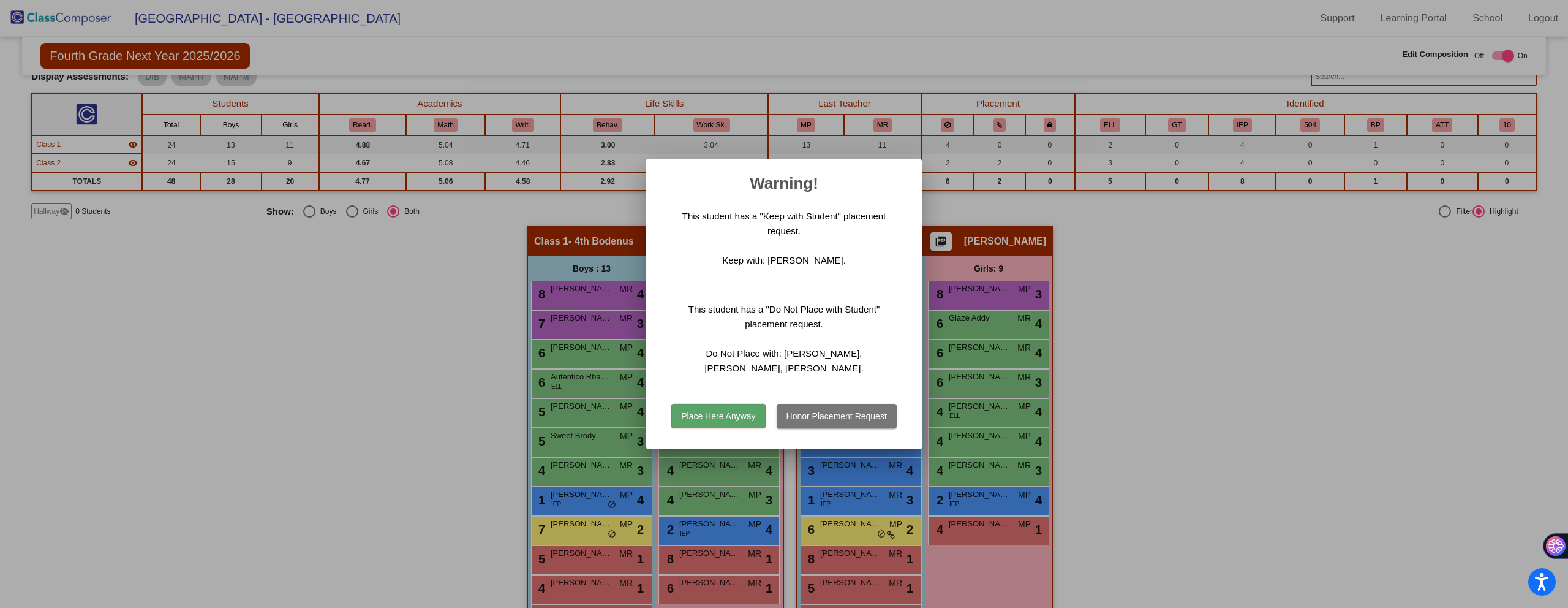 click on "Place Here Anyway" at bounding box center [718, 416] 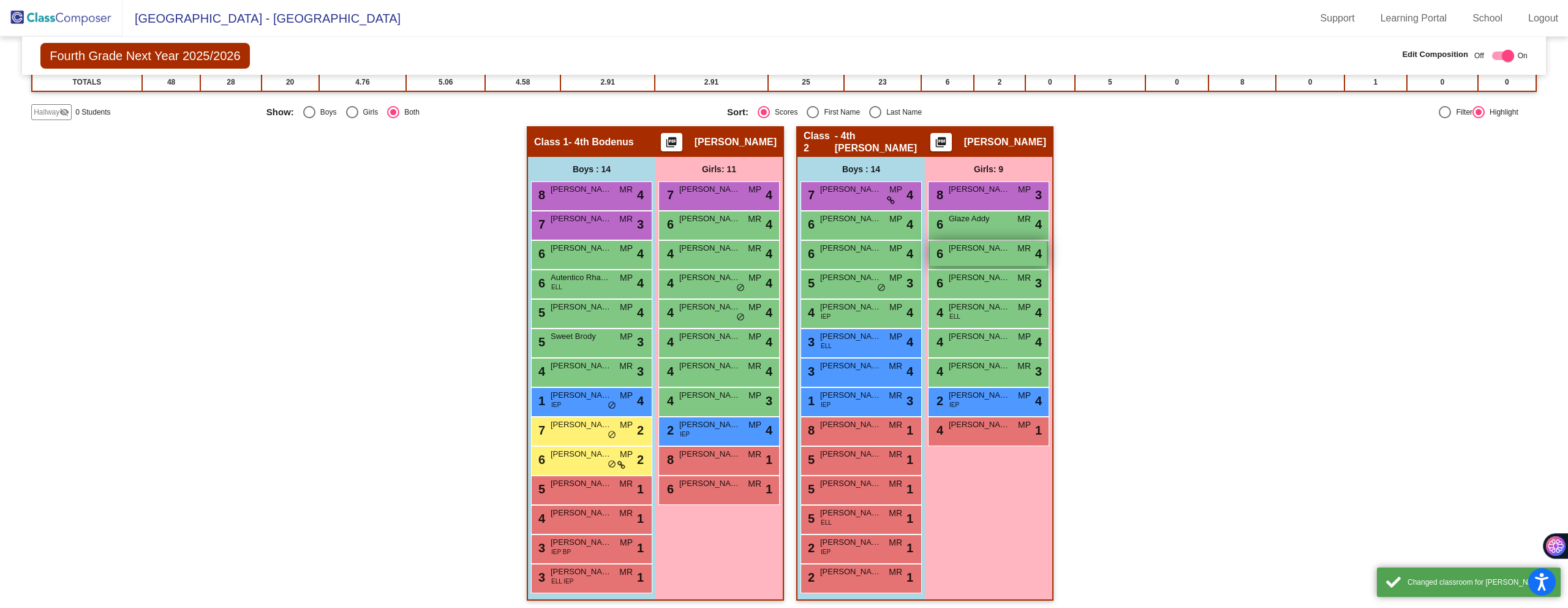 scroll, scrollTop: 184, scrollLeft: 0, axis: vertical 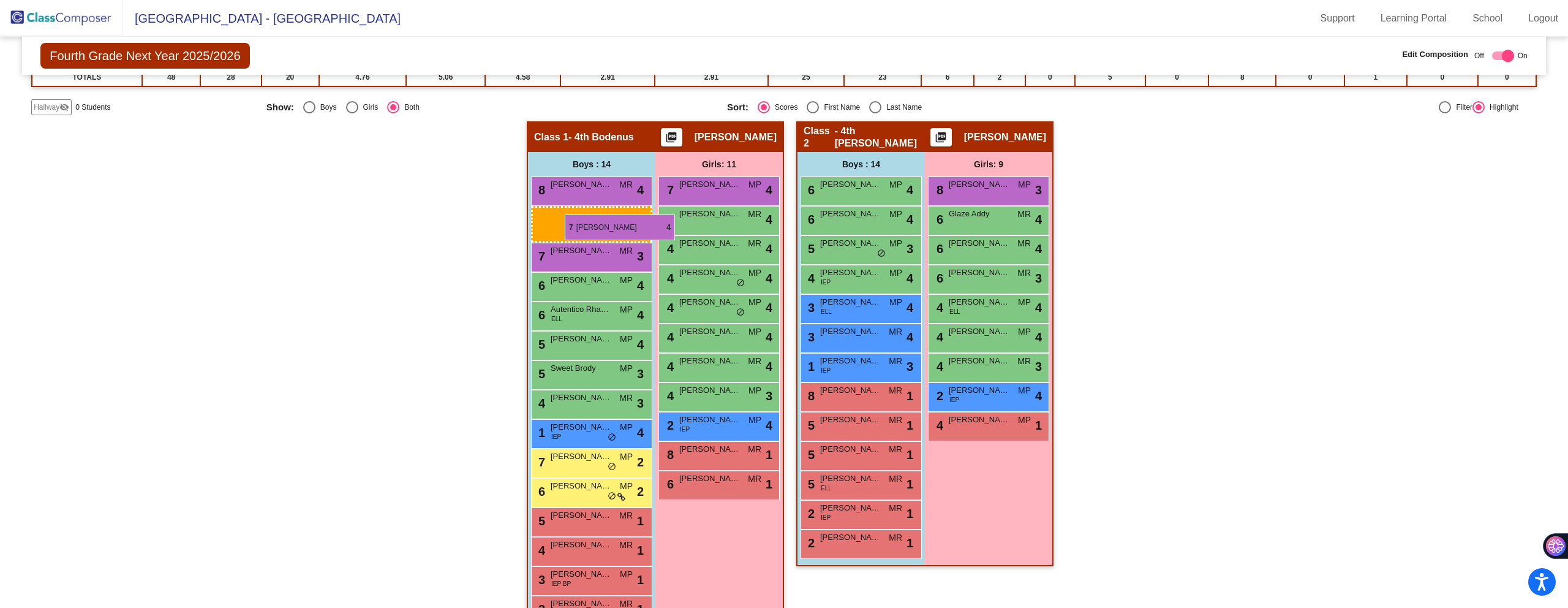 drag, startPoint x: 862, startPoint y: 188, endPoint x: 565, endPoint y: 215, distance: 298.2247 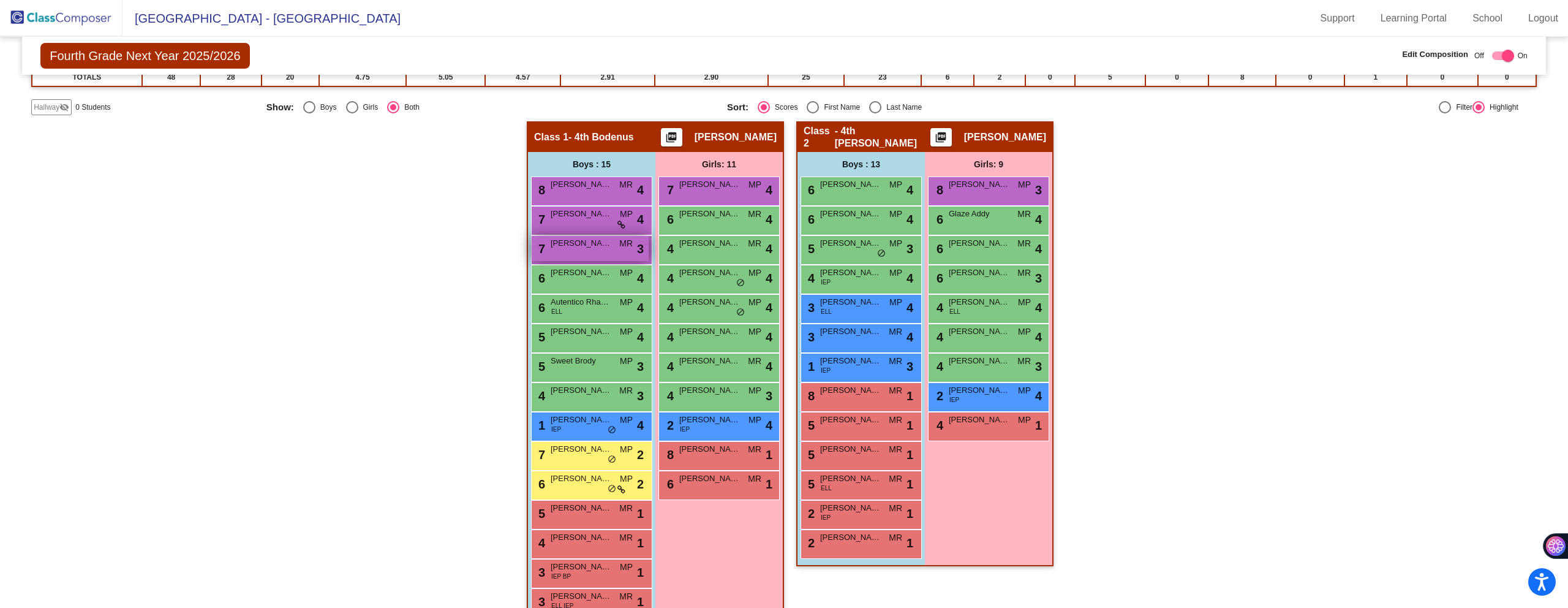 click on "7 [PERSON_NAME] MR [PERSON_NAME] do_not_disturb_alt 3" at bounding box center [590, 248] 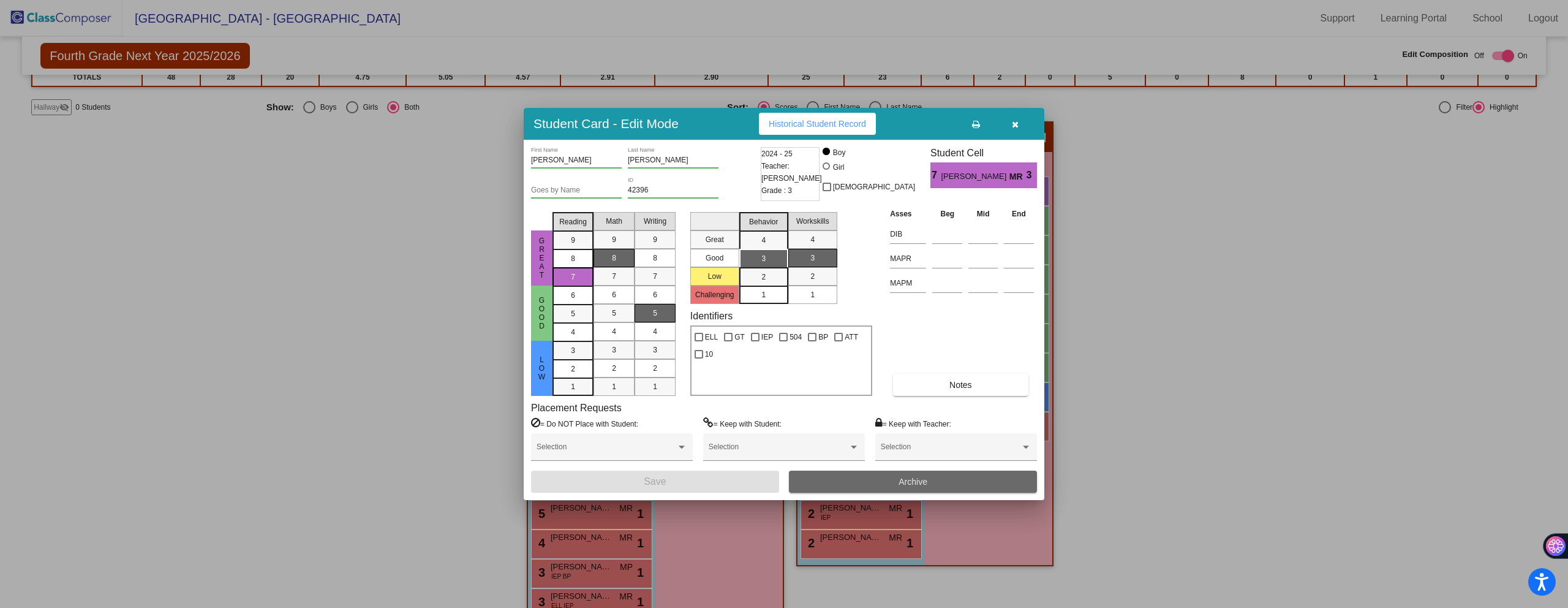 click on "Archive" at bounding box center [913, 482] 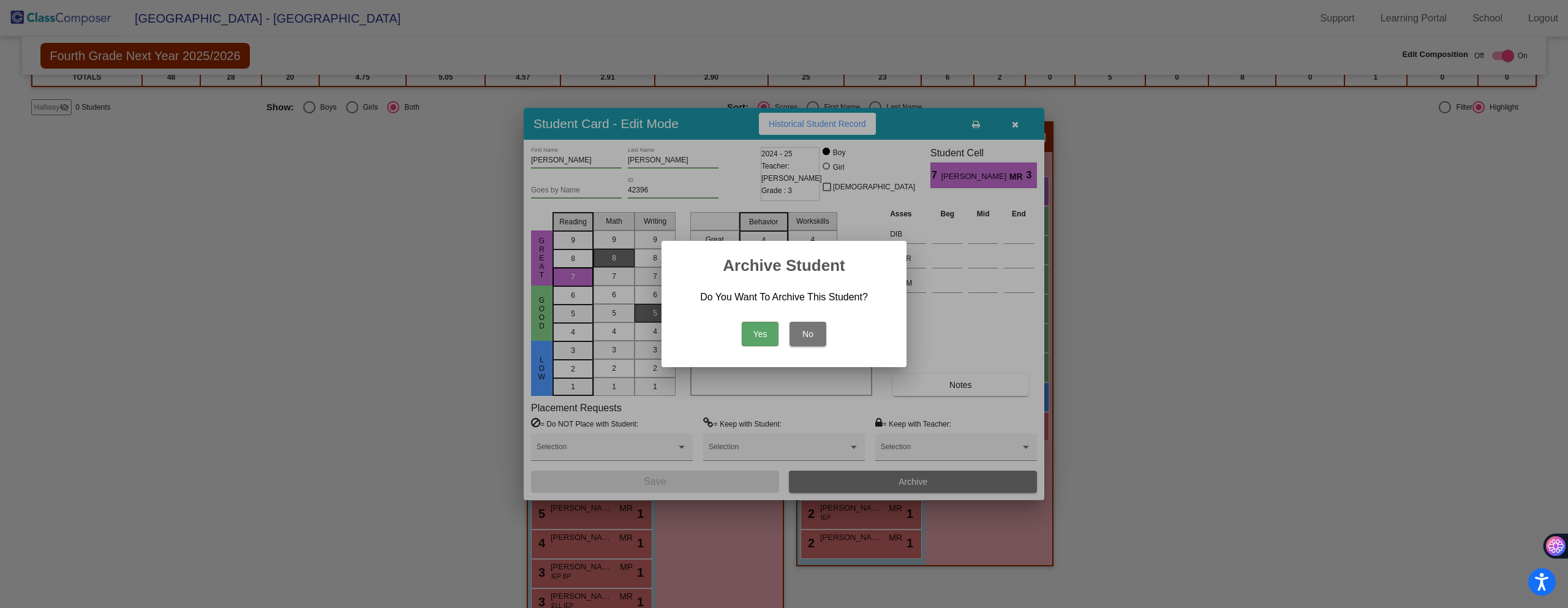 click on "Yes" at bounding box center (760, 334) 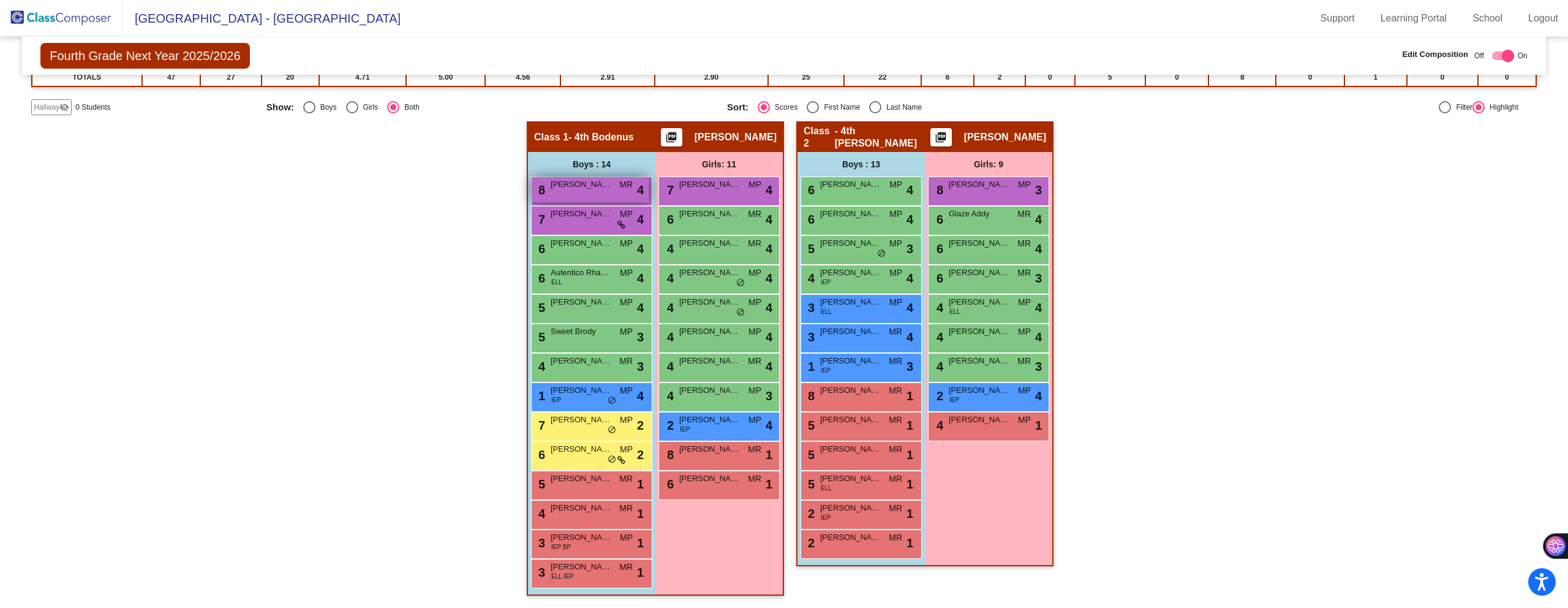 click on "[PERSON_NAME] [PERSON_NAME]" at bounding box center (581, 184) 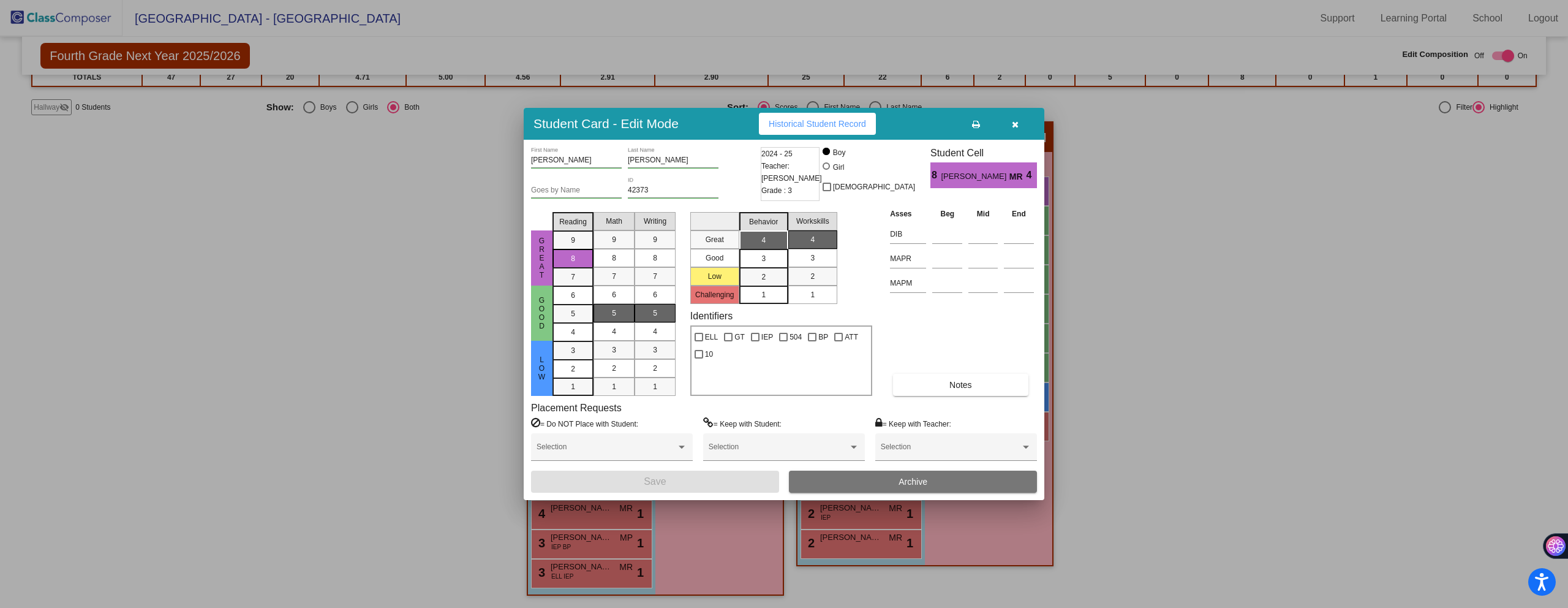 click at bounding box center (1015, 124) 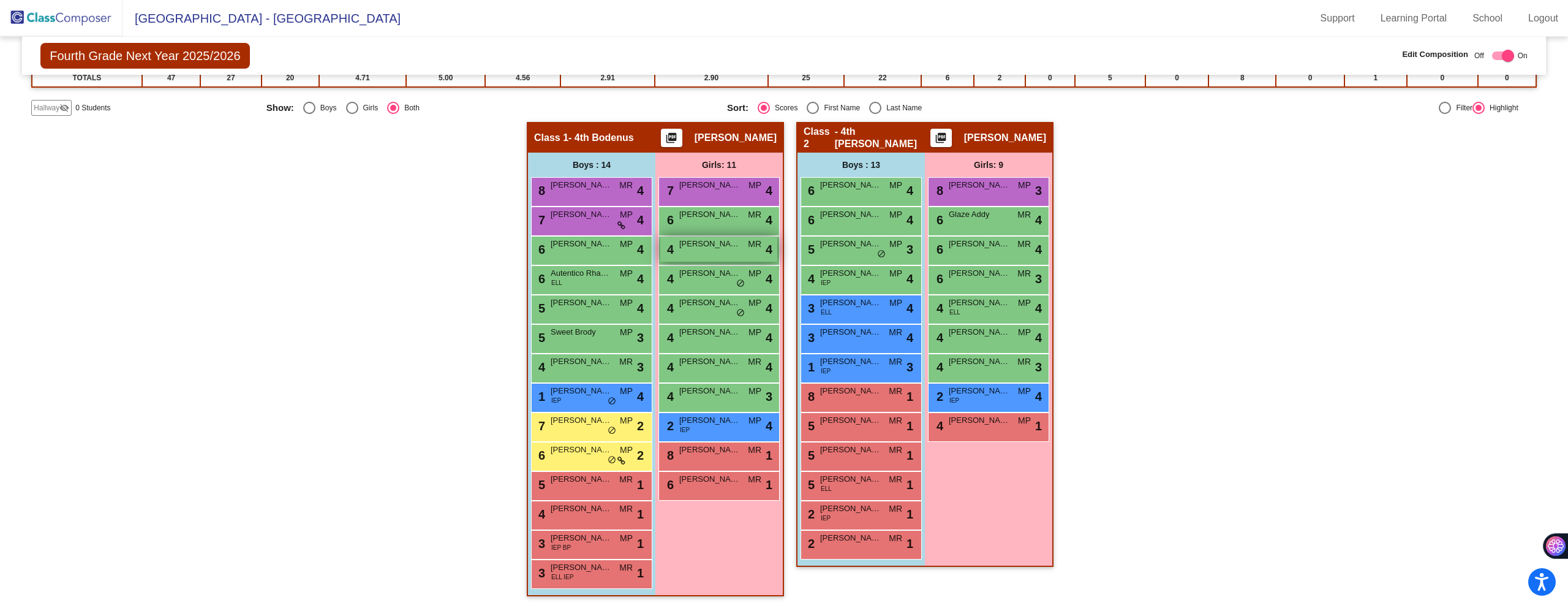 scroll, scrollTop: 184, scrollLeft: 0, axis: vertical 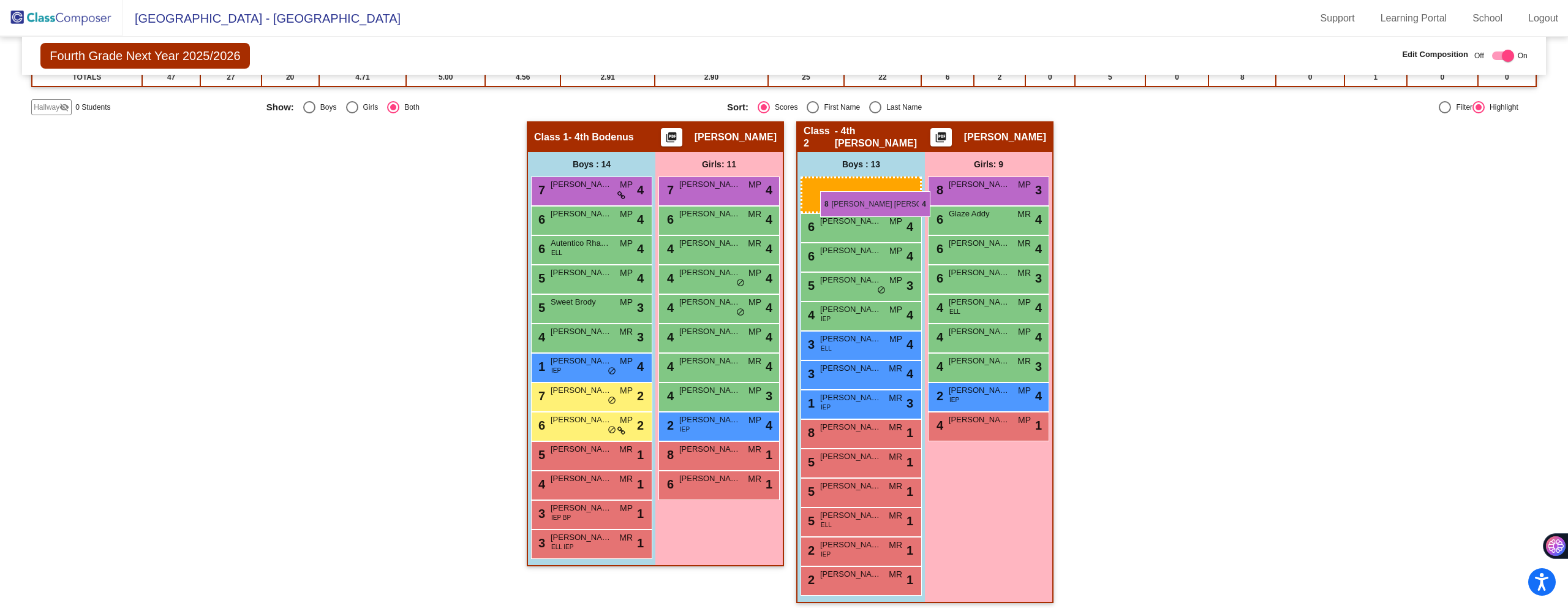 drag, startPoint x: 577, startPoint y: 192, endPoint x: 820, endPoint y: 191, distance: 243.00206 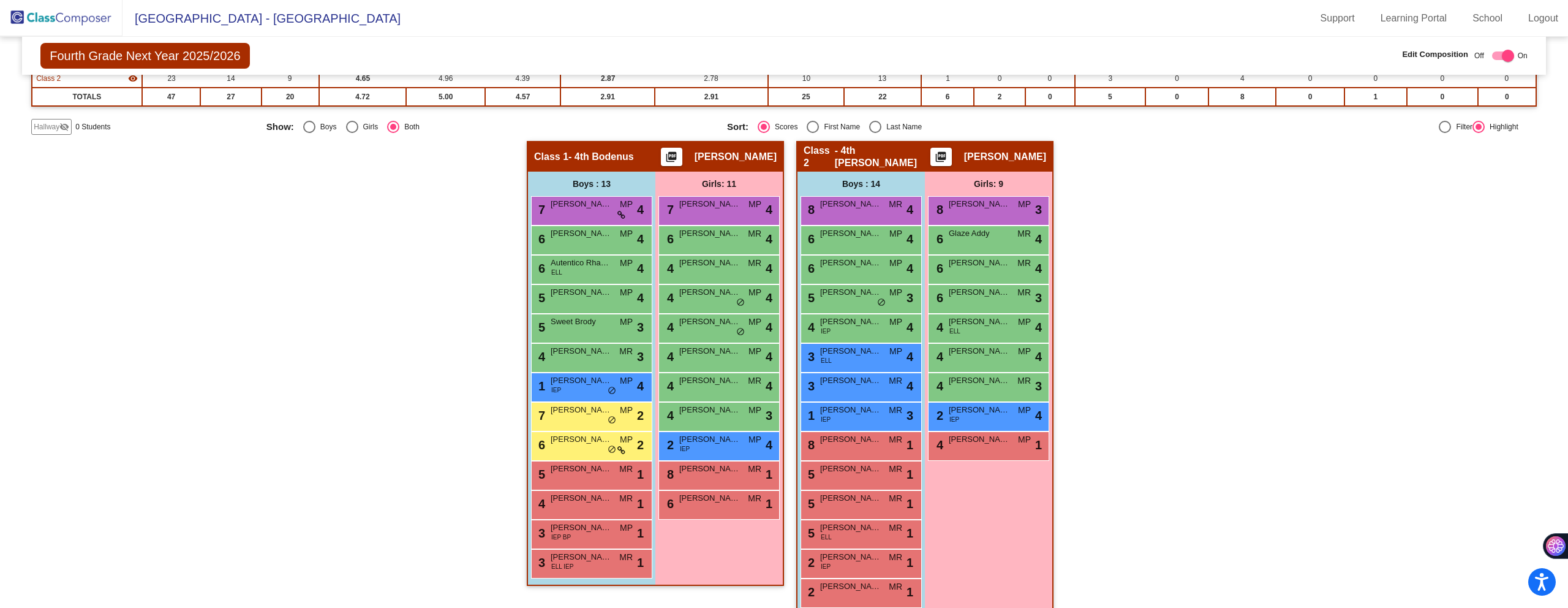 scroll, scrollTop: 184, scrollLeft: 0, axis: vertical 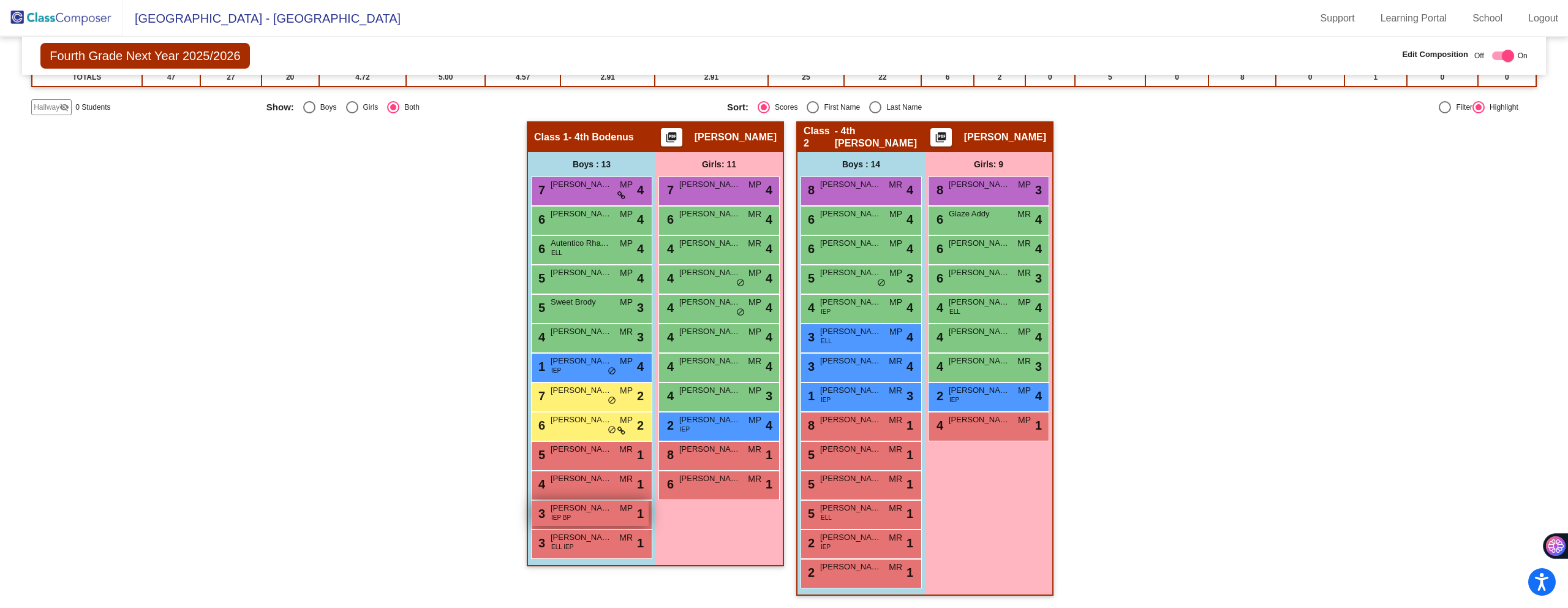 click on "[PERSON_NAME] ([PERSON_NAME])" at bounding box center [581, 508] 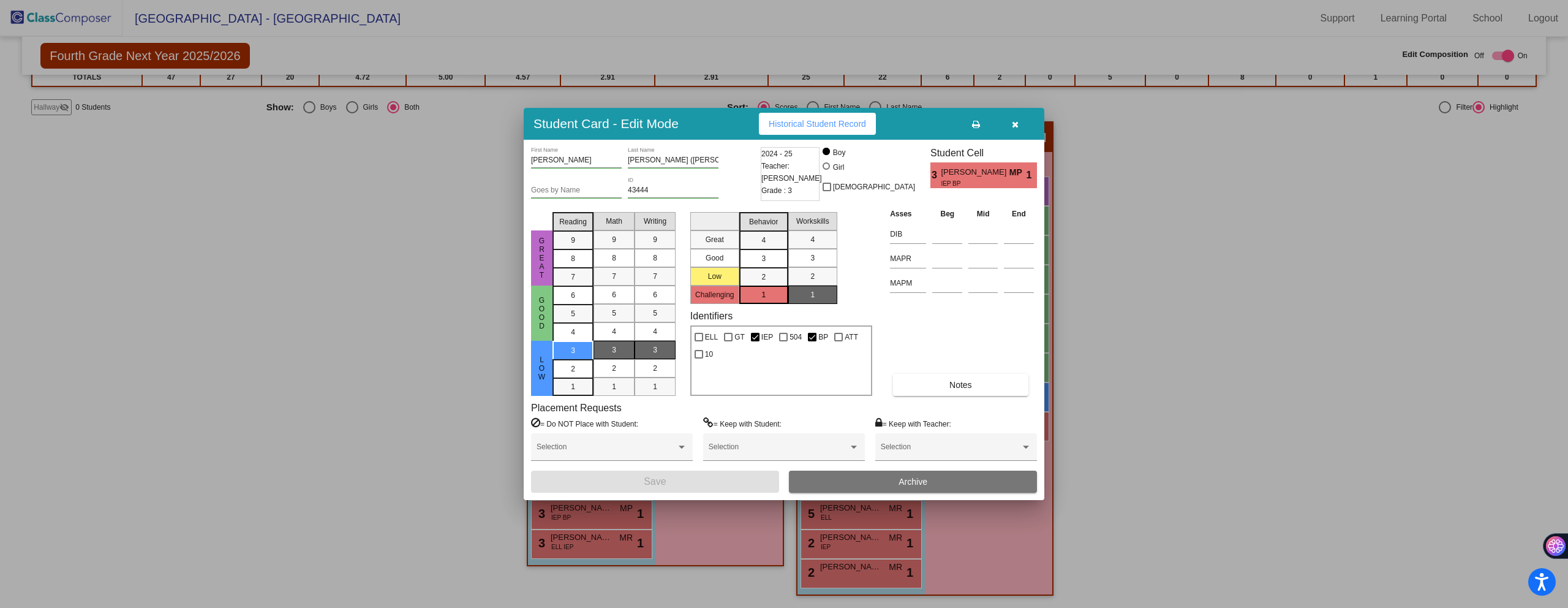 click on "Archive" at bounding box center [913, 482] 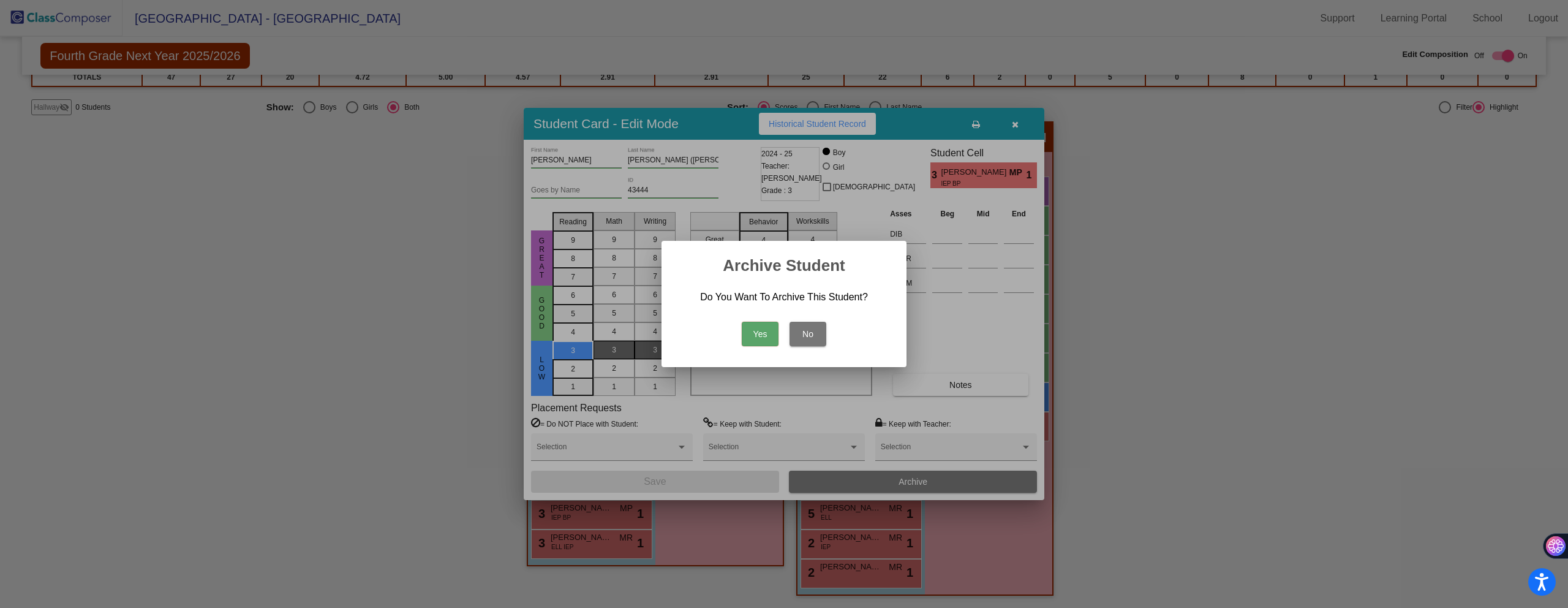 click on "Yes" at bounding box center (760, 334) 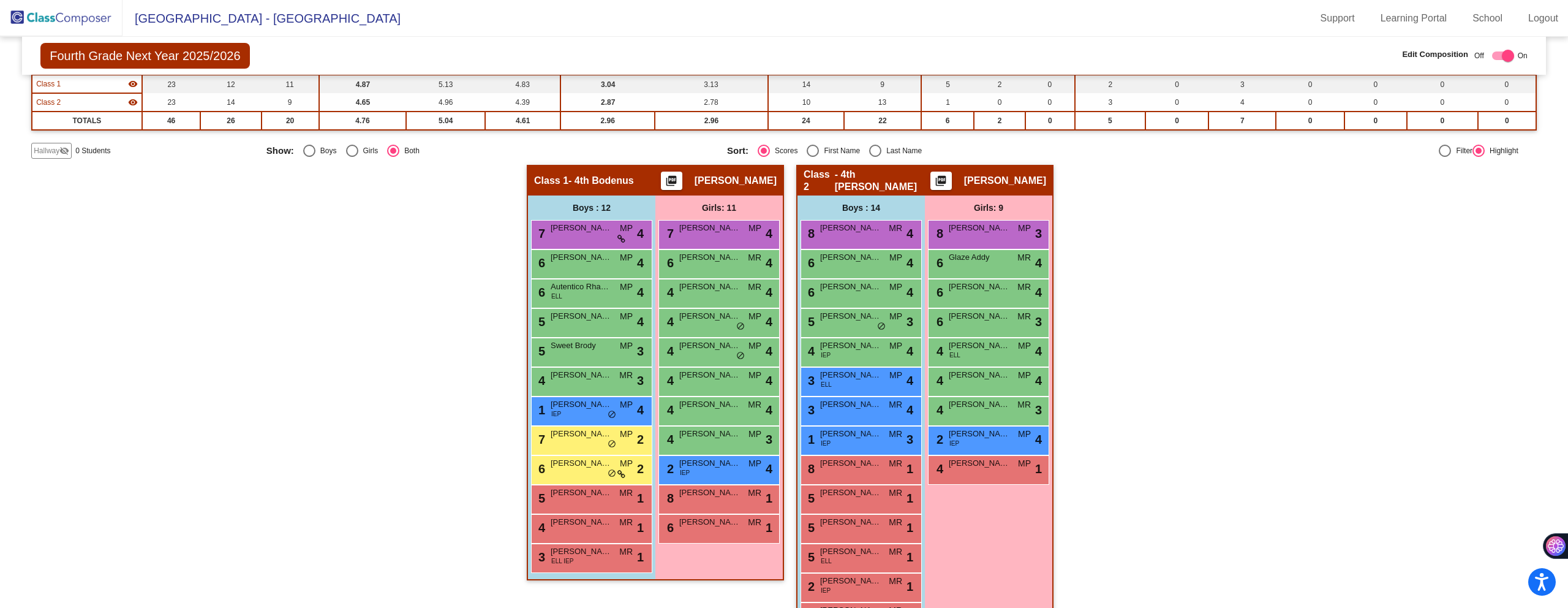 scroll, scrollTop: 143, scrollLeft: 0, axis: vertical 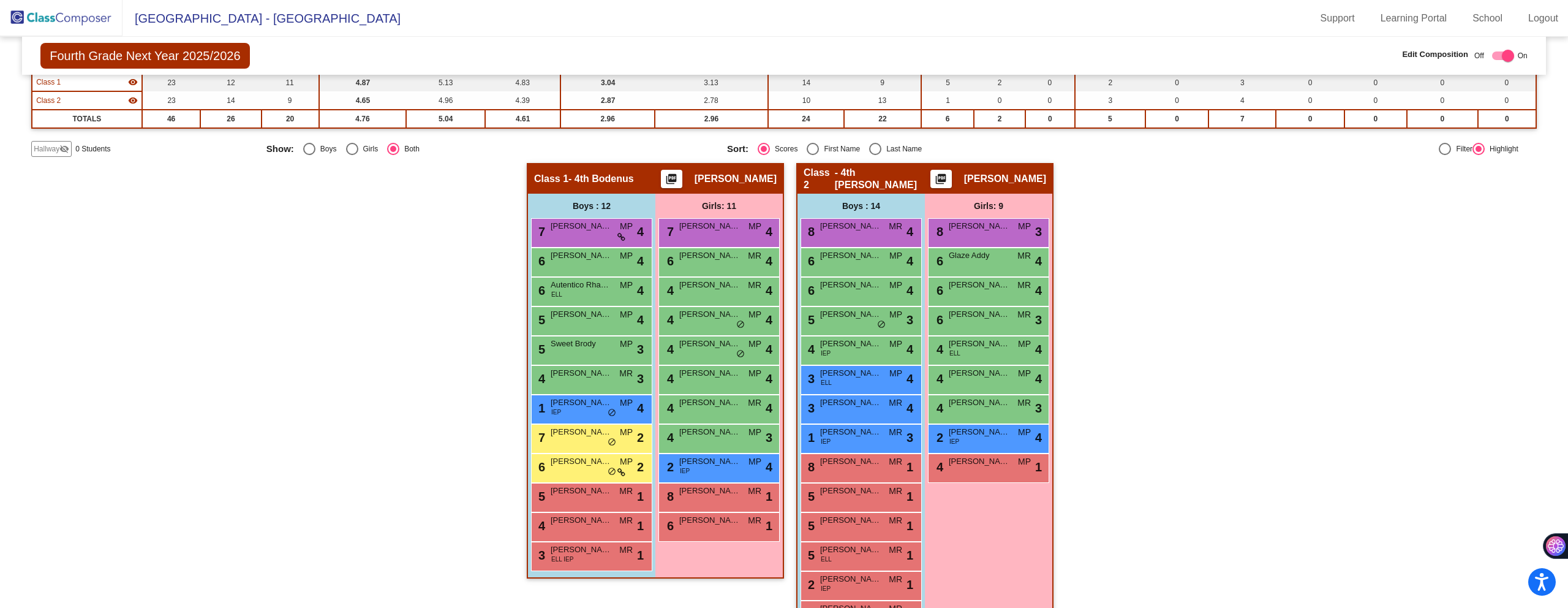 click on "Boys : 12" at bounding box center [0, 0] 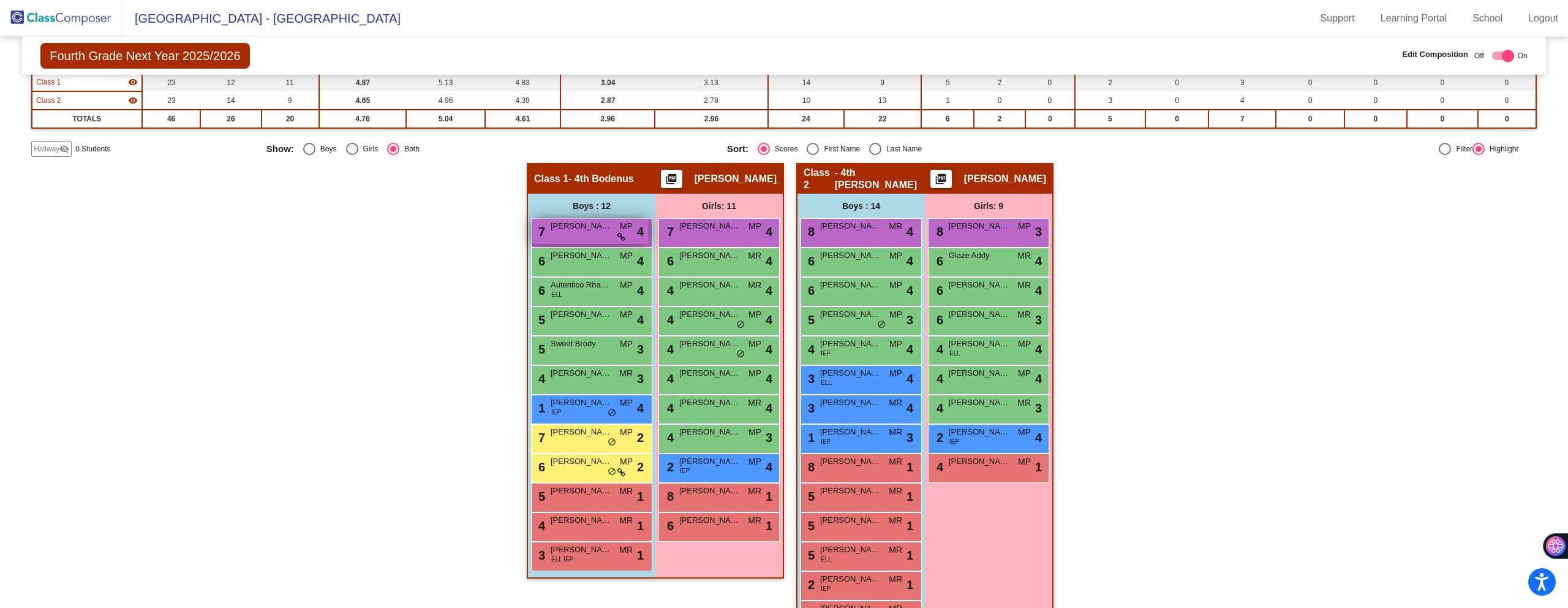 click on "[PERSON_NAME]" at bounding box center (581, 226) 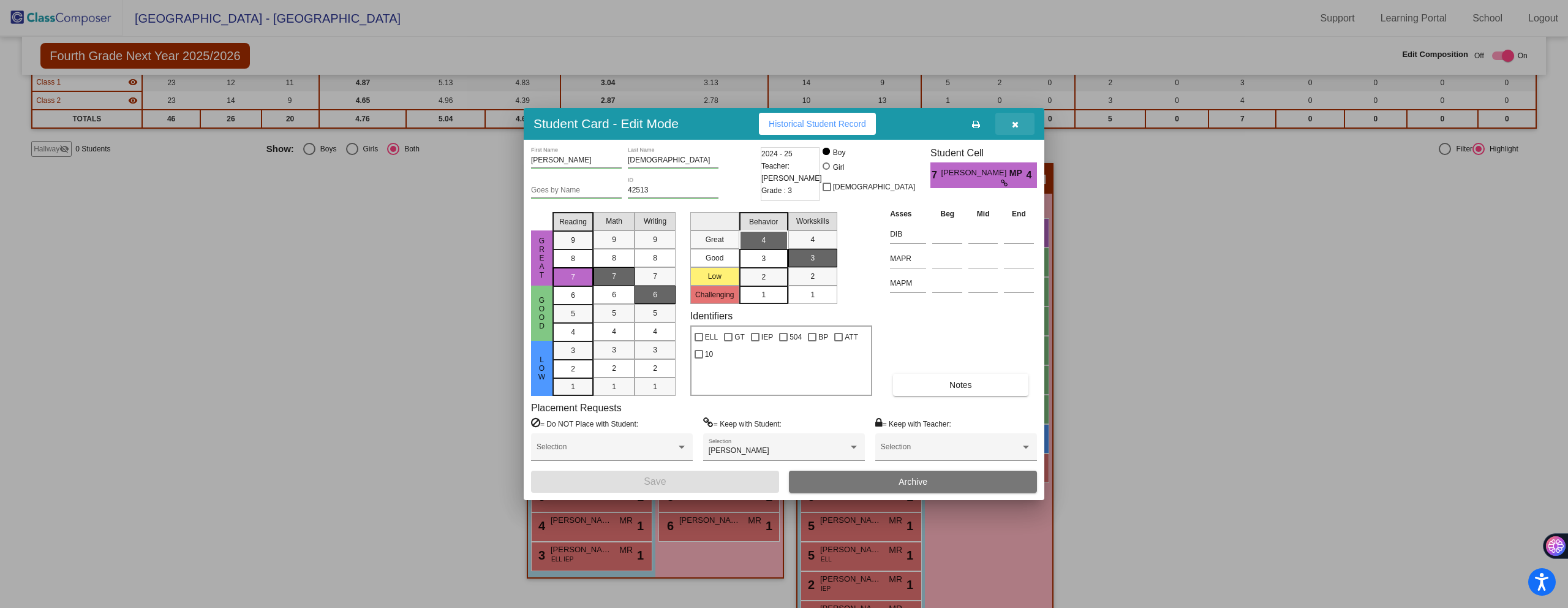 click at bounding box center (1015, 124) 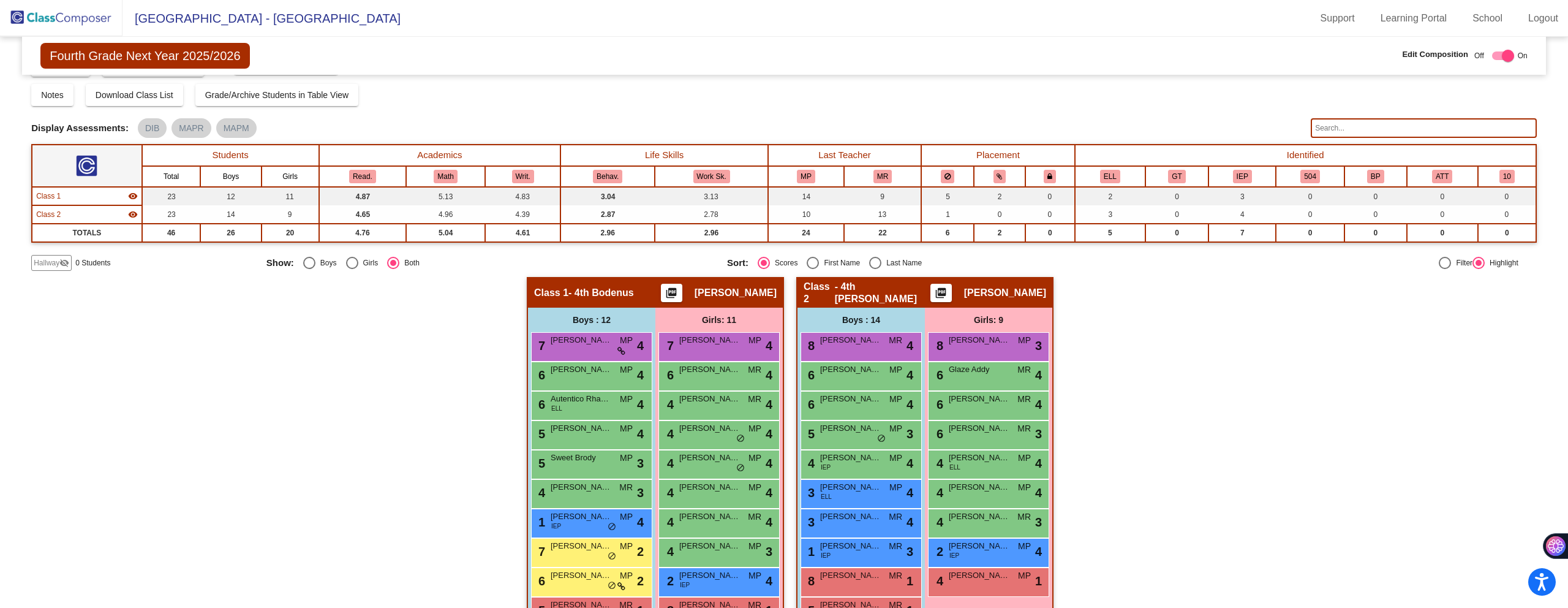 scroll, scrollTop: 0, scrollLeft: 0, axis: both 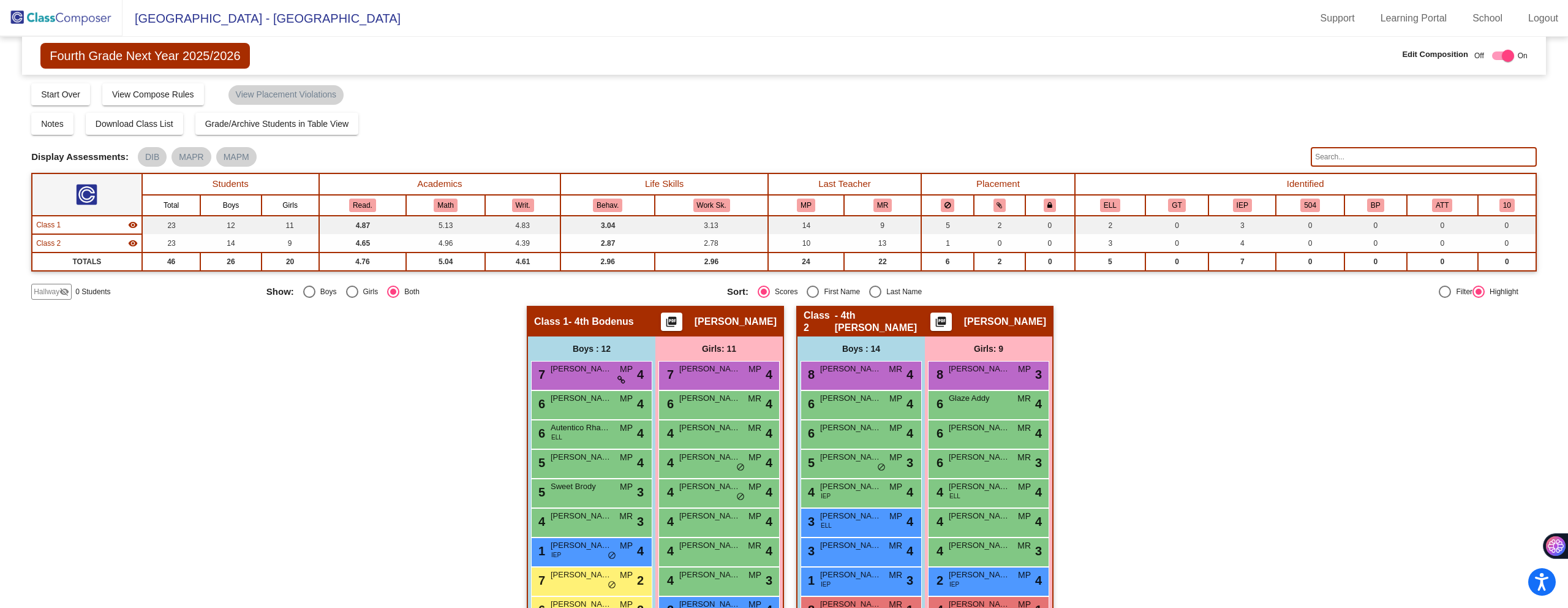 click at bounding box center [1508, 56] 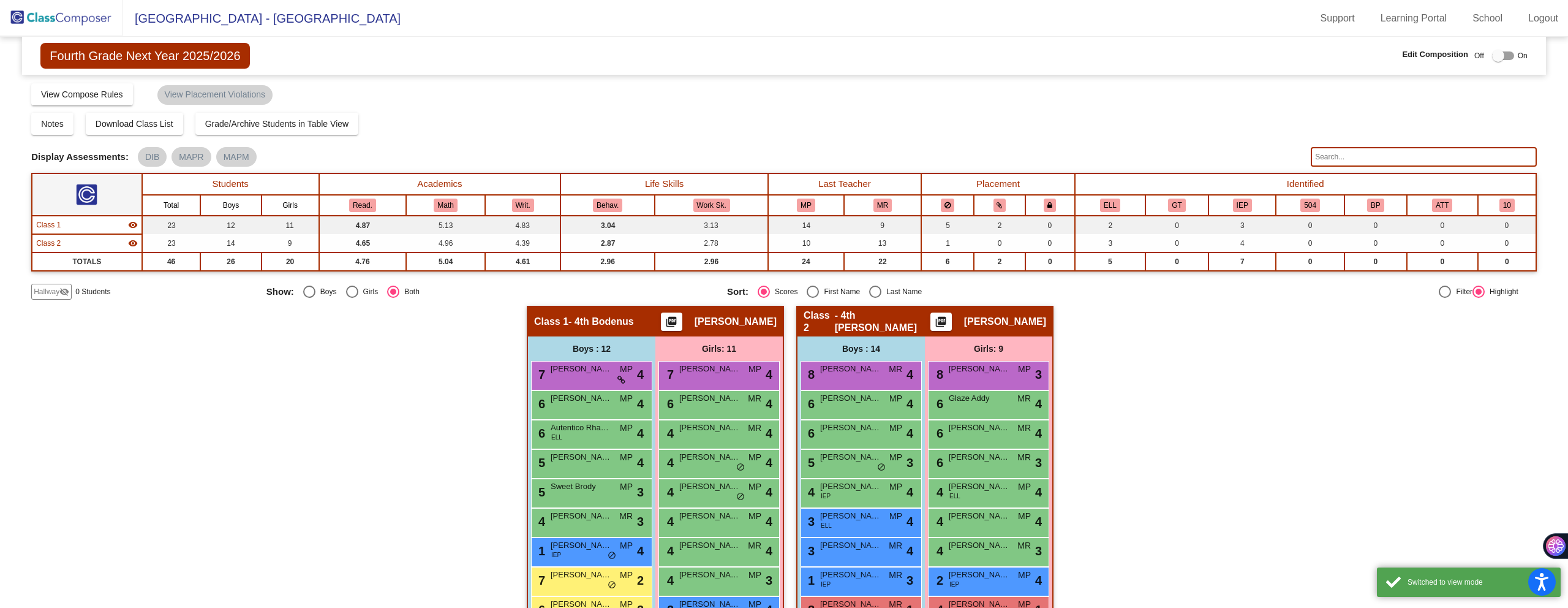 click at bounding box center (1503, 56) 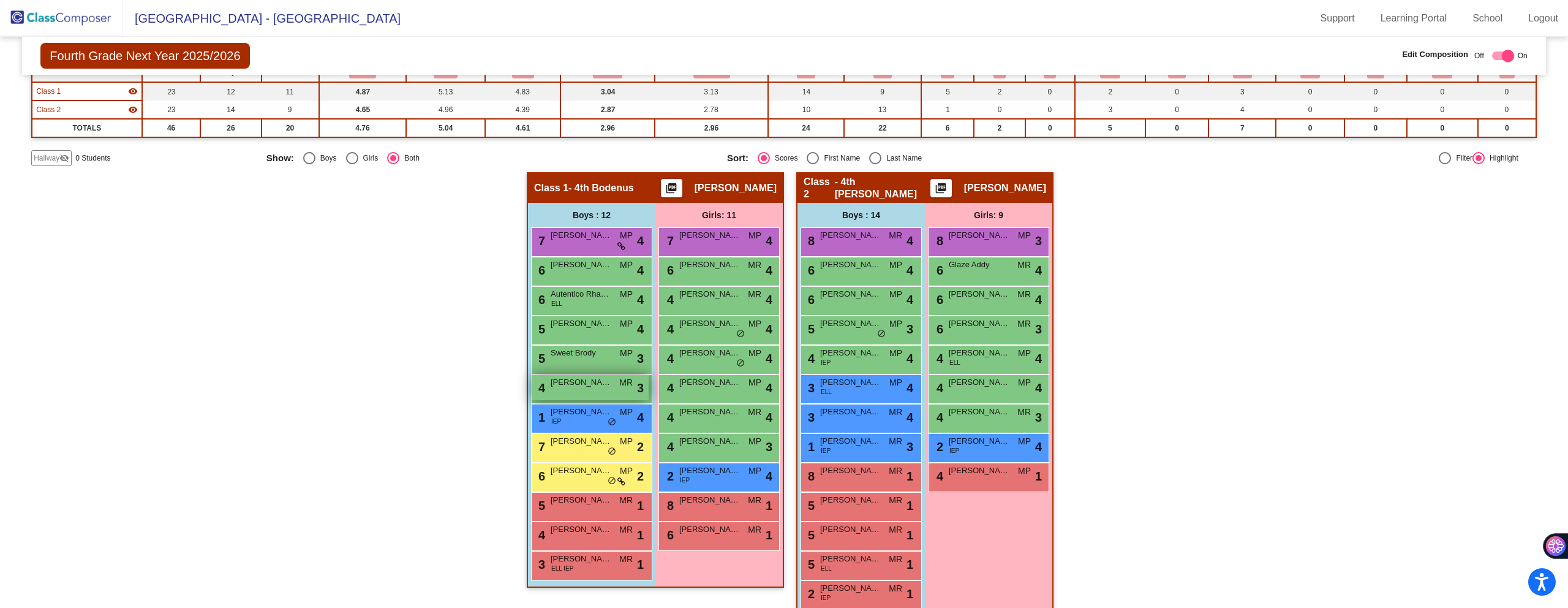 scroll, scrollTop: 184, scrollLeft: 0, axis: vertical 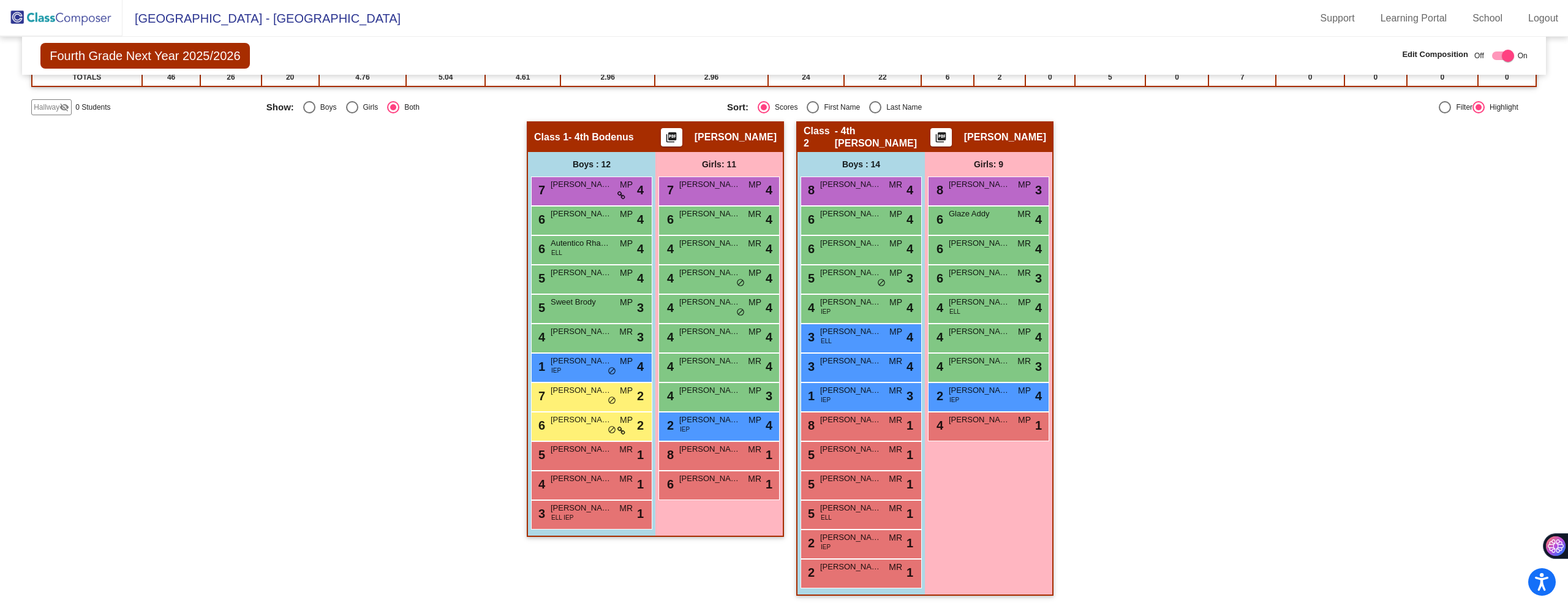 click on "Girls: 11 7 [PERSON_NAME] MP lock do_not_disturb_alt 4 6 [PERSON_NAME] MR lock do_not_disturb_alt 4 4 [PERSON_NAME] MR lock do_not_disturb_alt 4 4 [PERSON_NAME] MP lock do_not_disturb_alt 4 4 [PERSON_NAME] [PERSON_NAME] lock do_not_disturb_alt 4 4 [PERSON_NAME] MP lock do_not_disturb_alt 4 4 [PERSON_NAME] MR lock do_not_disturb_alt 4 4 [PERSON_NAME] MP lock do_not_disturb_alt 3 2 [PERSON_NAME] IEP MP lock do_not_disturb_alt 4 8 [PERSON_NAME] MR lock do_not_disturb_alt 1 6 [PERSON_NAME] Serenity MR lock do_not_disturb_alt 1" at bounding box center (0, 0) 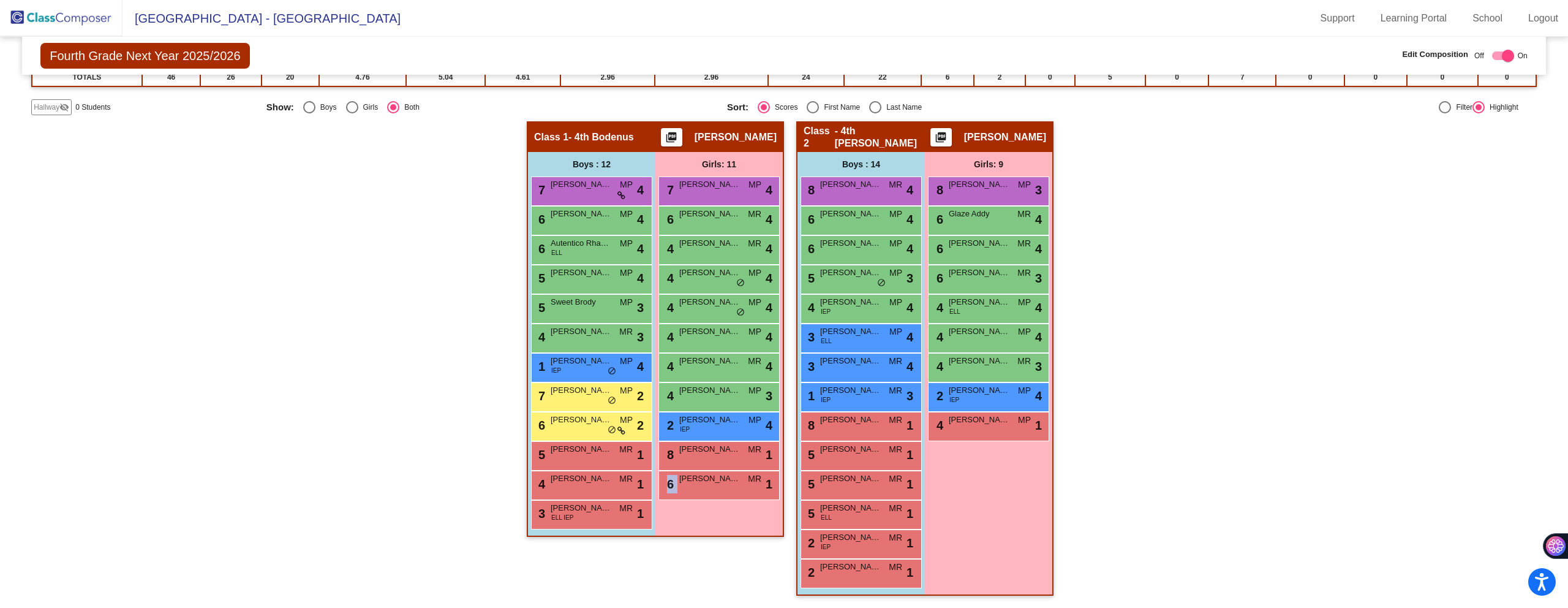 click on "Girls: 11 7 [PERSON_NAME] MP lock do_not_disturb_alt 4 6 [PERSON_NAME] MR lock do_not_disturb_alt 4 4 [PERSON_NAME] MR lock do_not_disturb_alt 4 4 [PERSON_NAME] MP lock do_not_disturb_alt 4 4 [PERSON_NAME] [PERSON_NAME] lock do_not_disturb_alt 4 4 [PERSON_NAME] MP lock do_not_disturb_alt 4 4 [PERSON_NAME] MR lock do_not_disturb_alt 4 4 [PERSON_NAME] MP lock do_not_disturb_alt 3 2 [PERSON_NAME] IEP MP lock do_not_disturb_alt 4 8 [PERSON_NAME] MR lock do_not_disturb_alt 1 6 [PERSON_NAME] Serenity MR lock do_not_disturb_alt 1" at bounding box center (0, 0) 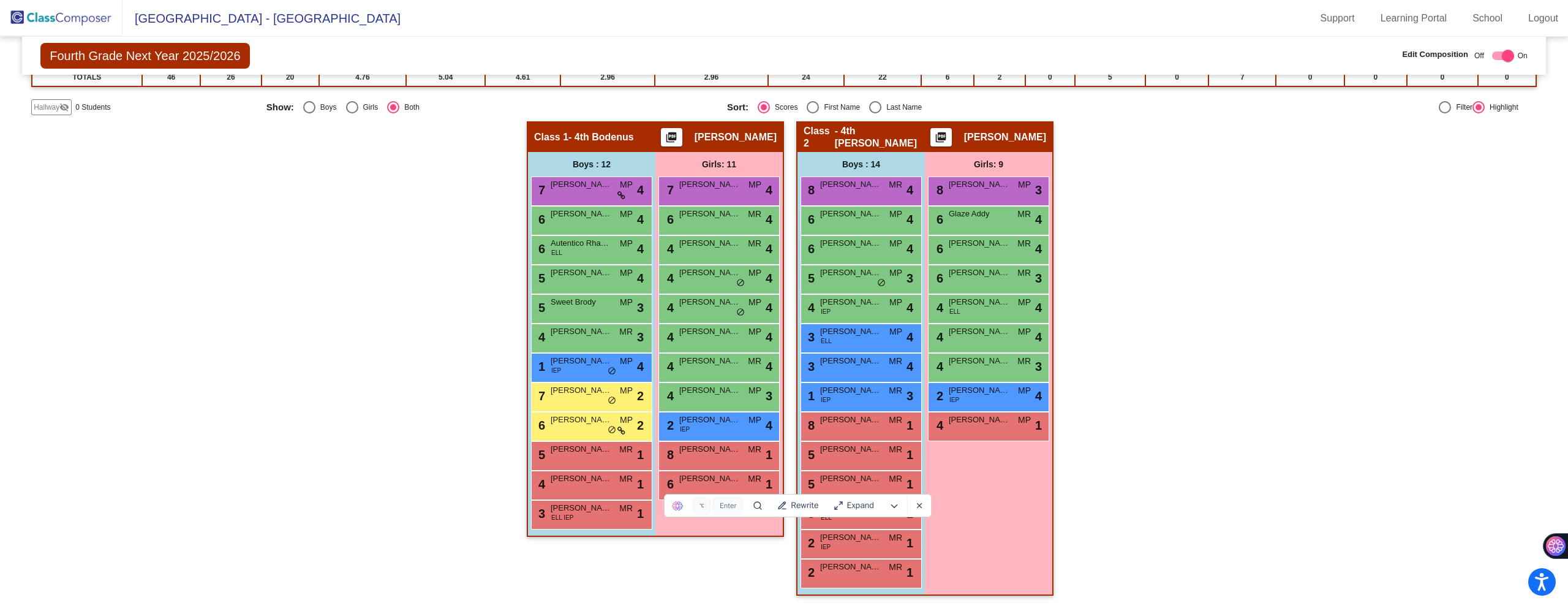 click on "[PERSON_NAME]" 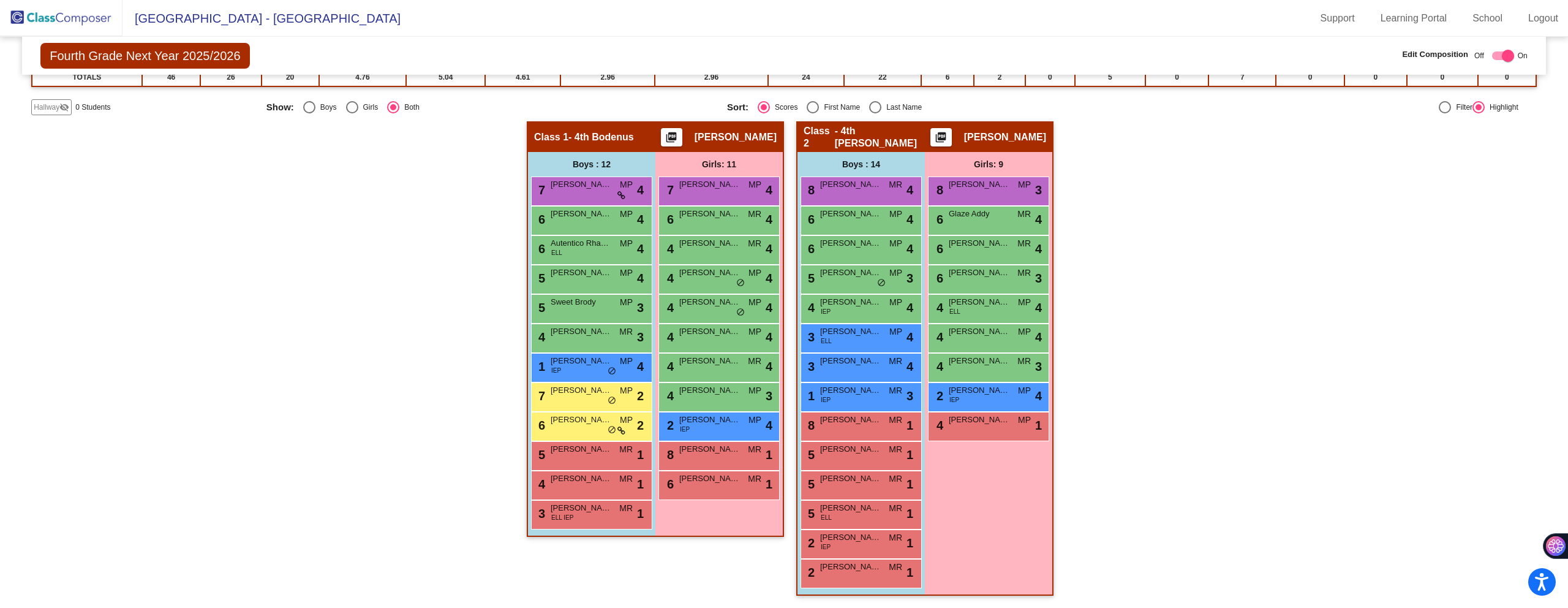 click on "picture_as_pdf" 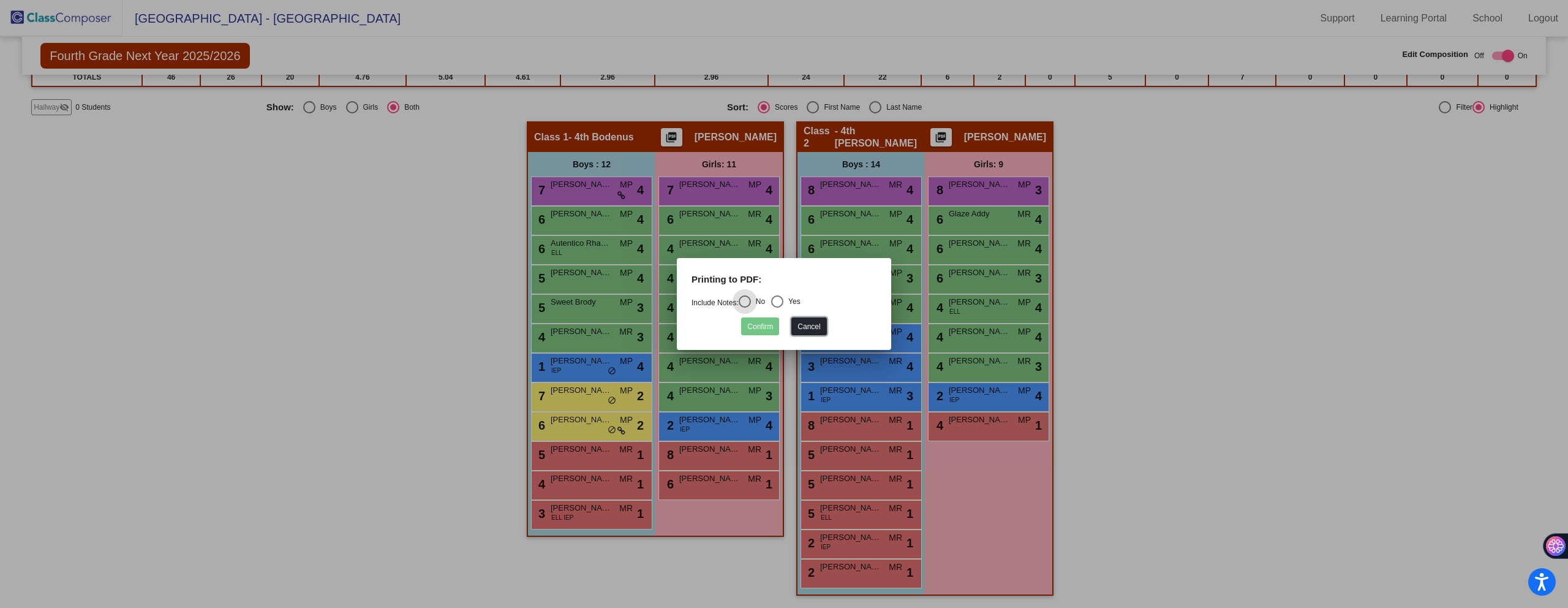 click on "Cancel" at bounding box center [809, 326] 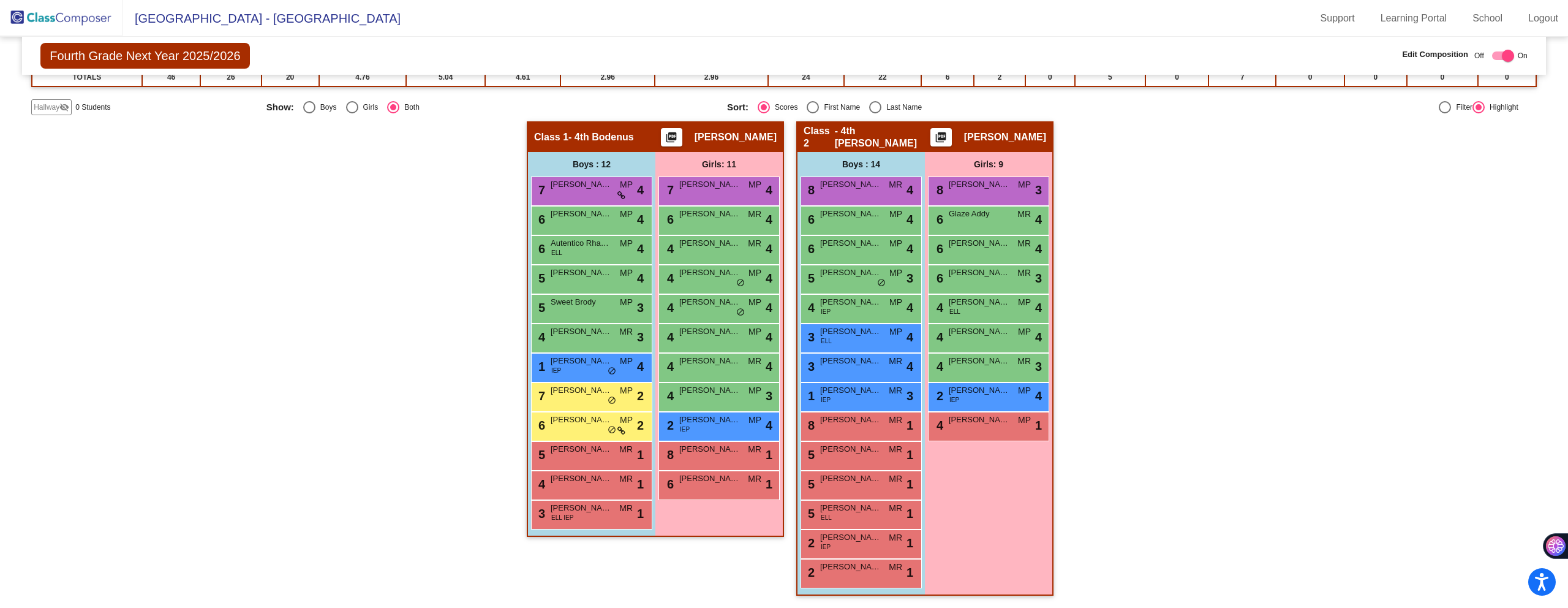 click on "Girls: 9 8 [PERSON_NAME] MP lock do_not_disturb_alt 3 6 Glaze Addy MR lock do_not_disturb_alt 4 6 [PERSON_NAME] MR lock do_not_disturb_alt 4 6 [PERSON_NAME] MR lock do_not_disturb_alt 3 4 [PERSON_NAME] [PERSON_NAME] MP lock do_not_disturb_alt 4 4 [PERSON_NAME] MP lock do_not_disturb_alt 4 4 [PERSON_NAME] MR lock do_not_disturb_alt 3 2 [PERSON_NAME] IEP MP lock do_not_disturb_alt 4 4 [PERSON_NAME] Coraline MP lock do_not_disturb_alt 1" at bounding box center [0, 0] 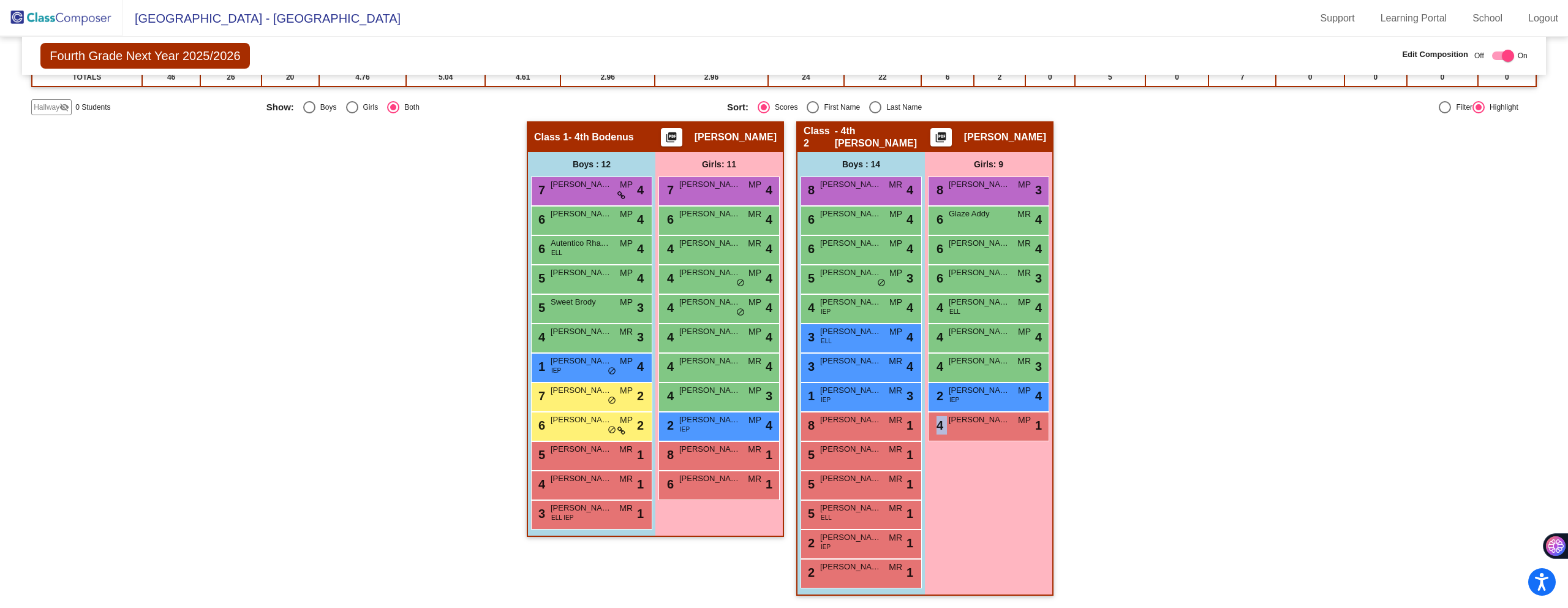 click on "Girls: 9 8 [PERSON_NAME] MP lock do_not_disturb_alt 3 6 Glaze Addy MR lock do_not_disturb_alt 4 6 [PERSON_NAME] MR lock do_not_disturb_alt 4 6 [PERSON_NAME] MR lock do_not_disturb_alt 3 4 [PERSON_NAME] [PERSON_NAME] MP lock do_not_disturb_alt 4 4 [PERSON_NAME] MP lock do_not_disturb_alt 4 4 [PERSON_NAME] MR lock do_not_disturb_alt 3 2 [PERSON_NAME] IEP MP lock do_not_disturb_alt 4 4 [PERSON_NAME] Coraline MP lock do_not_disturb_alt 1" at bounding box center (0, 0) 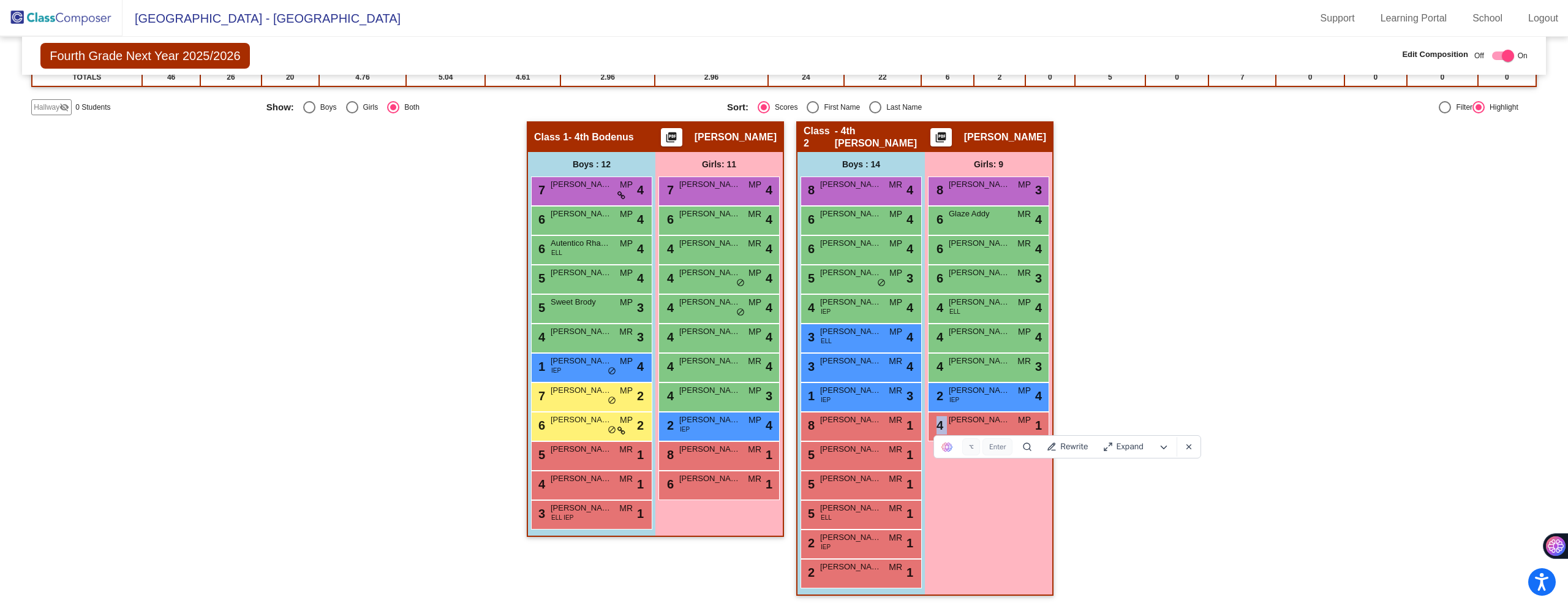 click on "Girls: 9 8 [PERSON_NAME] MP lock do_not_disturb_alt 3 6 Glaze Addy MR lock do_not_disturb_alt 4 6 [PERSON_NAME] MR lock do_not_disturb_alt 4 6 [PERSON_NAME] MR lock do_not_disturb_alt 3 4 [PERSON_NAME] [PERSON_NAME] MP lock do_not_disturb_alt 4 4 [PERSON_NAME] MP lock do_not_disturb_alt 4 4 [PERSON_NAME] MR lock do_not_disturb_alt 3 2 [PERSON_NAME] IEP MP lock do_not_disturb_alt 4 4 [PERSON_NAME] Coraline MP lock do_not_disturb_alt 1" at bounding box center [0, 0] 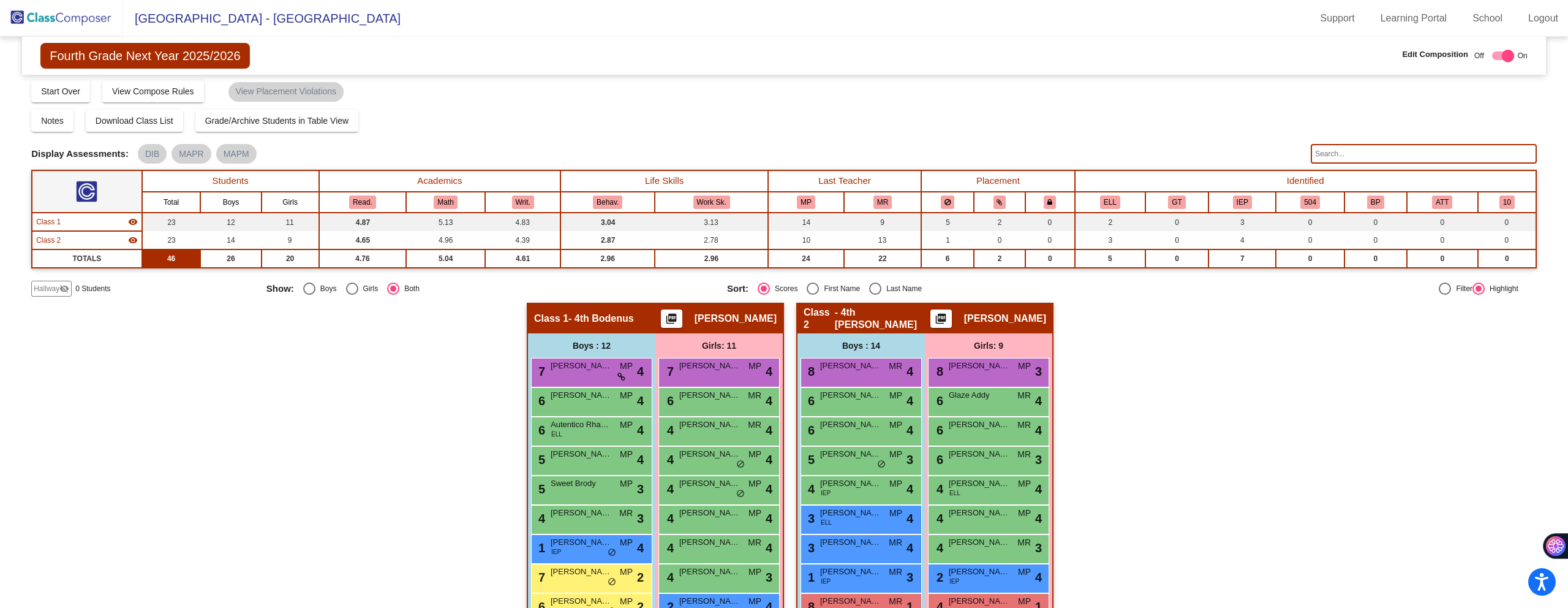 scroll, scrollTop: 0, scrollLeft: 0, axis: both 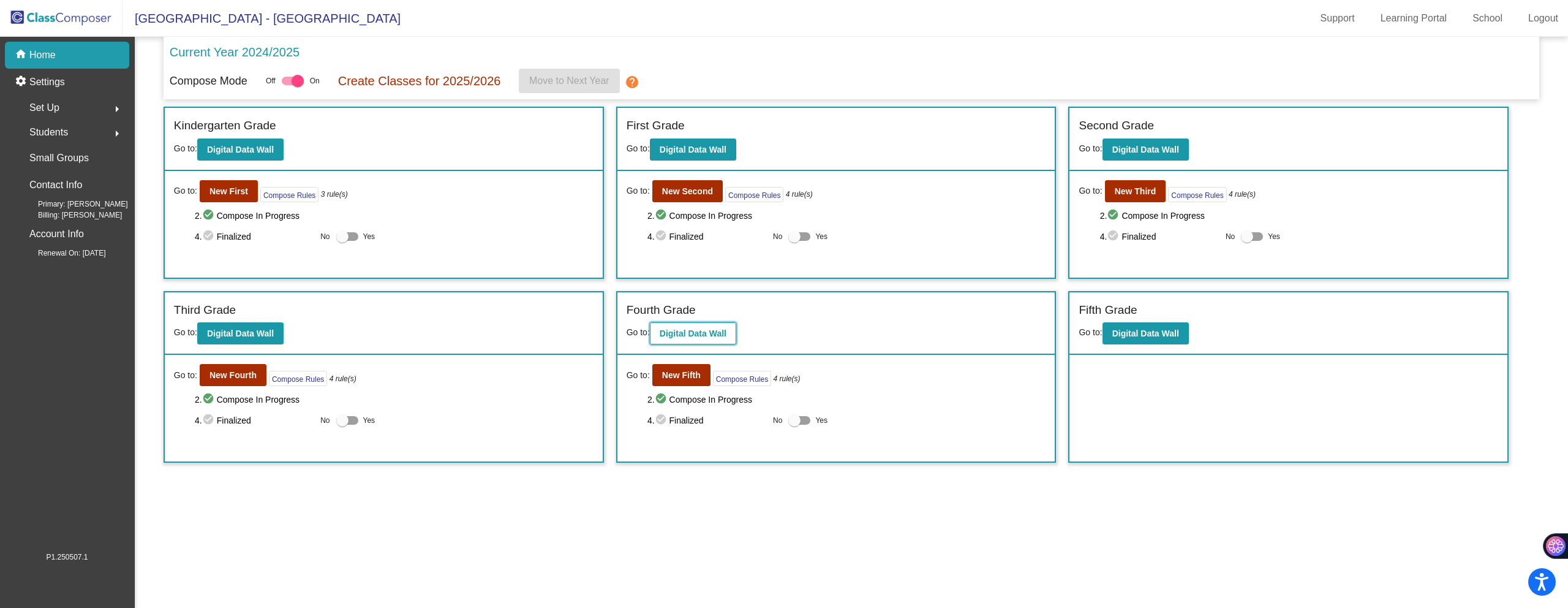 click on "Digital Data Wall" 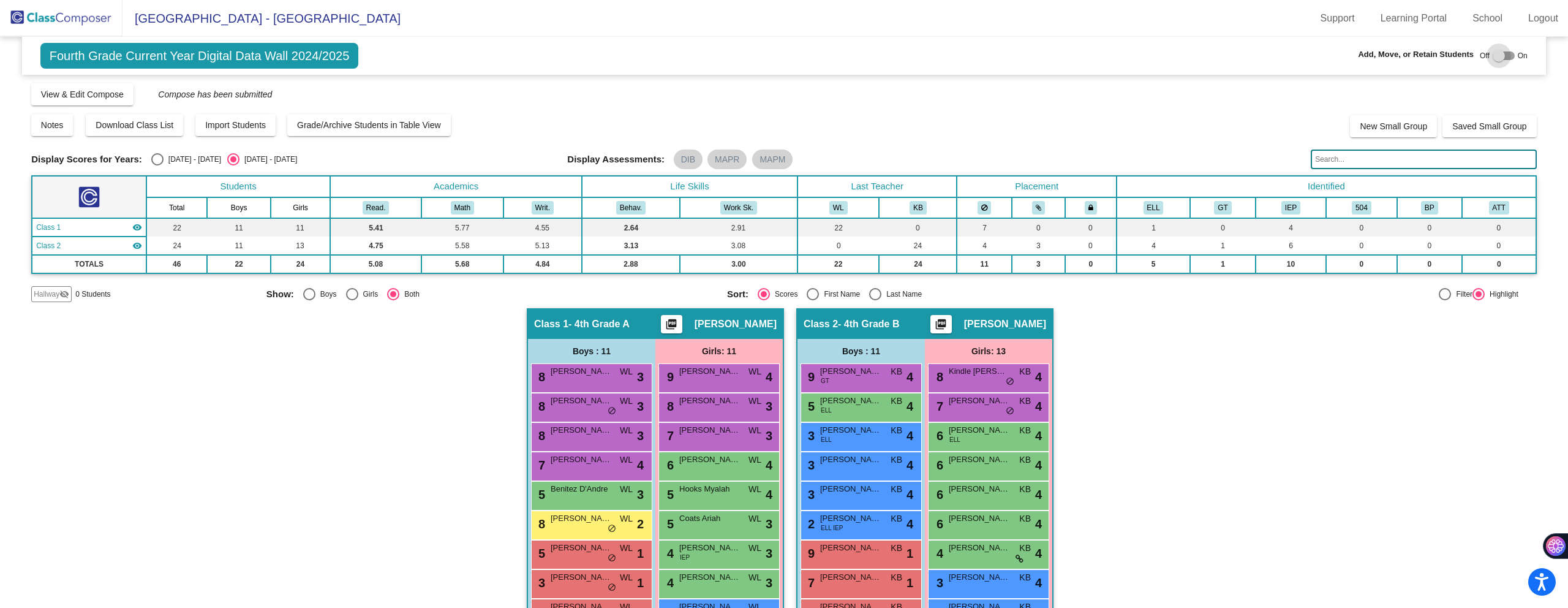 click at bounding box center [1499, 56] 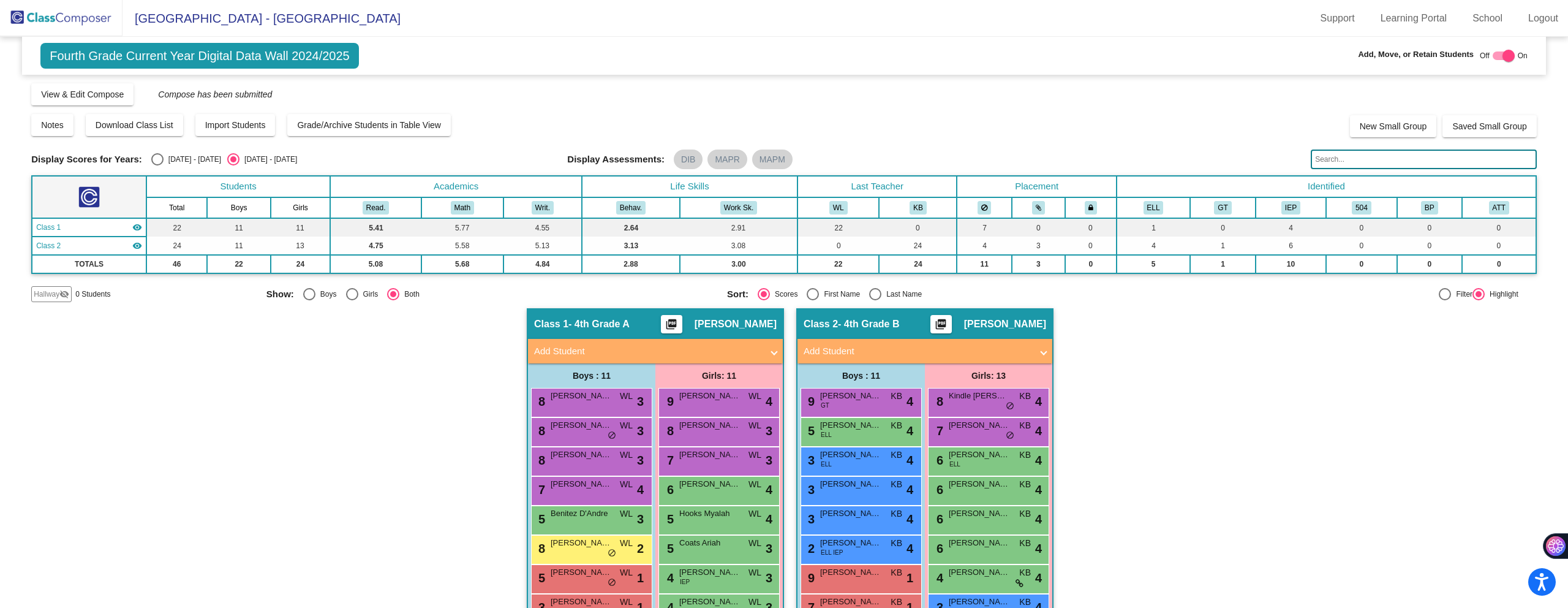 scroll, scrollTop: 2, scrollLeft: 0, axis: vertical 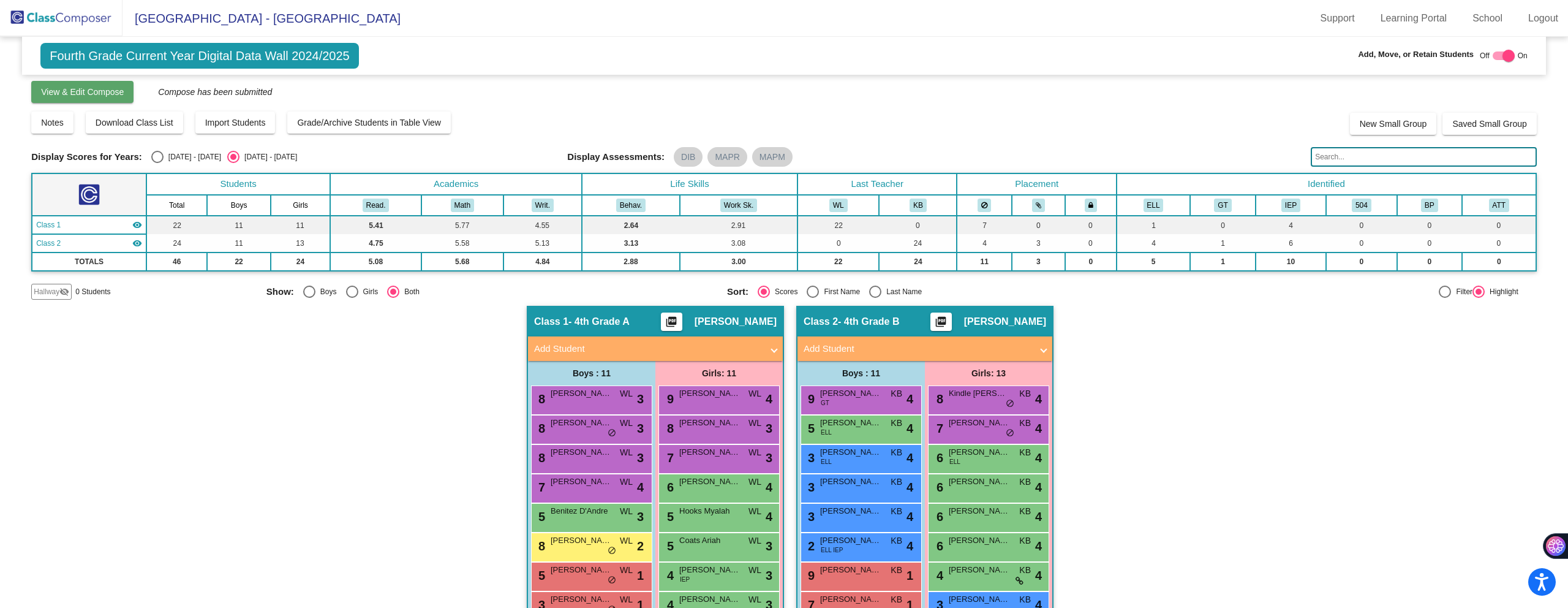 click on "View & Edit Compose" 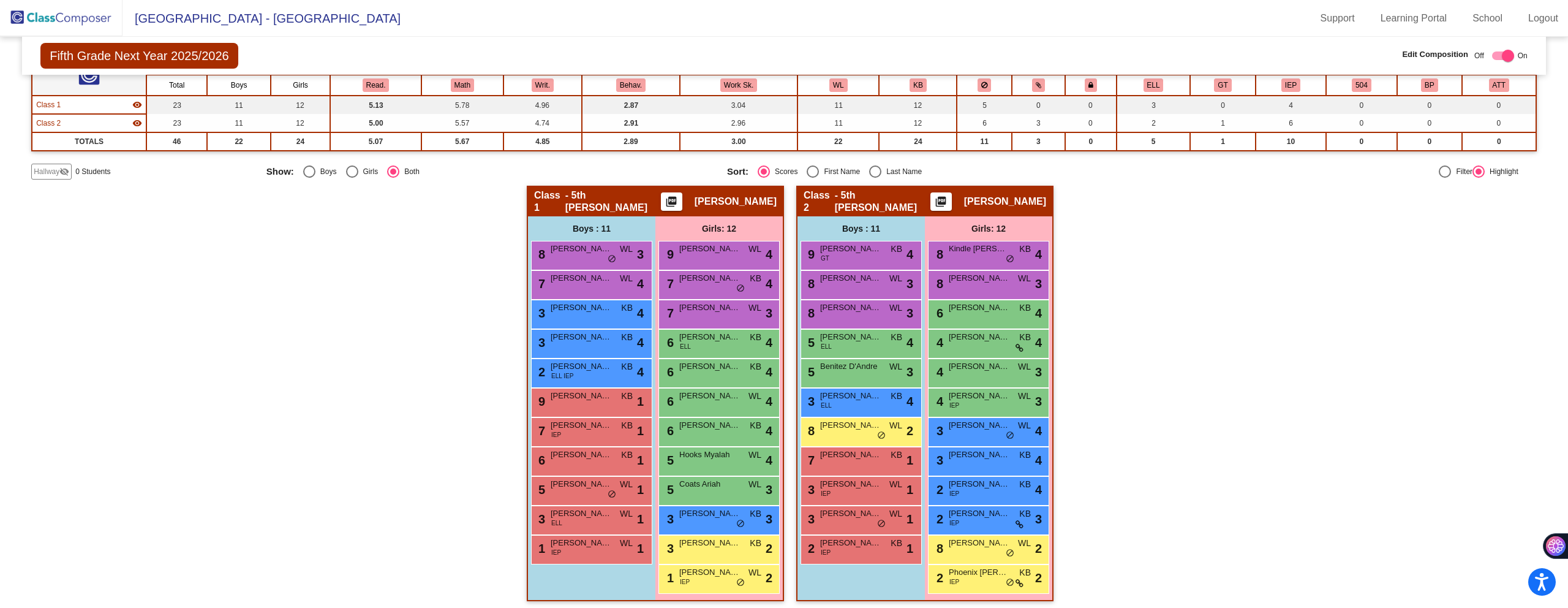 scroll, scrollTop: 126, scrollLeft: 0, axis: vertical 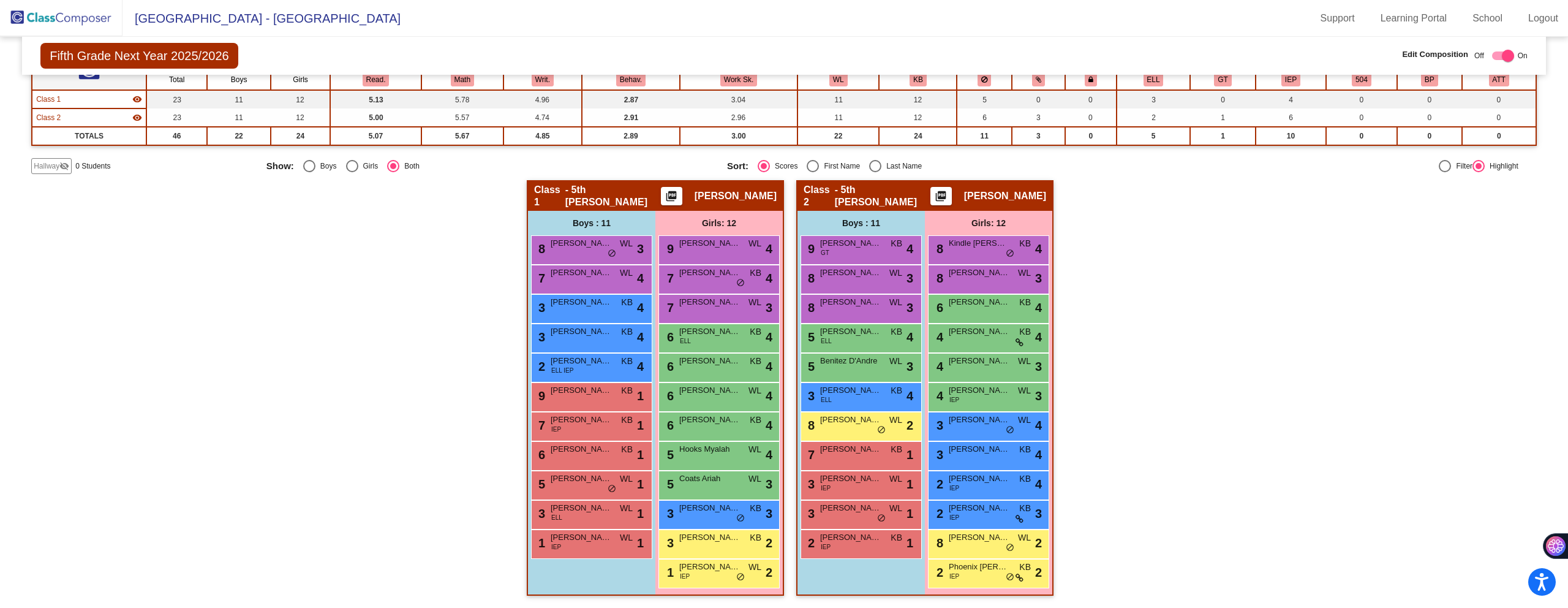 click on "Boys : 11  8 [PERSON_NAME] WL lock do_not_disturb_alt 3 7 [PERSON_NAME] WL lock do_not_disturb_alt 4 3 [PERSON_NAME] KB lock do_not_disturb_alt 4 3 [PERSON_NAME] KB lock do_not_disturb_alt 4 2 [PERSON_NAME] ([PERSON_NAME]) ELL IEP KB lock do_not_disturb_alt 4 9 [PERSON_NAME] KB lock do_not_disturb_alt 1 7 [PERSON_NAME] Easton IEP KB lock do_not_disturb_alt 1 6 [PERSON_NAME] Xander KB lock do_not_disturb_alt 1 5 [PERSON_NAME] WL lock do_not_disturb_alt 1 3 [PERSON_NAME] [PERSON_NAME] lock do_not_disturb_alt 1 1 [PERSON_NAME] IEP WL lock do_not_disturb_alt 1" at bounding box center (0, 0) 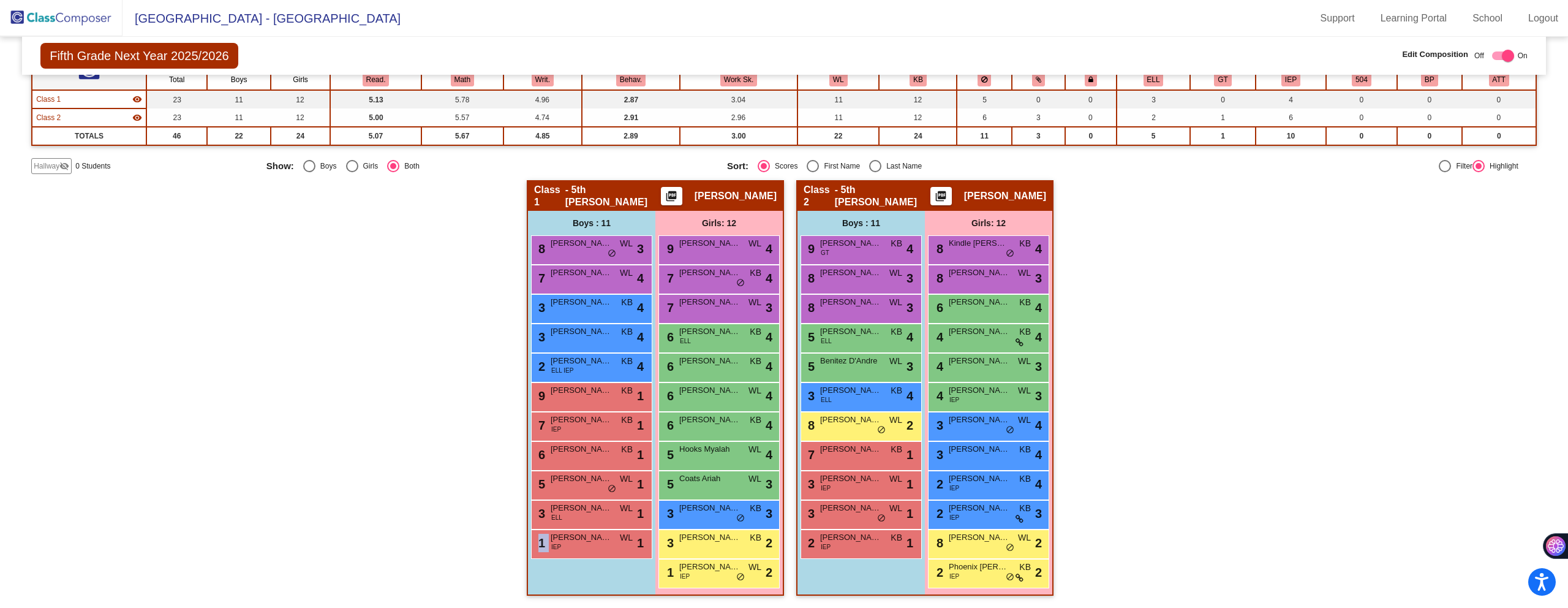 click on "Boys : 11  8 [PERSON_NAME] WL lock do_not_disturb_alt 3 7 [PERSON_NAME] WL lock do_not_disturb_alt 4 3 [PERSON_NAME] KB lock do_not_disturb_alt 4 3 [PERSON_NAME] KB lock do_not_disturb_alt 4 2 [PERSON_NAME] ([PERSON_NAME]) ELL IEP KB lock do_not_disturb_alt 4 9 [PERSON_NAME] KB lock do_not_disturb_alt 1 7 [PERSON_NAME] Easton IEP KB lock do_not_disturb_alt 1 6 [PERSON_NAME] Xander KB lock do_not_disturb_alt 1 5 [PERSON_NAME] WL lock do_not_disturb_alt 1 3 [PERSON_NAME] [PERSON_NAME] lock do_not_disturb_alt 1 1 [PERSON_NAME] IEP WL lock do_not_disturb_alt 1" at bounding box center [0, 0] 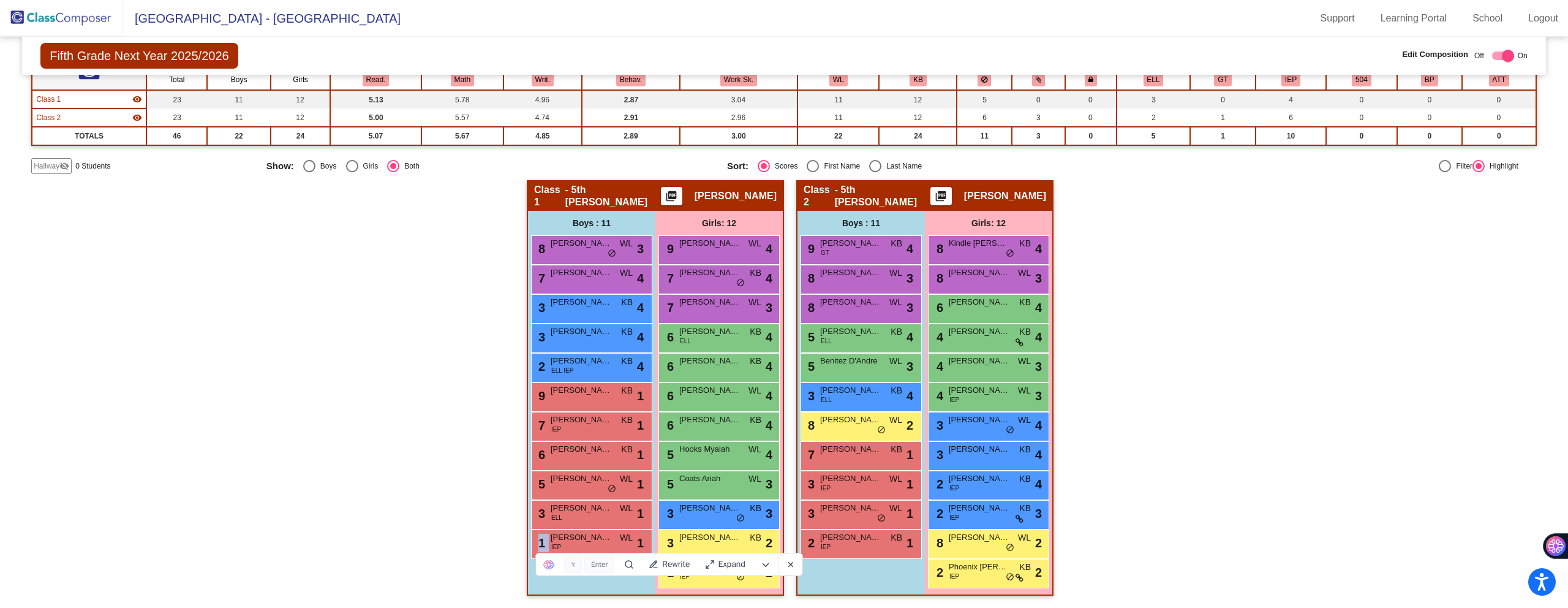 click on "Boys : 11  8 [PERSON_NAME] WL lock do_not_disturb_alt 3 7 [PERSON_NAME] WL lock do_not_disturb_alt 4 3 [PERSON_NAME] KB lock do_not_disturb_alt 4 3 [PERSON_NAME] KB lock do_not_disturb_alt 4 2 [PERSON_NAME] ([PERSON_NAME]) ELL IEP KB lock do_not_disturb_alt 4 9 [PERSON_NAME] KB lock do_not_disturb_alt 1 7 [PERSON_NAME] Easton IEP KB lock do_not_disturb_alt 1 6 [PERSON_NAME] Xander KB lock do_not_disturb_alt 1 5 [PERSON_NAME] WL lock do_not_disturb_alt 1 3 [PERSON_NAME] [PERSON_NAME] lock do_not_disturb_alt 1 1 [PERSON_NAME] IEP WL lock do_not_disturb_alt 1" at bounding box center [0, 0] 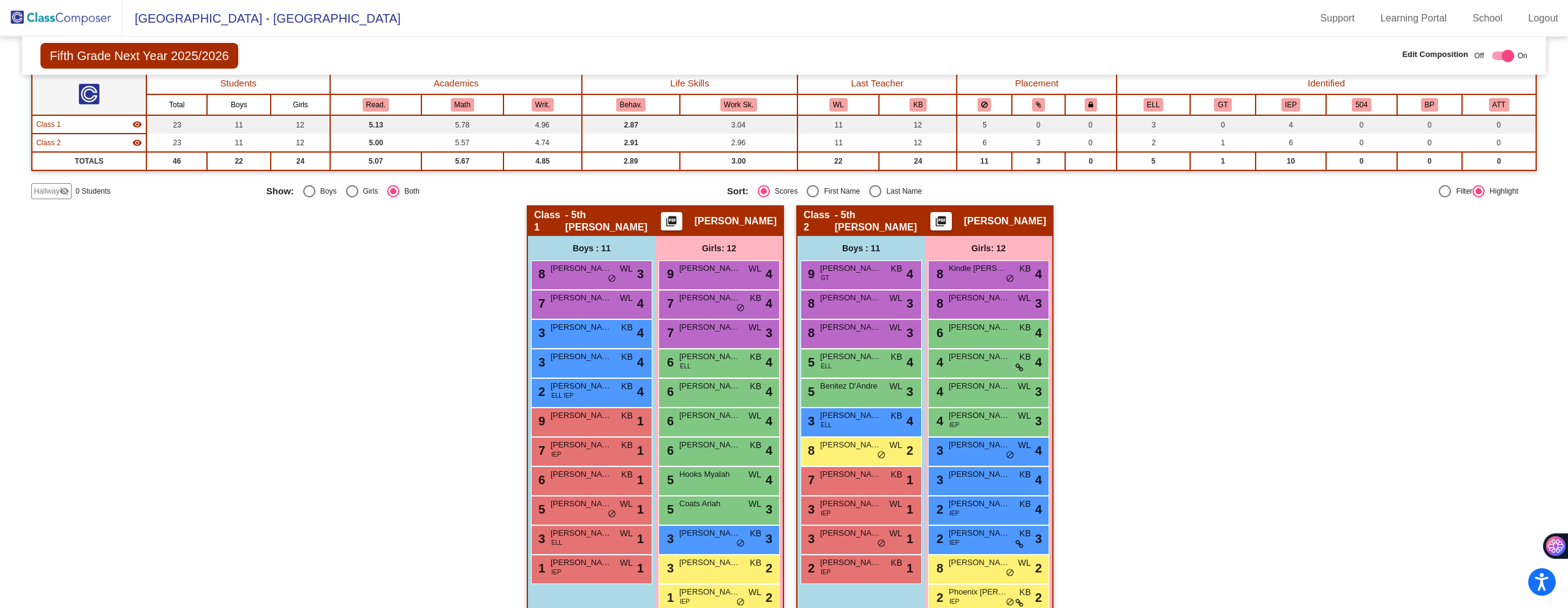 scroll, scrollTop: 126, scrollLeft: 0, axis: vertical 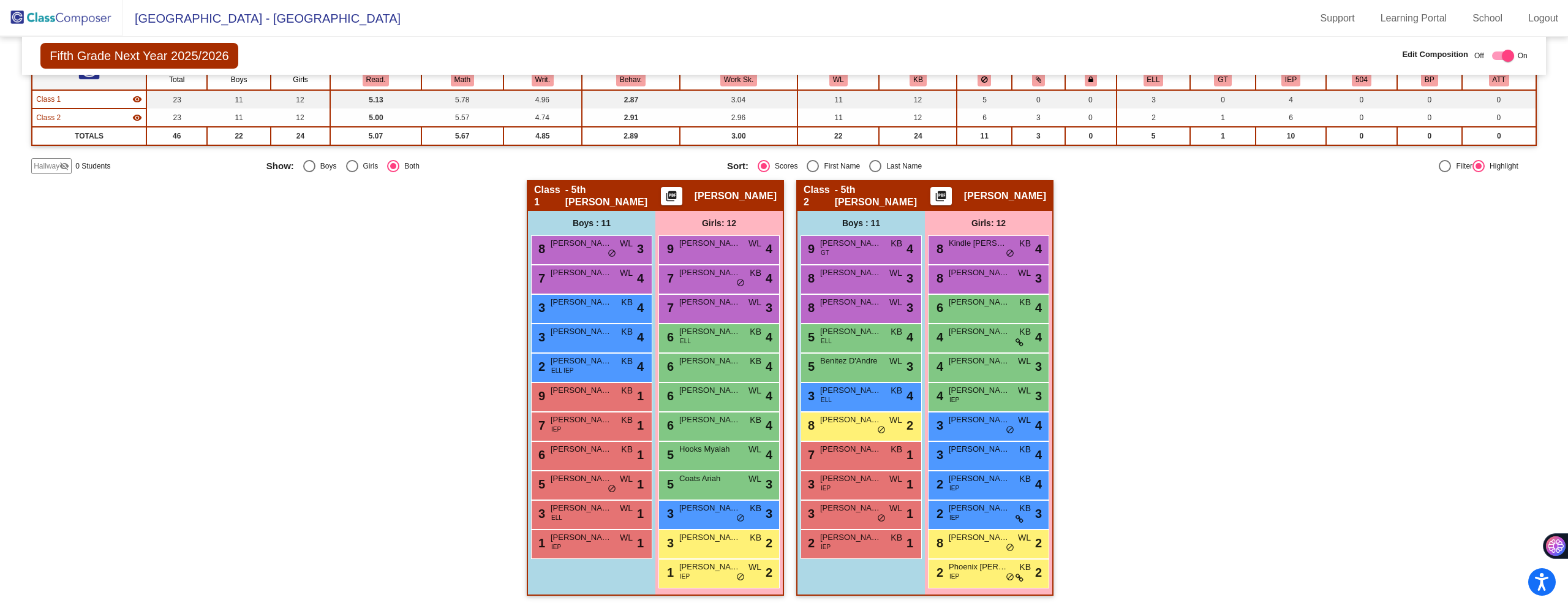click on "Boys : 11  8 [PERSON_NAME] WL lock do_not_disturb_alt 3 7 [PERSON_NAME] WL lock do_not_disturb_alt 4 3 [PERSON_NAME] KB lock do_not_disturb_alt 4 3 [PERSON_NAME] KB lock do_not_disturb_alt 4 2 [PERSON_NAME] ([PERSON_NAME]) ELL IEP KB lock do_not_disturb_alt 4 9 [PERSON_NAME] KB lock do_not_disturb_alt 1 7 [PERSON_NAME] Easton IEP KB lock do_not_disturb_alt 1 6 [PERSON_NAME] Xander KB lock do_not_disturb_alt 1 5 [PERSON_NAME] WL lock do_not_disturb_alt 1 3 [PERSON_NAME] [PERSON_NAME] lock do_not_disturb_alt 1 1 [PERSON_NAME] IEP WL lock do_not_disturb_alt 1" at bounding box center [0, 0] 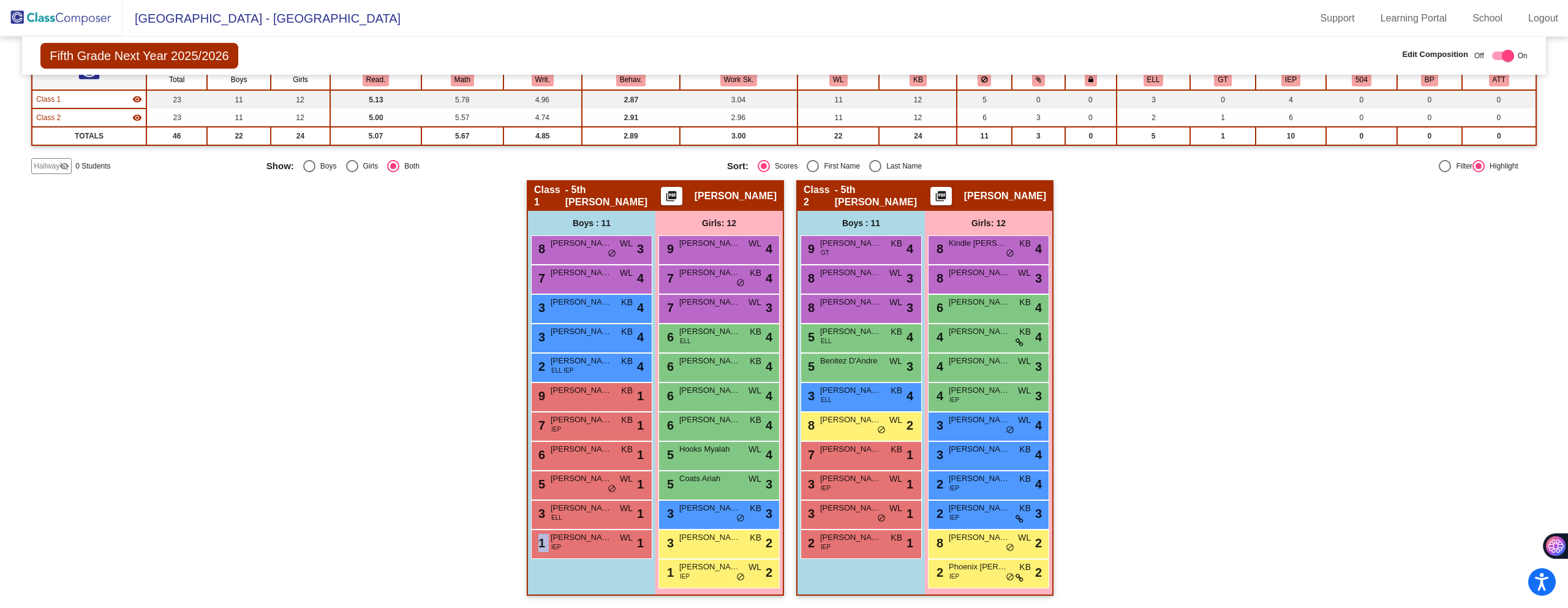 click on "Boys : 11  8 [PERSON_NAME] WL lock do_not_disturb_alt 3 7 [PERSON_NAME] WL lock do_not_disturb_alt 4 3 [PERSON_NAME] KB lock do_not_disturb_alt 4 3 [PERSON_NAME] KB lock do_not_disturb_alt 4 2 [PERSON_NAME] ([PERSON_NAME]) ELL IEP KB lock do_not_disturb_alt 4 9 [PERSON_NAME] KB lock do_not_disturb_alt 1 7 [PERSON_NAME] Easton IEP KB lock do_not_disturb_alt 1 6 [PERSON_NAME] Xander KB lock do_not_disturb_alt 1 5 [PERSON_NAME] WL lock do_not_disturb_alt 1 3 [PERSON_NAME] [PERSON_NAME] lock do_not_disturb_alt 1 1 [PERSON_NAME] IEP WL lock do_not_disturb_alt 1" at bounding box center (0, 0) 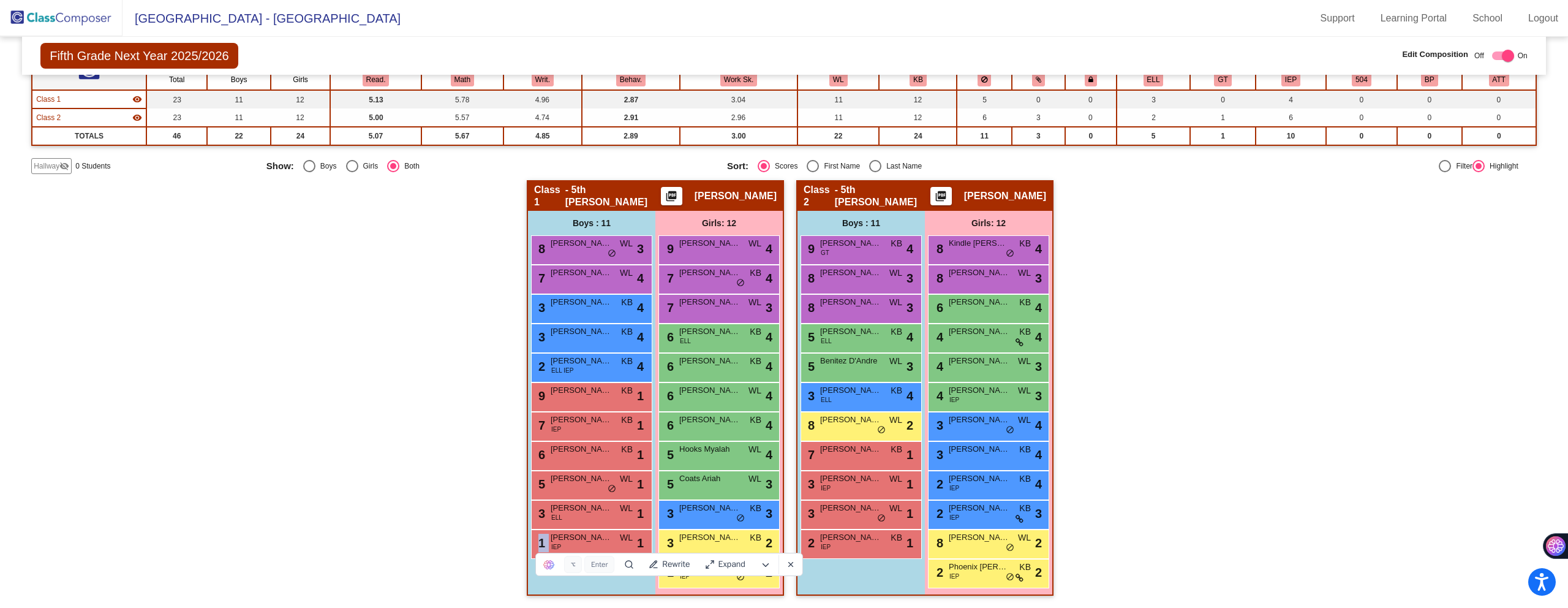 click at bounding box center [629, 564] 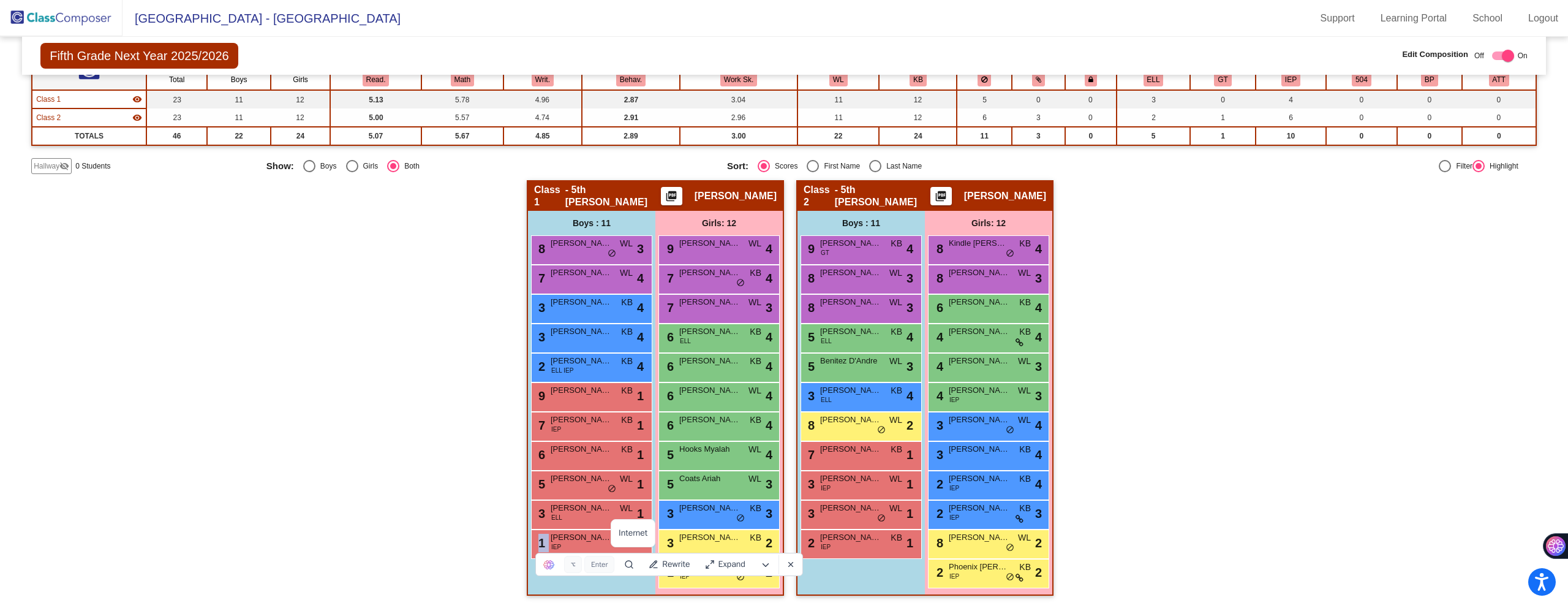 click on "Boys : 11  8 [PERSON_NAME] WL lock do_not_disturb_alt 3 7 [PERSON_NAME] WL lock do_not_disturb_alt 4 3 [PERSON_NAME] KB lock do_not_disturb_alt 4 3 [PERSON_NAME] KB lock do_not_disturb_alt 4 2 [PERSON_NAME] ([PERSON_NAME]) ELL IEP KB lock do_not_disturb_alt 4 9 [PERSON_NAME] KB lock do_not_disturb_alt 1 7 [PERSON_NAME] Easton IEP KB lock do_not_disturb_alt 1 6 [PERSON_NAME] Xander KB lock do_not_disturb_alt 1 5 [PERSON_NAME] WL lock do_not_disturb_alt 1 3 [PERSON_NAME] [PERSON_NAME] lock do_not_disturb_alt 1 1 [PERSON_NAME] IEP WL lock do_not_disturb_alt 1" at bounding box center [0, 0] 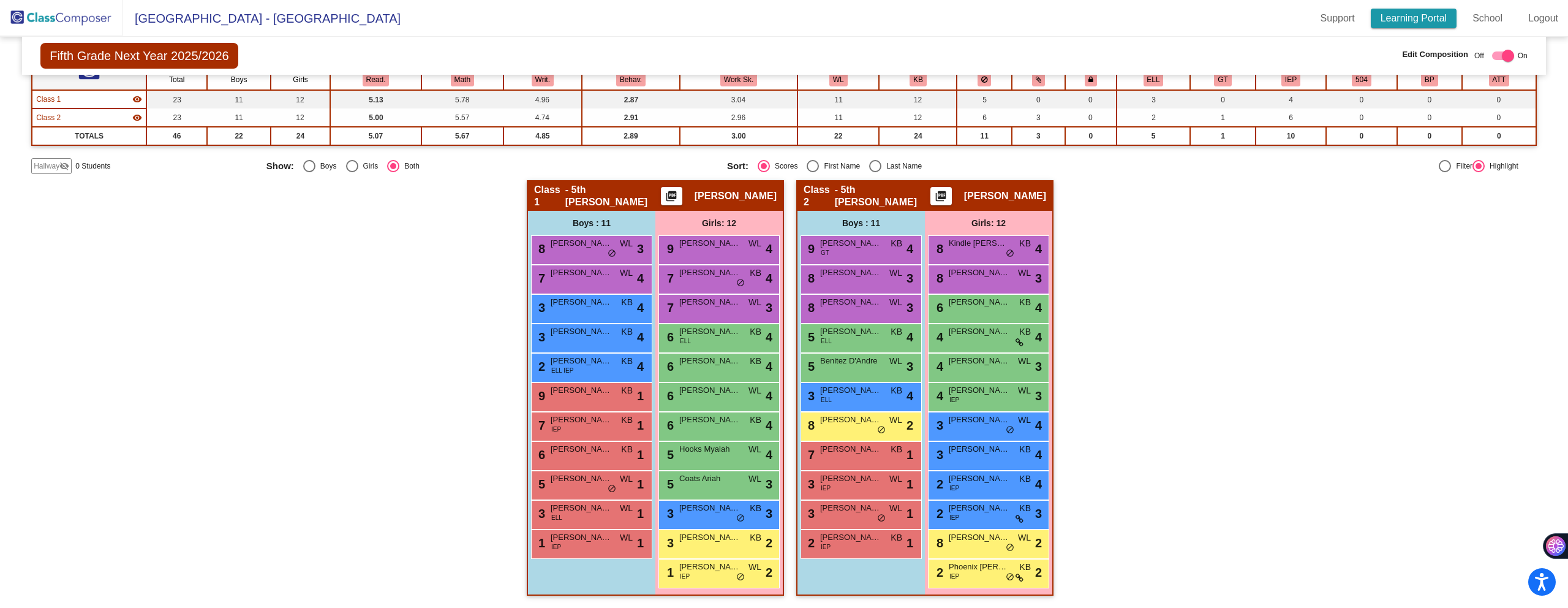 click on "Learning Portal" 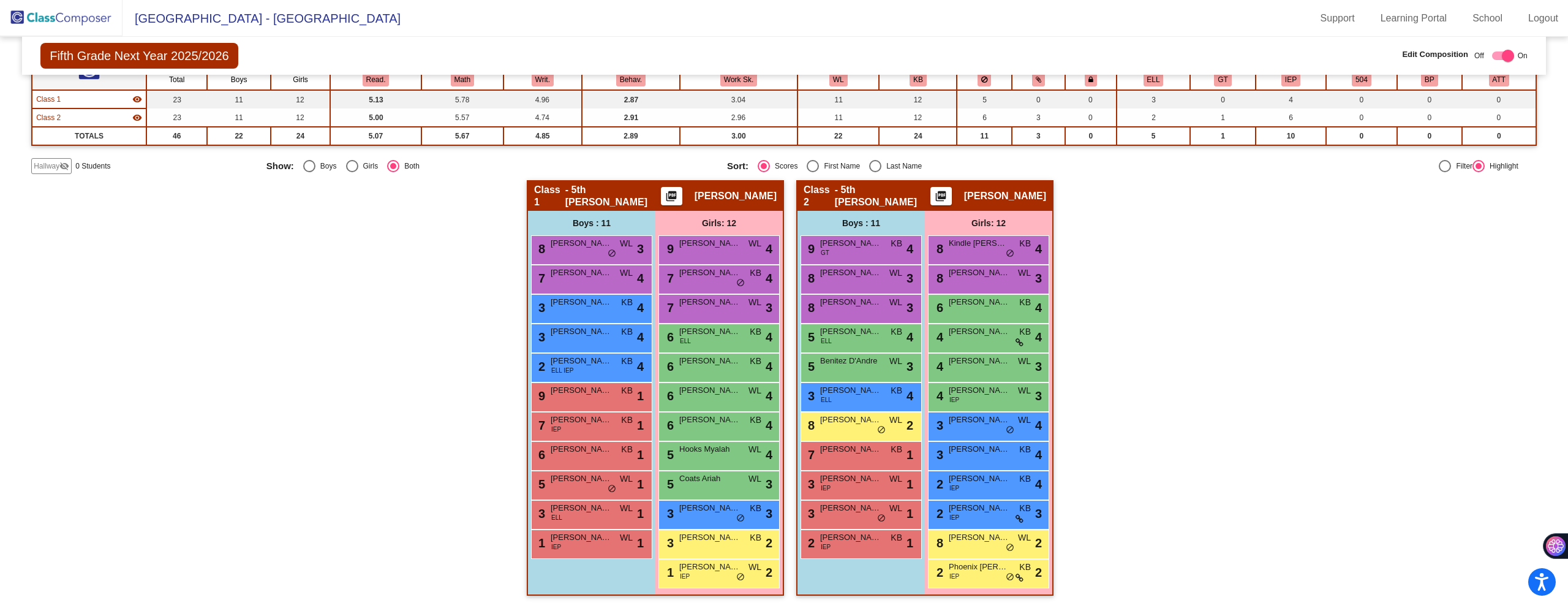 click on "visibility_off" 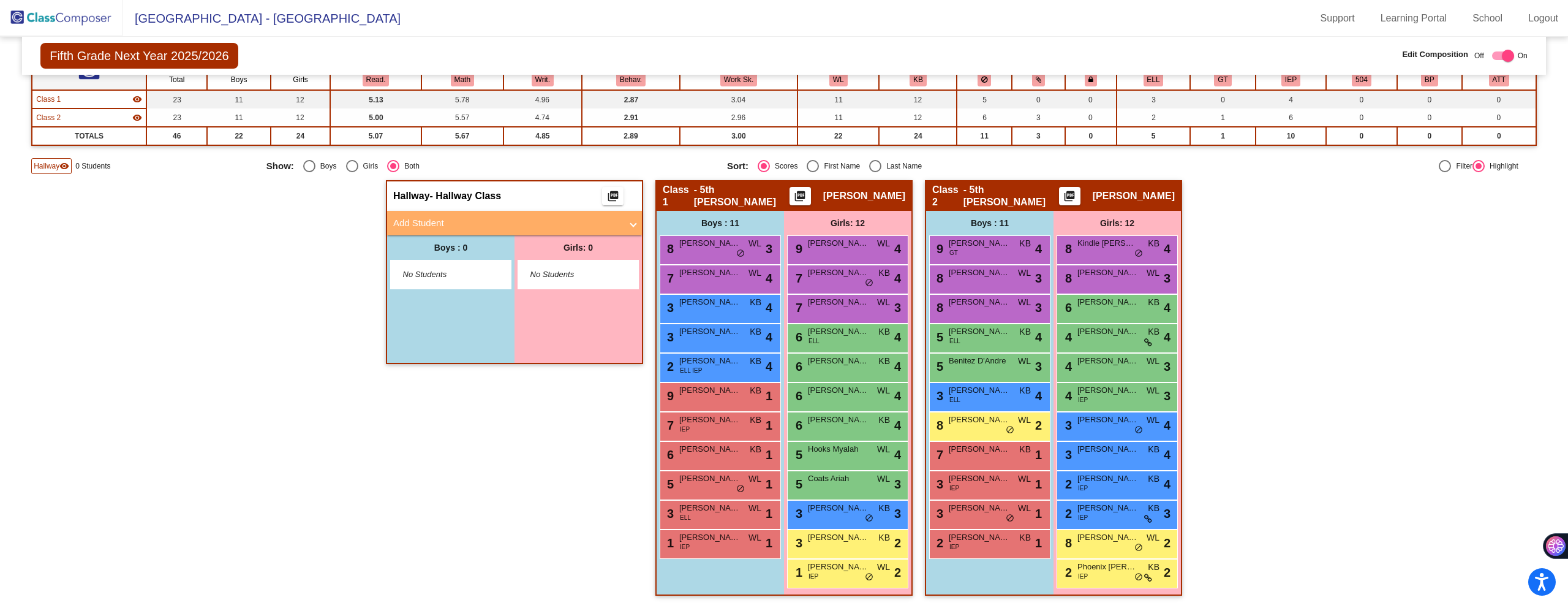 click on "No Students" at bounding box center (441, 275) 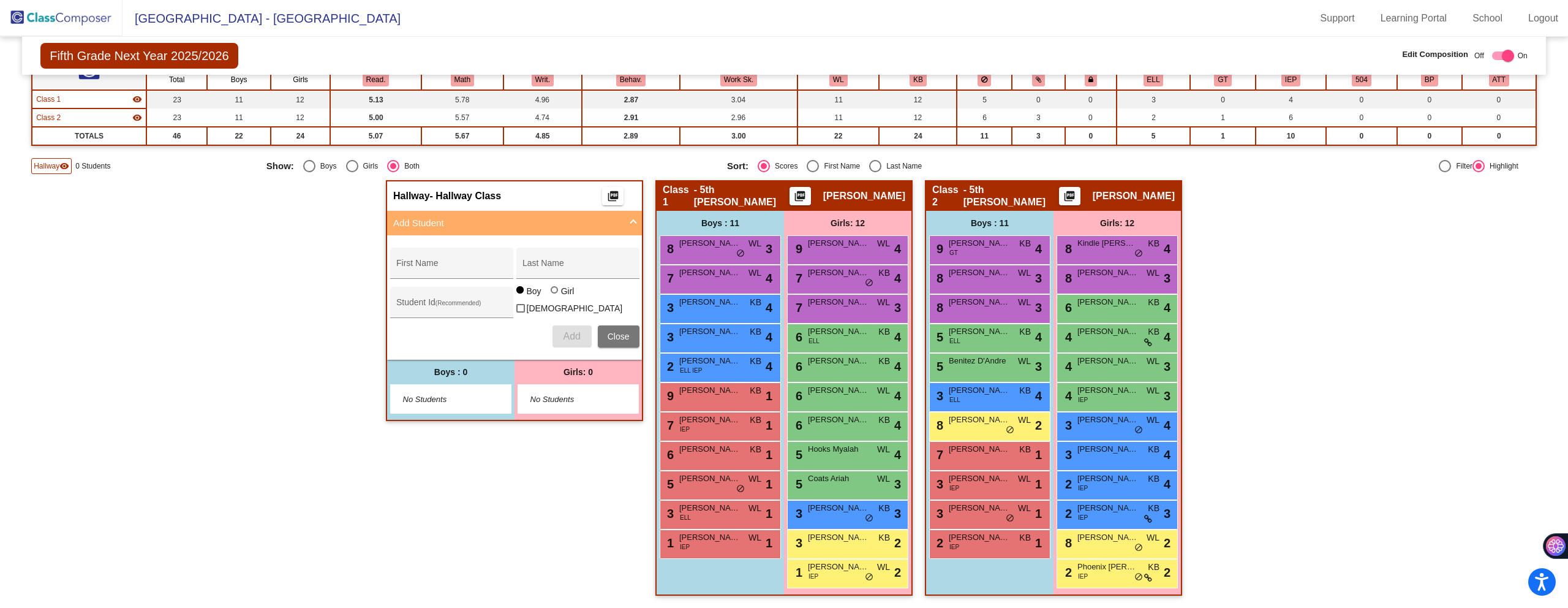 click on "No Students" at bounding box center [451, 399] 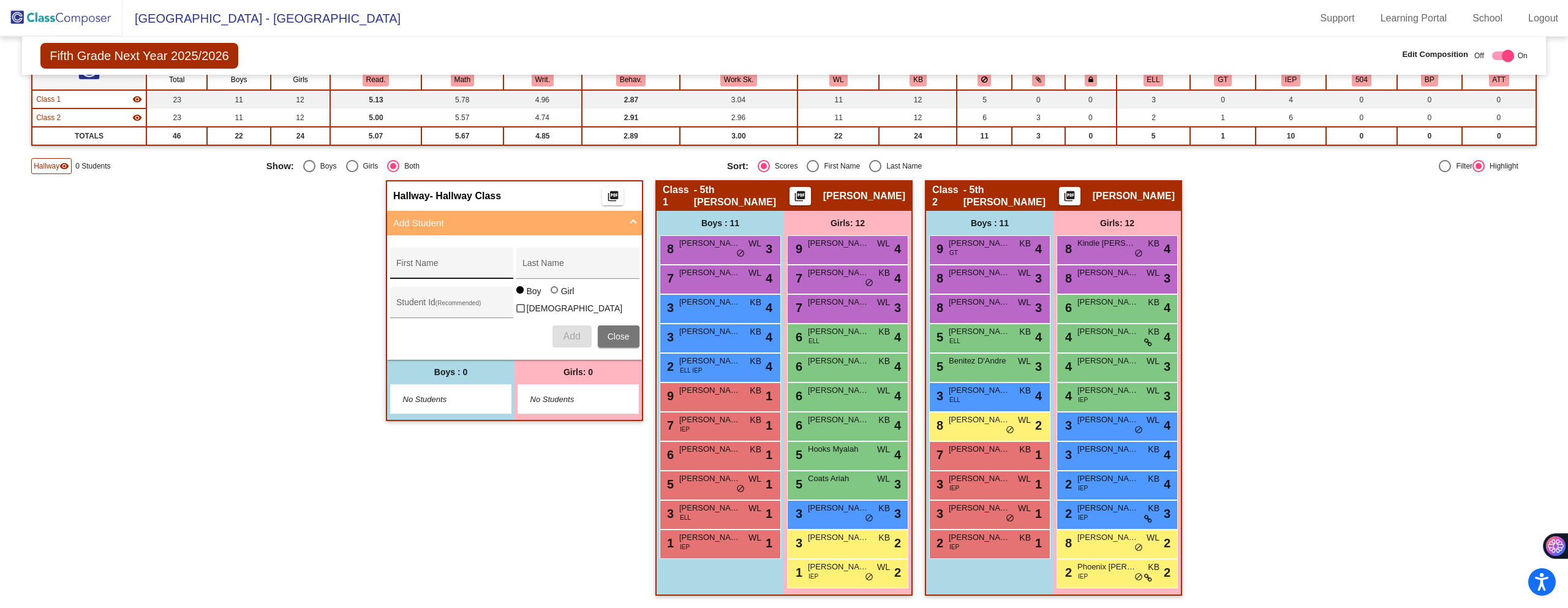 click on "First Name" at bounding box center (451, 268) 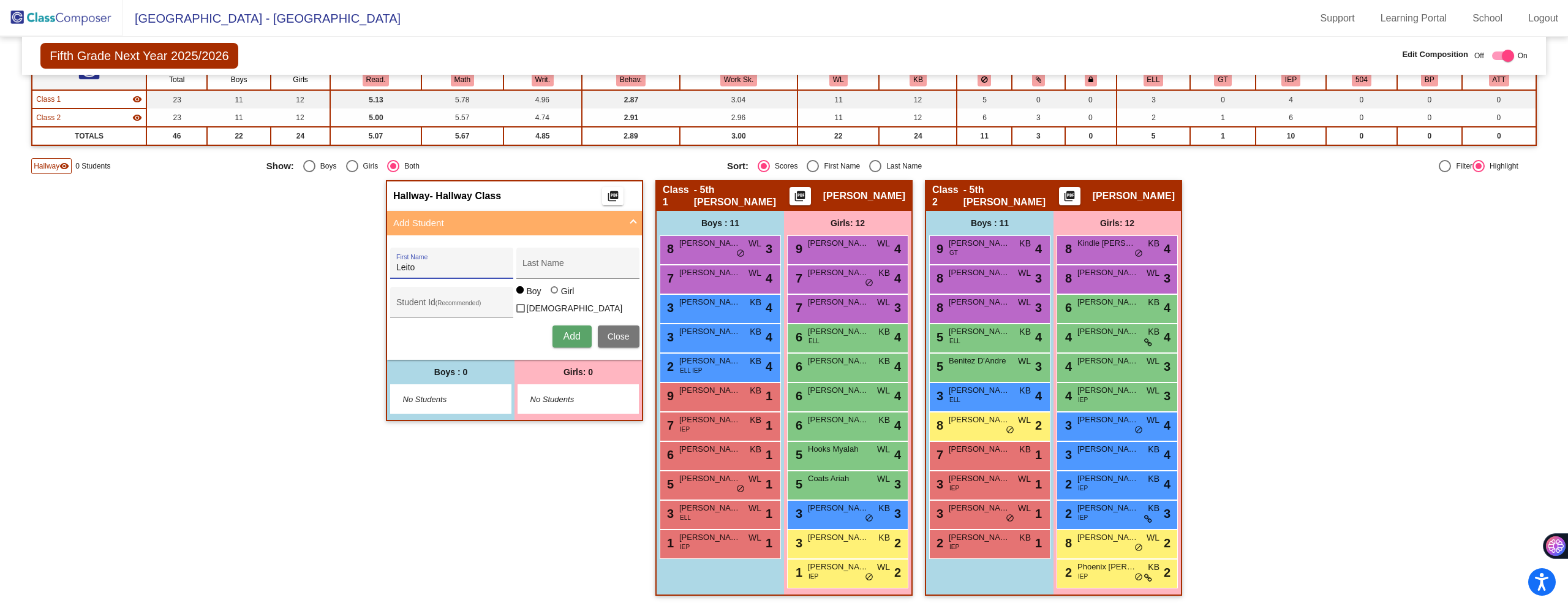 type on "Leito" 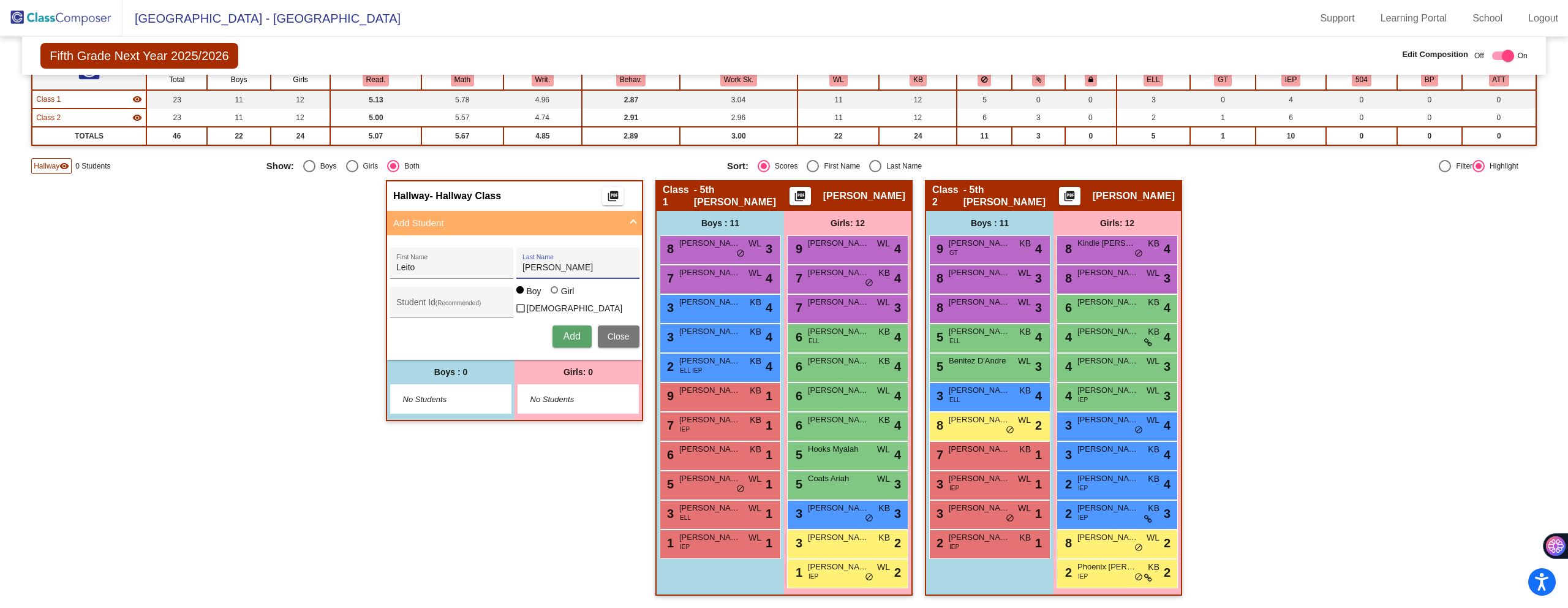 type on "[PERSON_NAME]" 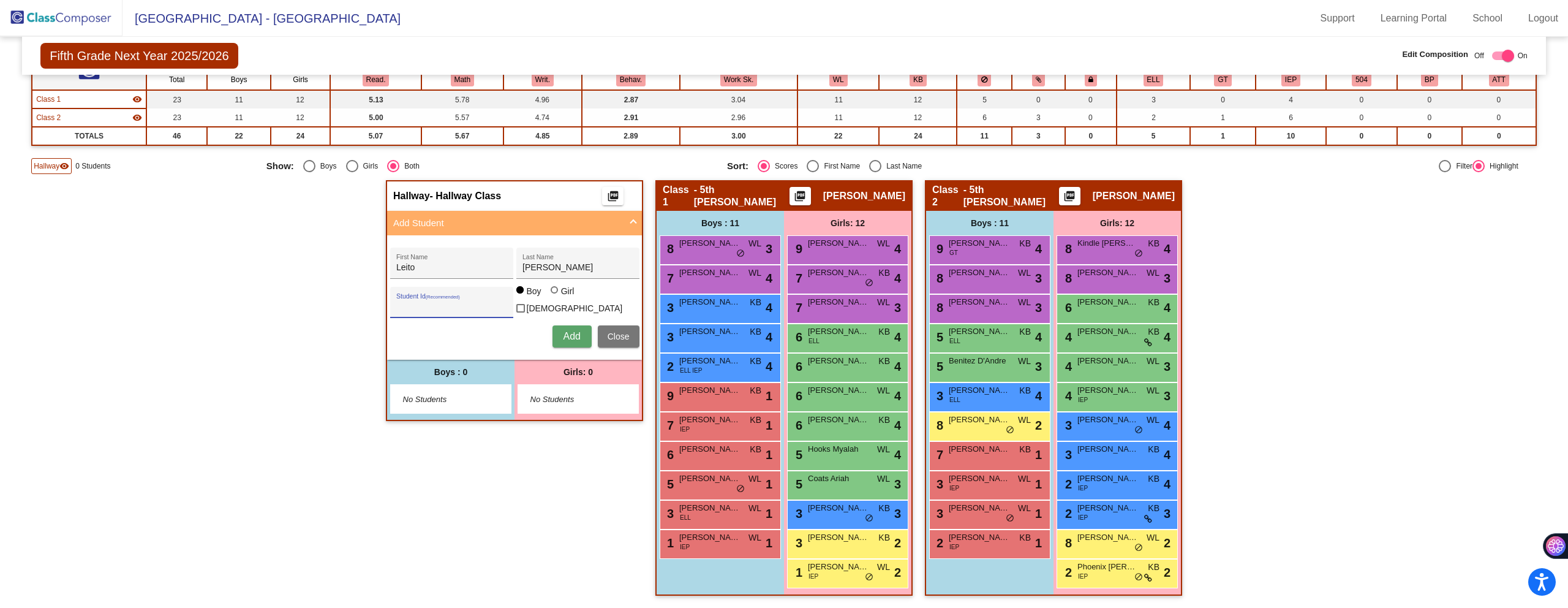 click on "Student Id  (Recommended)" at bounding box center [451, 307] 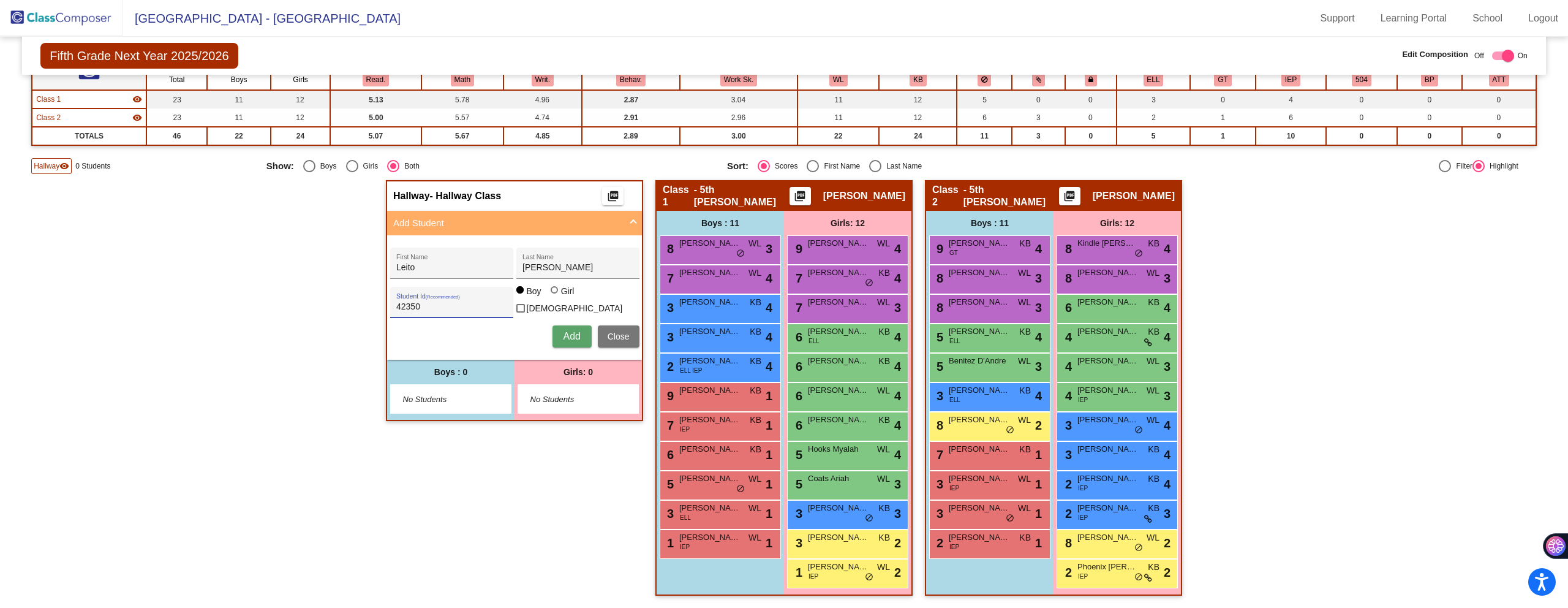 type on "42350" 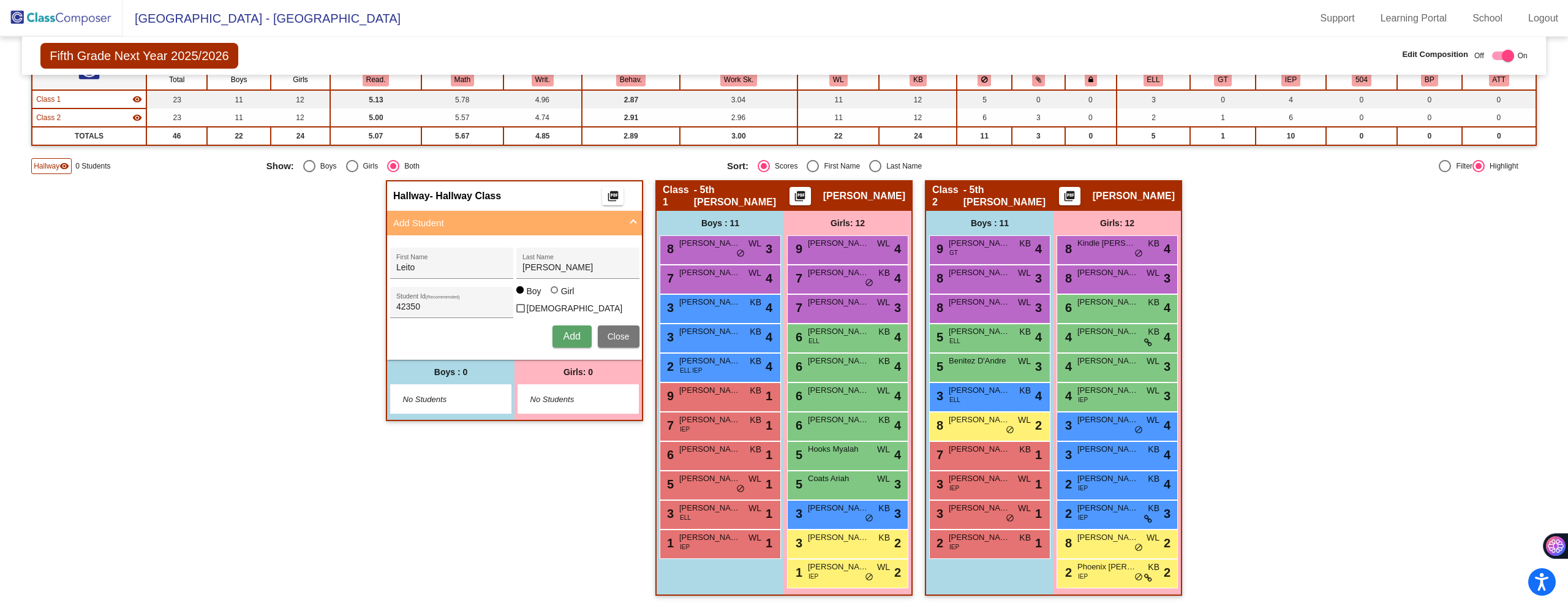 type 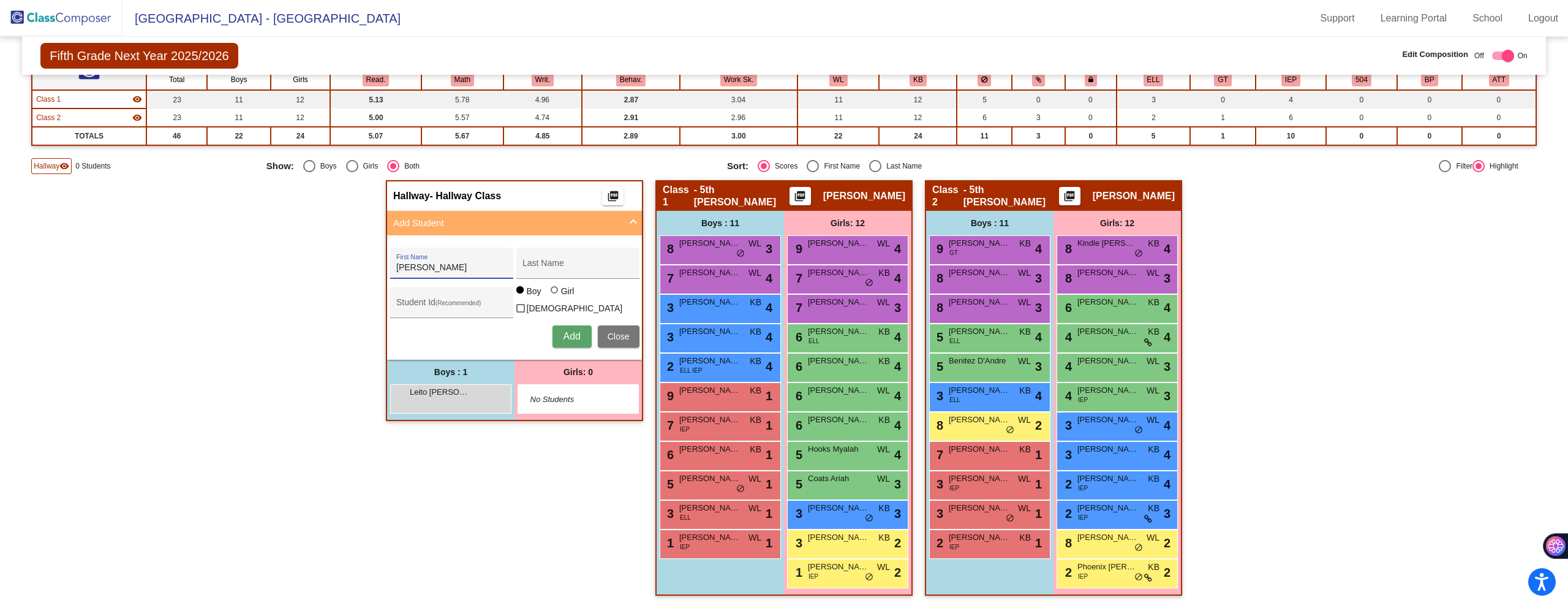 type on "[PERSON_NAME]" 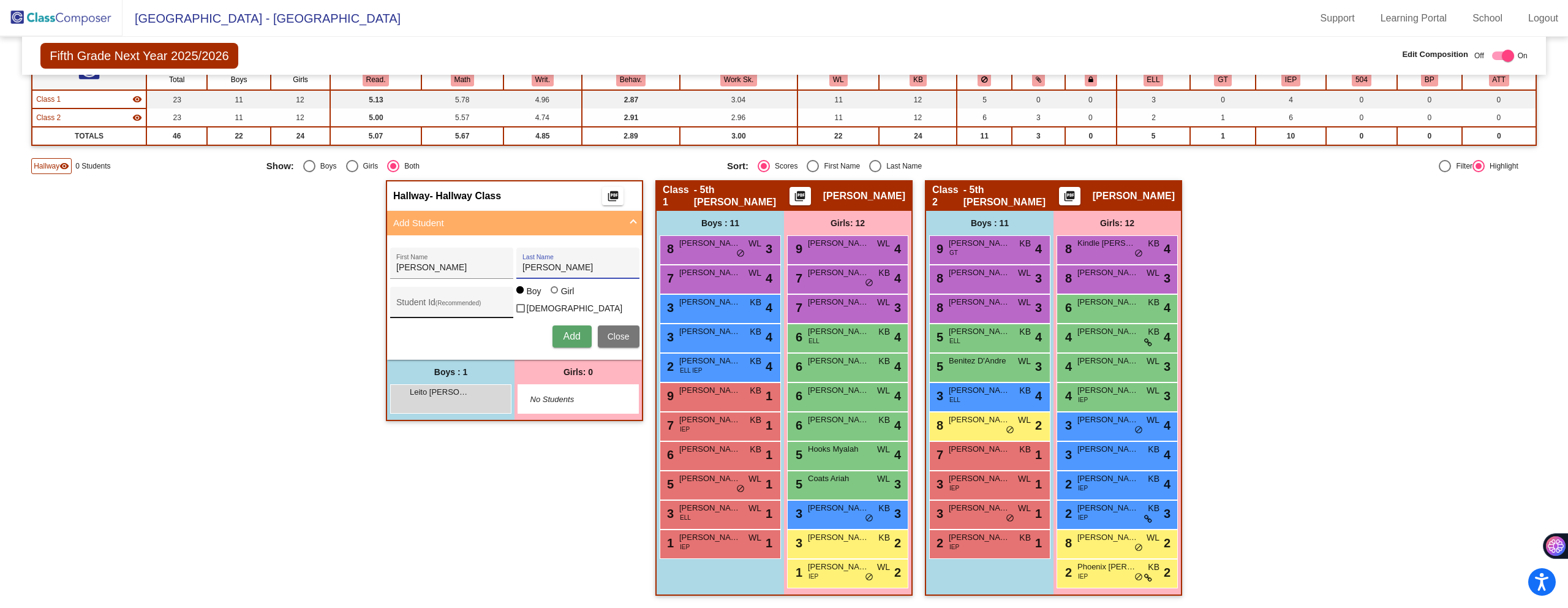 type on "[PERSON_NAME]" 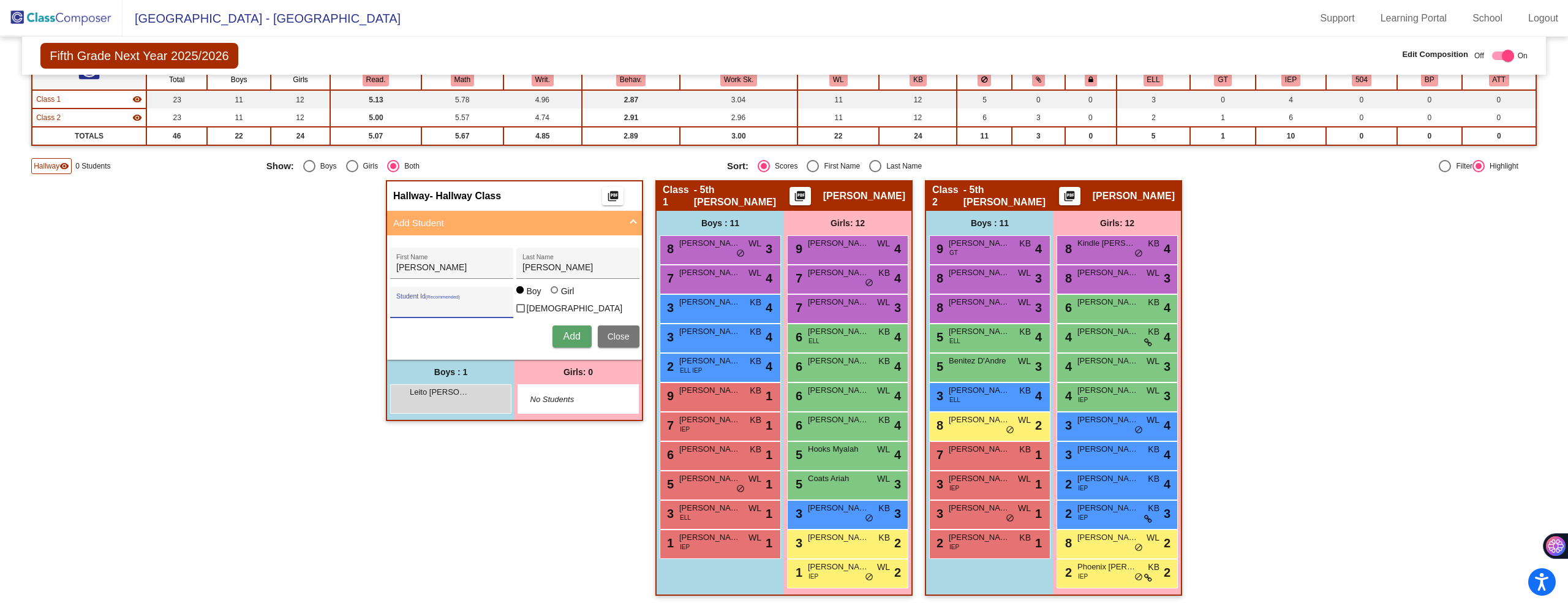 click on "Student Id  (Recommended)" at bounding box center [451, 307] 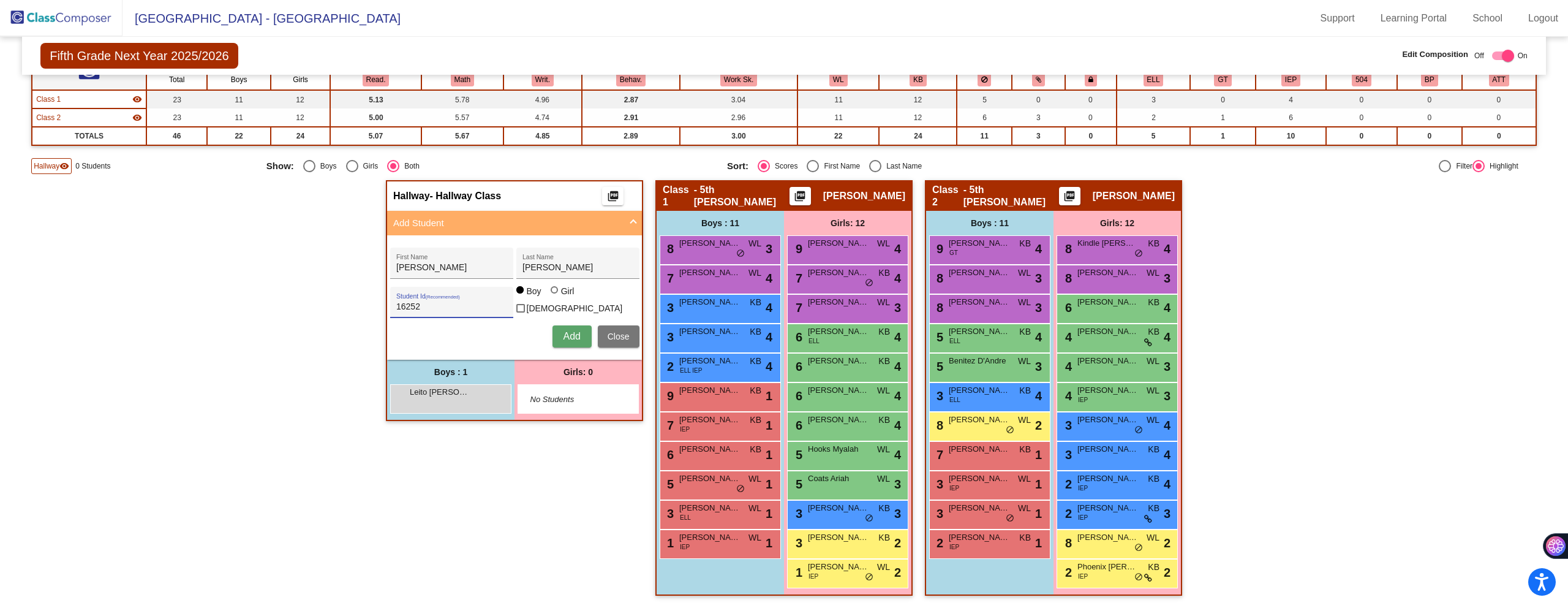 type on "16252" 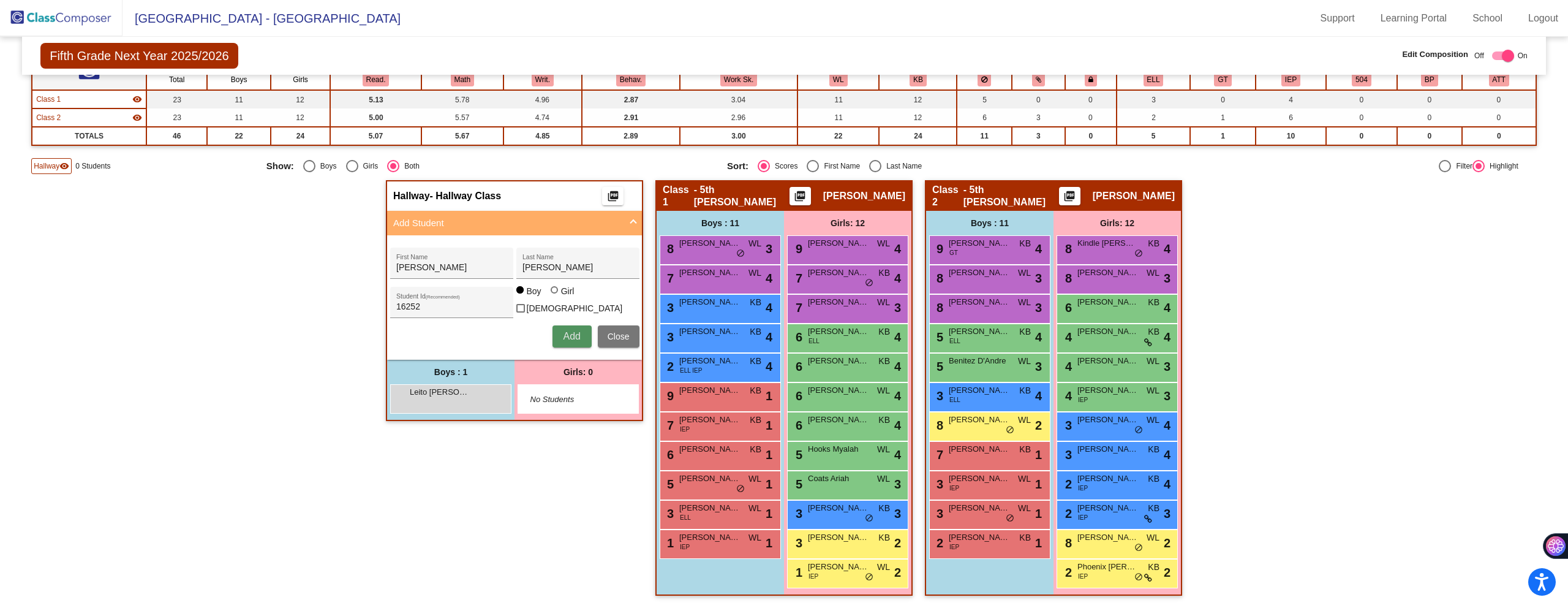 click on "Add" at bounding box center (572, 336) 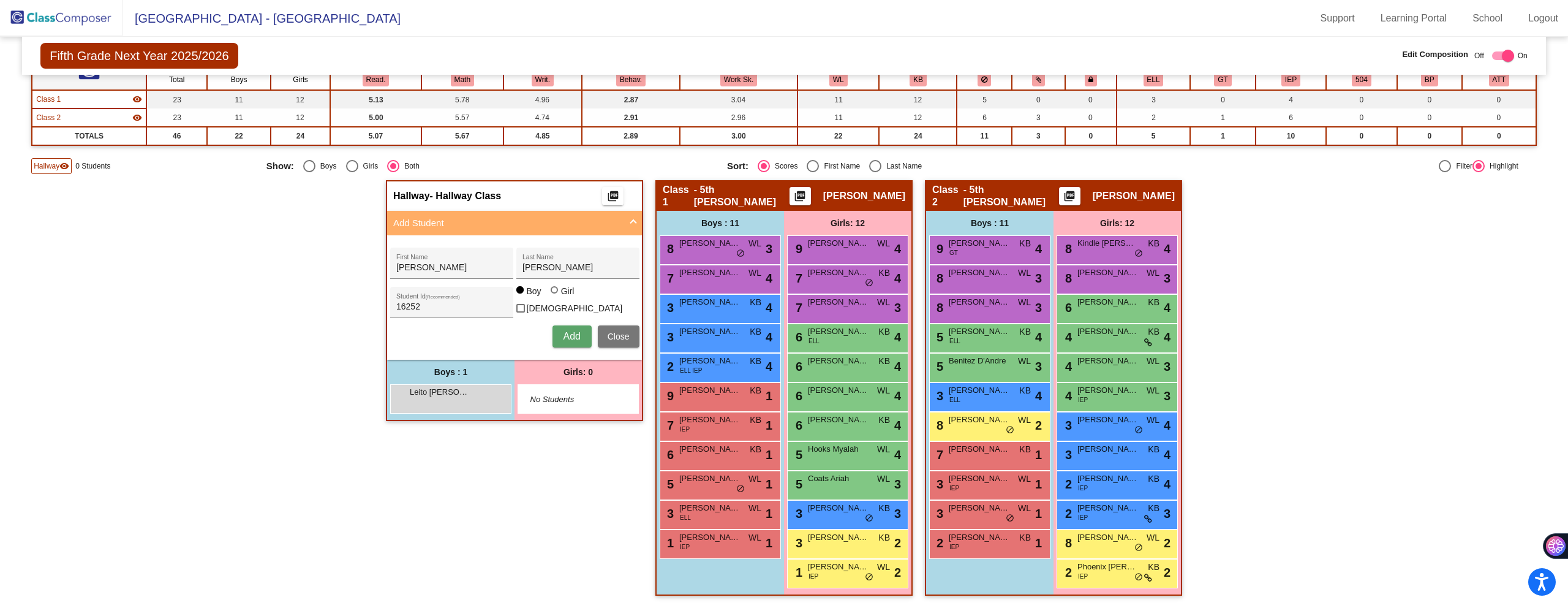 type 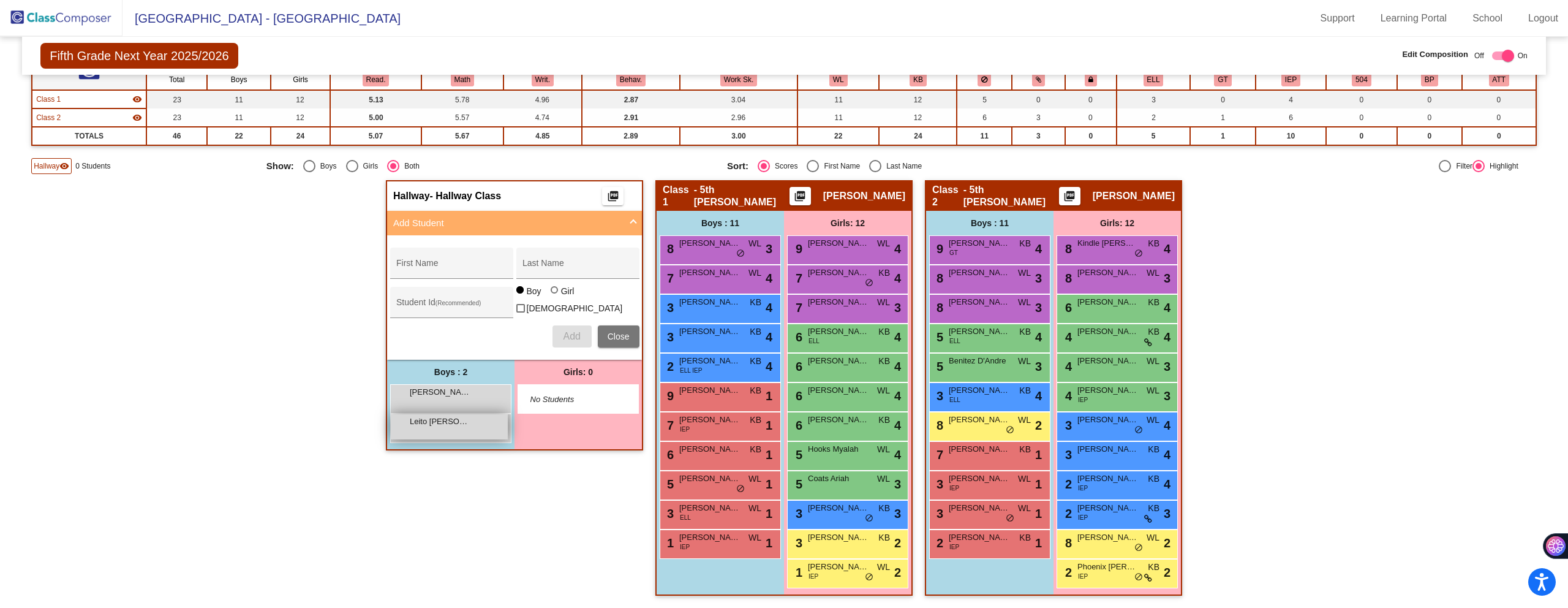 click on "Leito [PERSON_NAME] lock do_not_disturb_alt" at bounding box center [449, 427] 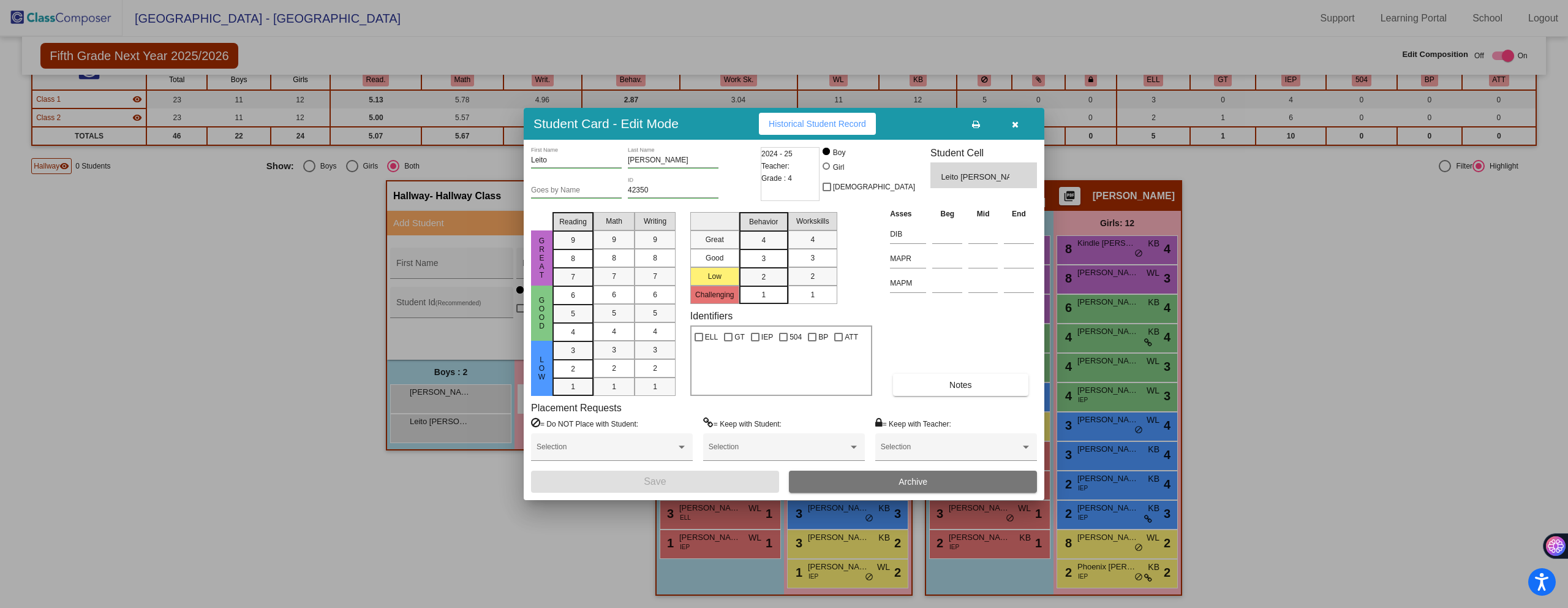 click at bounding box center (827, 167) 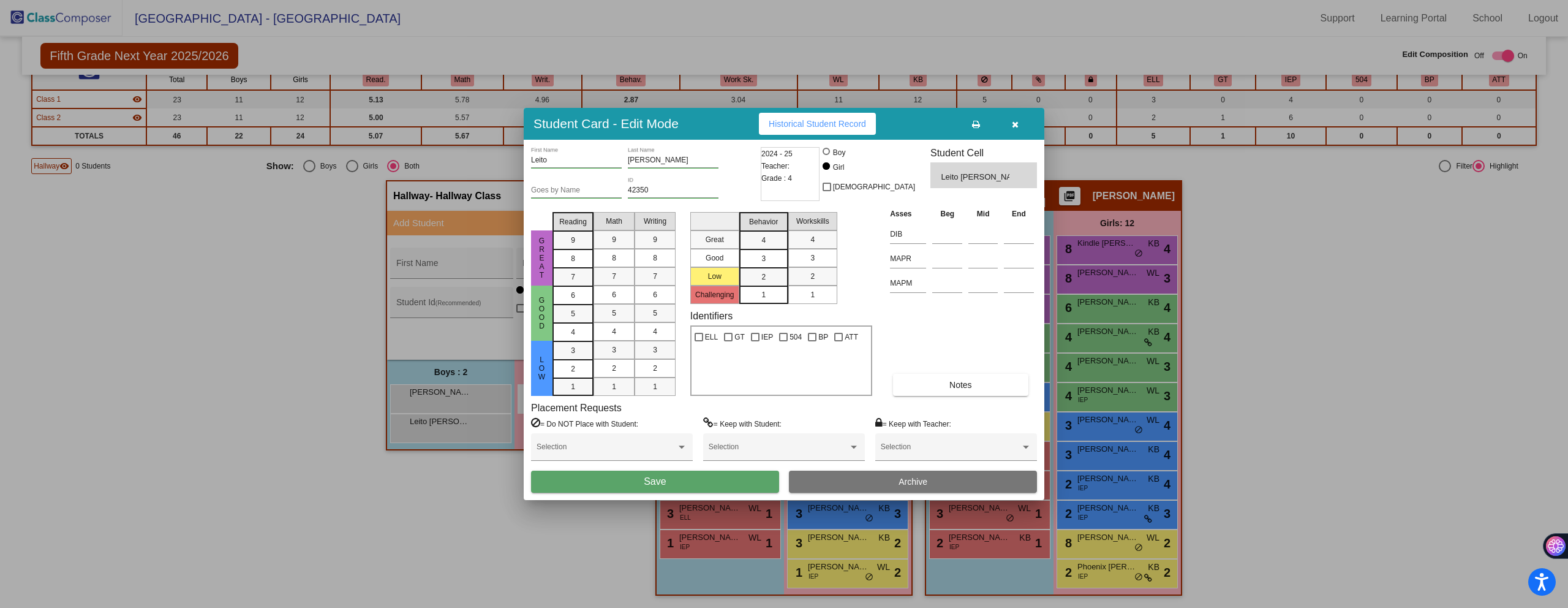 click on "Save" at bounding box center [655, 482] 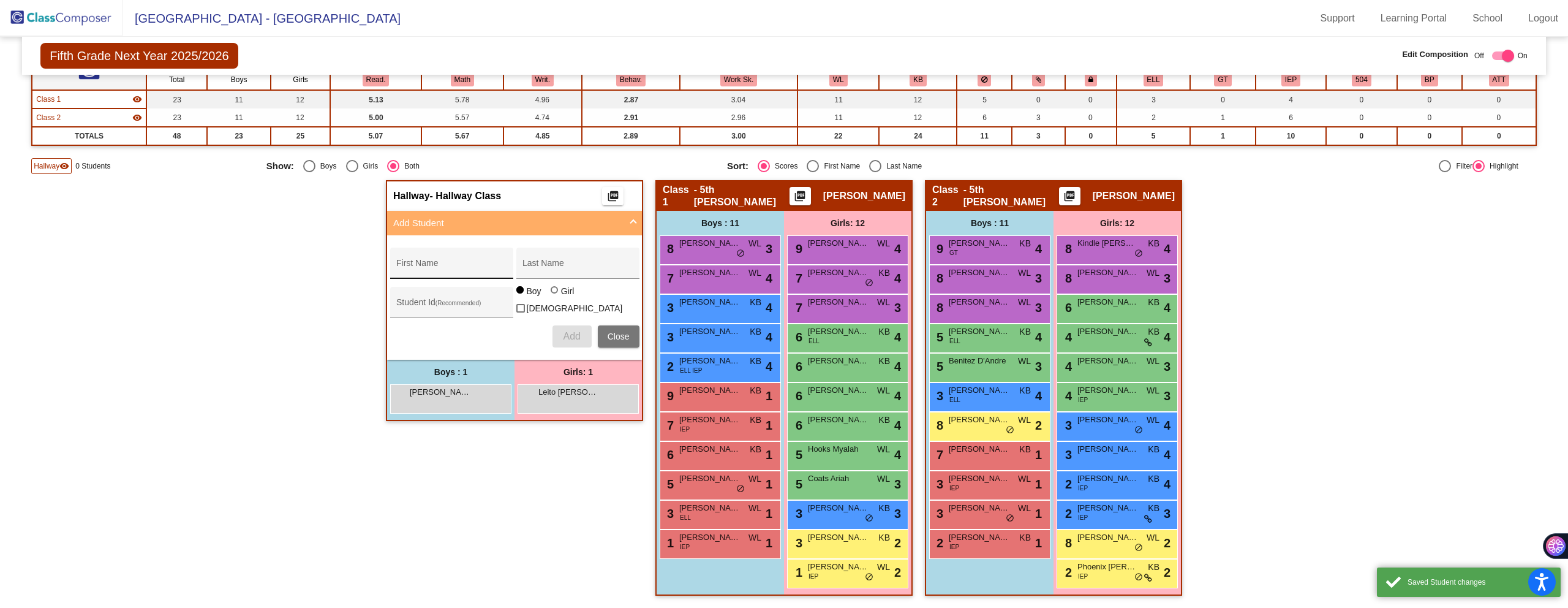 click on "First Name" at bounding box center [451, 267] 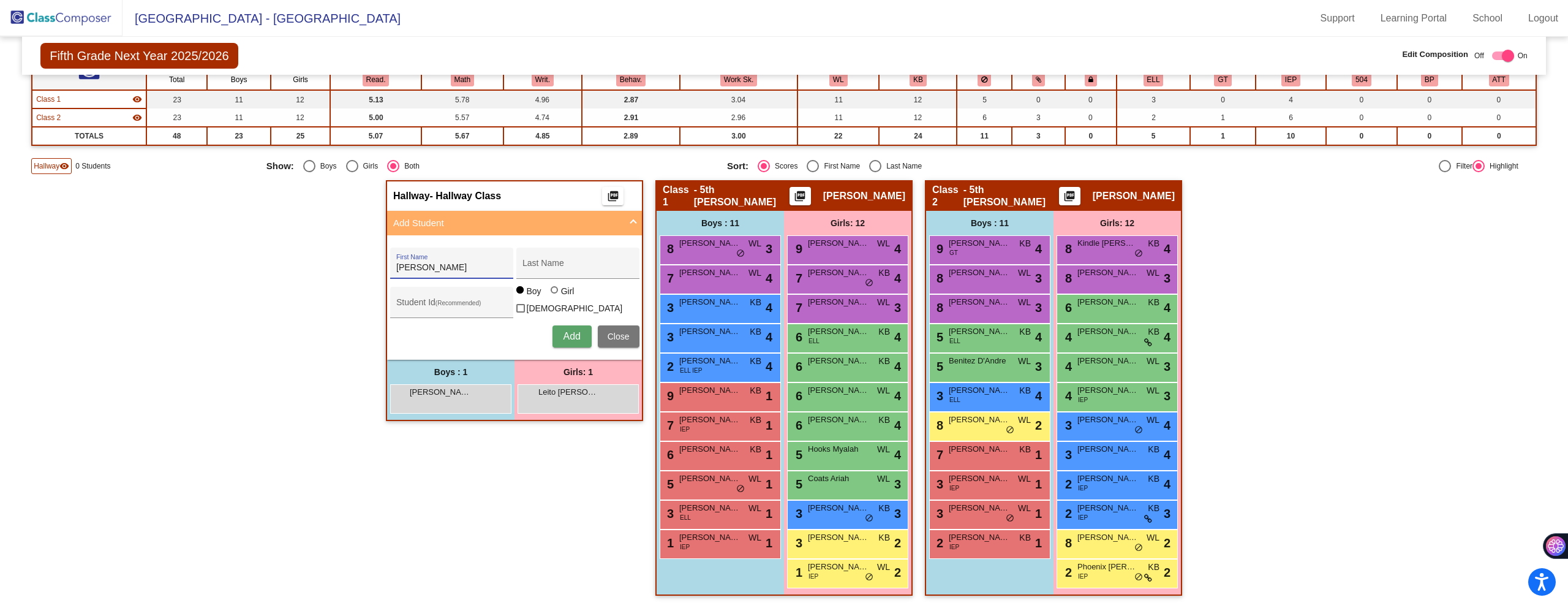 type on "[PERSON_NAME]" 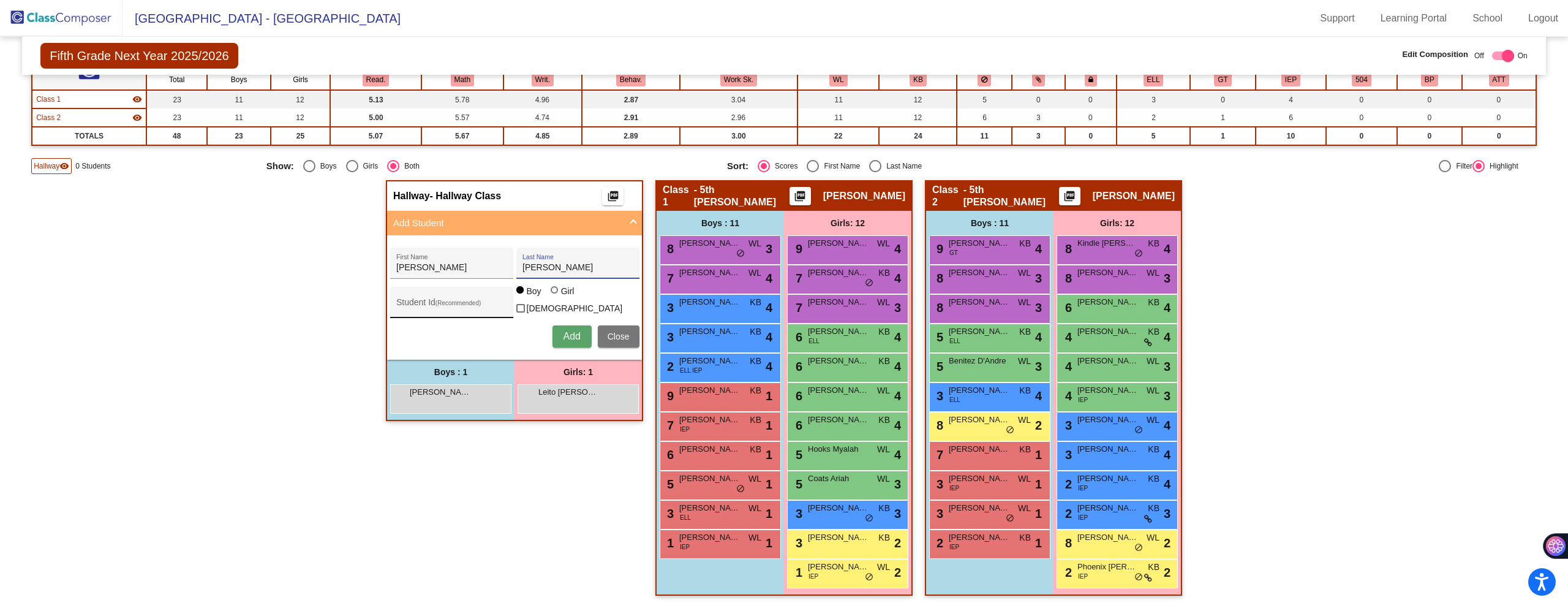 type on "[PERSON_NAME]" 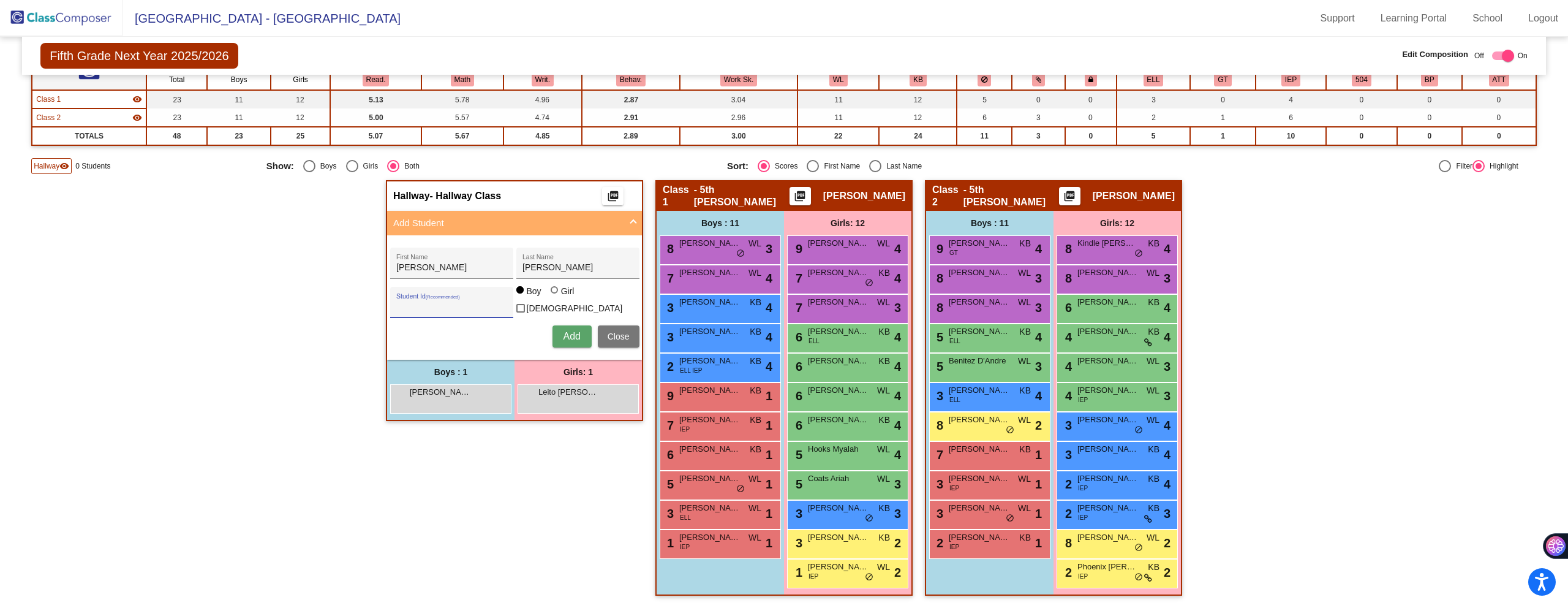 click on "Student Id  (Recommended)" at bounding box center [451, 307] 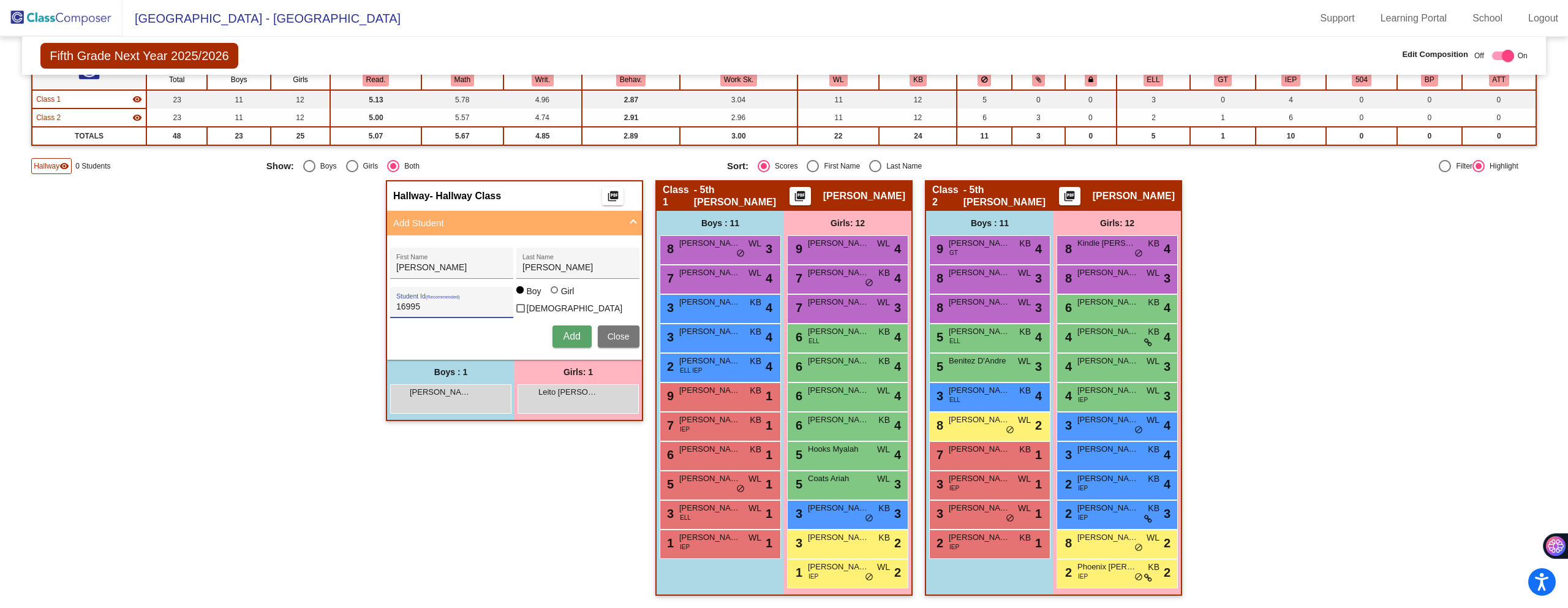 type on "16995" 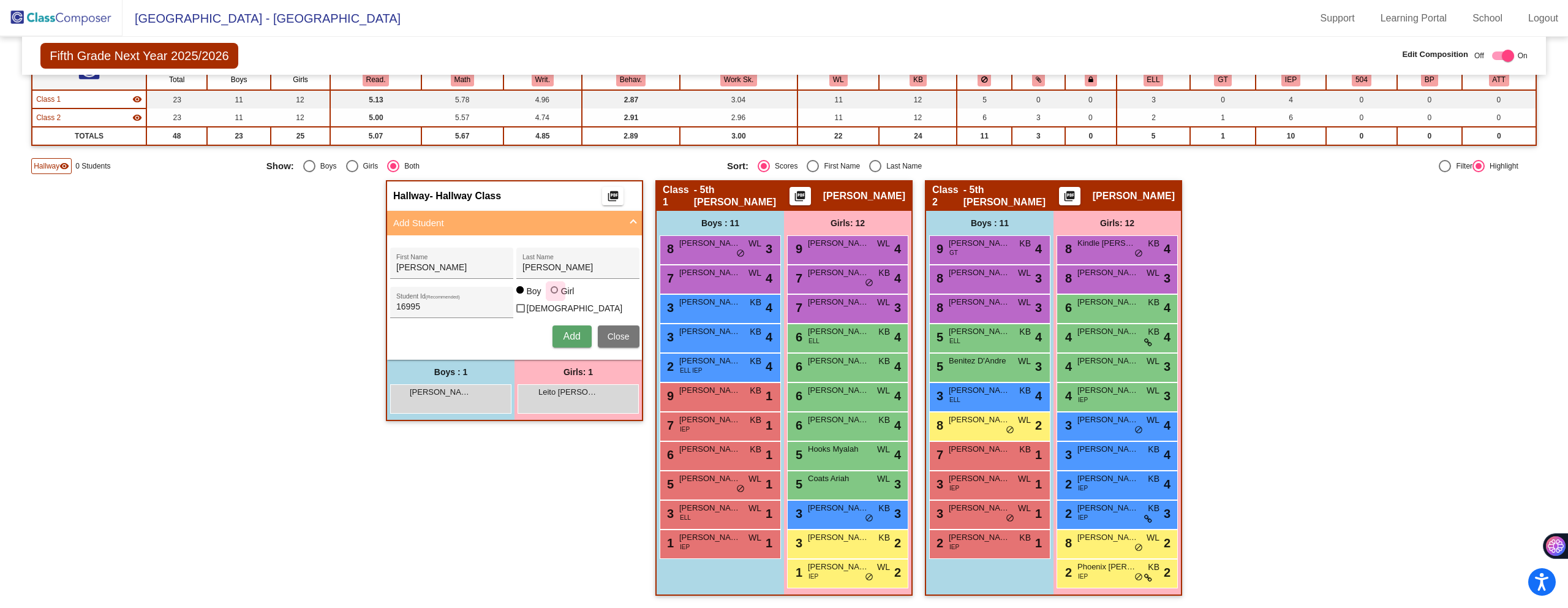 click at bounding box center (554, 290) 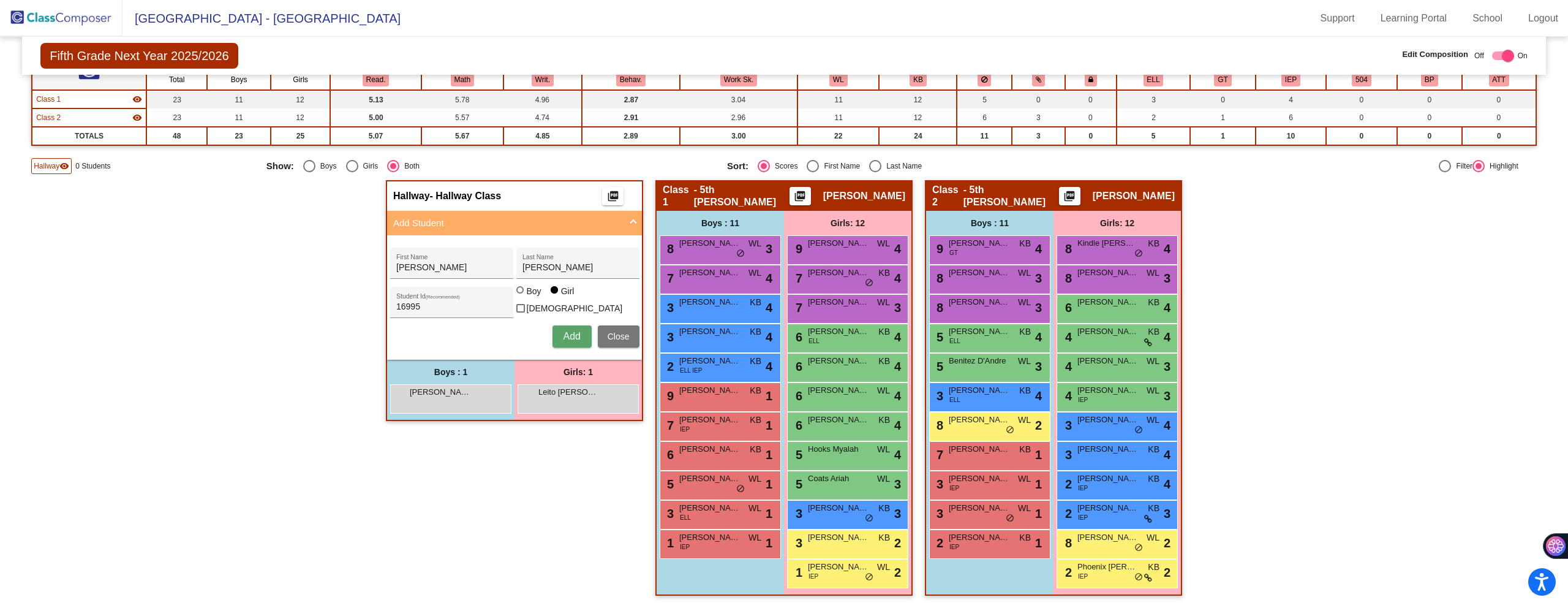 click on "Add" at bounding box center [571, 336] 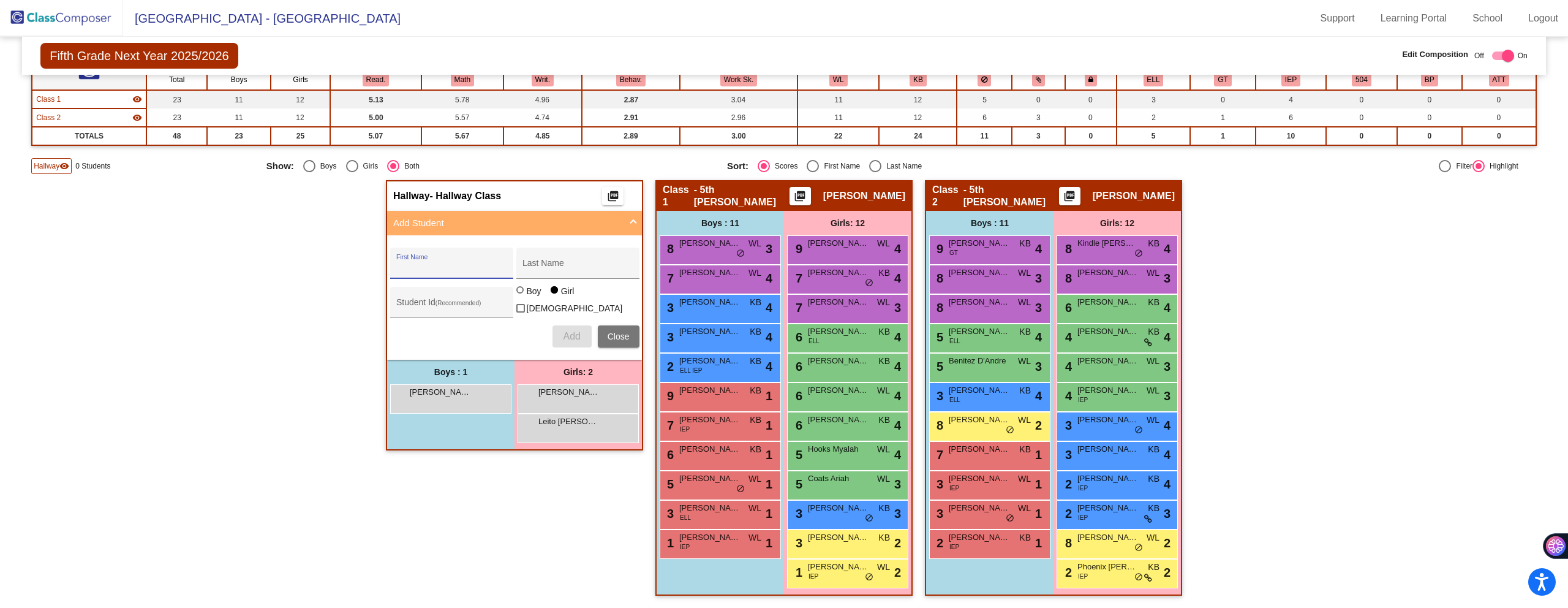 click on "Close" at bounding box center [619, 336] 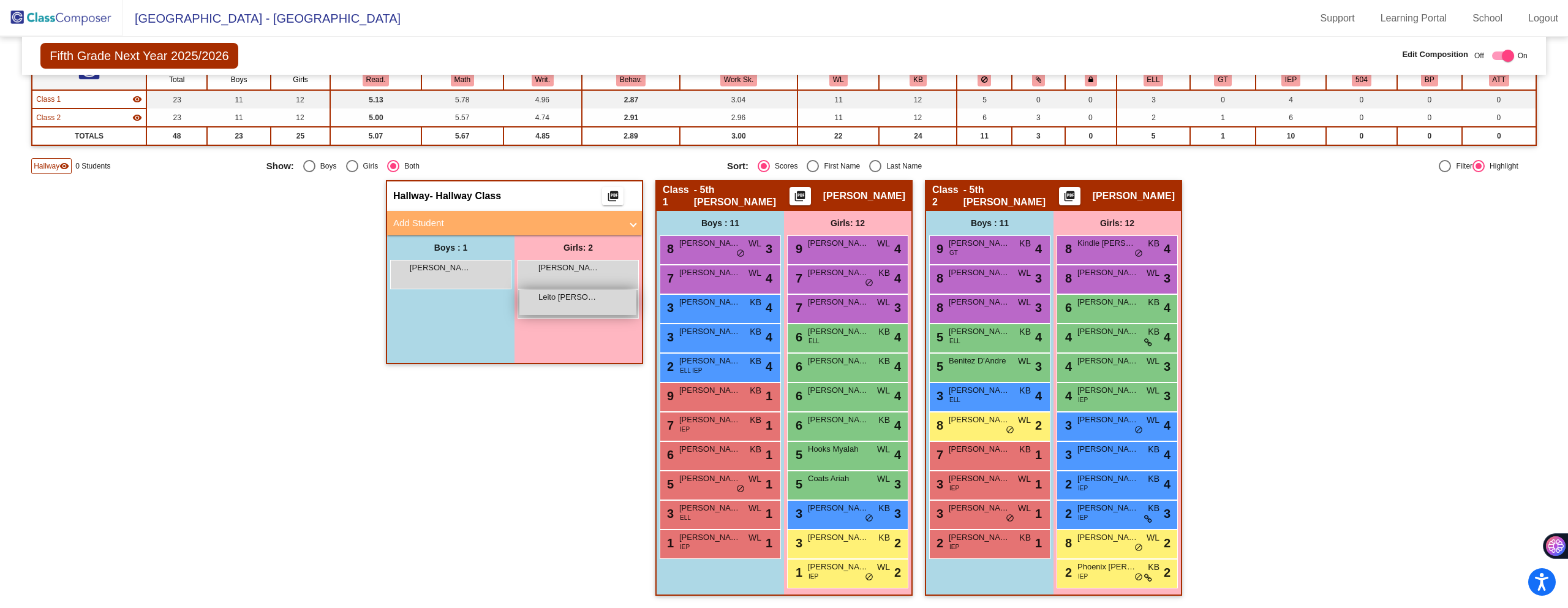 click on "Leito [PERSON_NAME]" at bounding box center (569, 297) 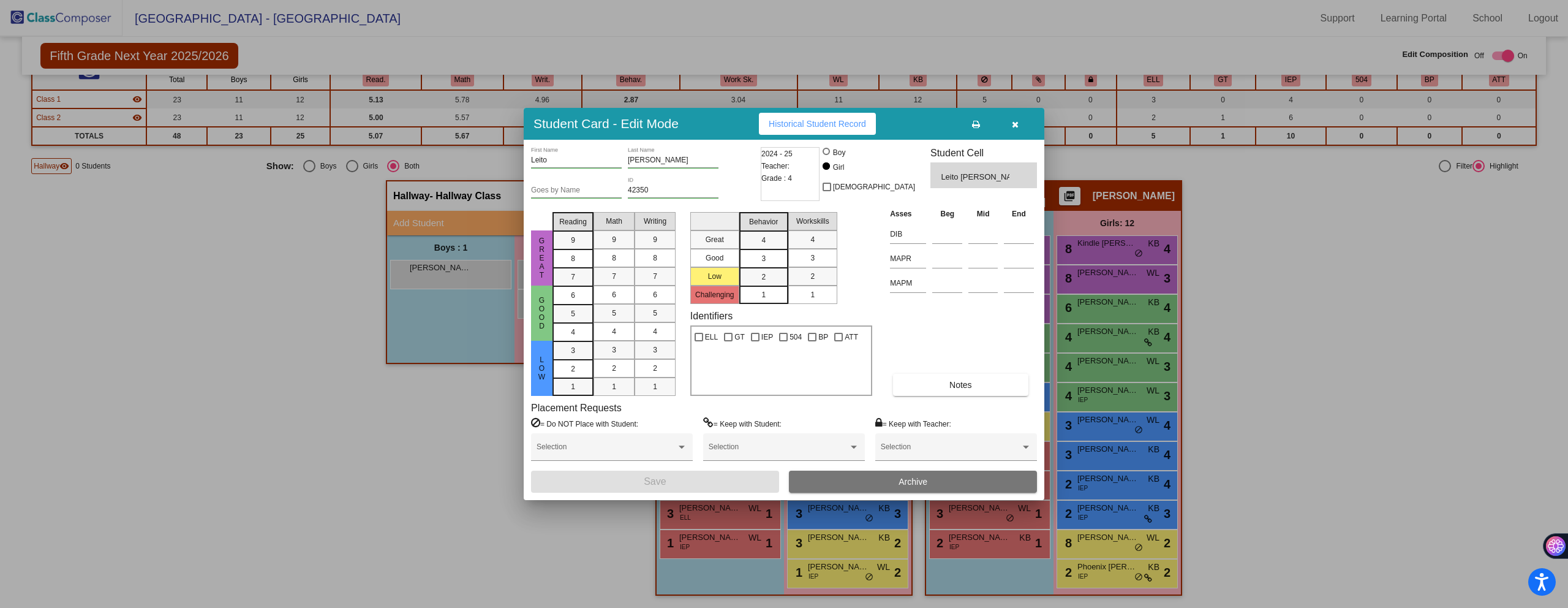 click on "Grade : 4" at bounding box center (777, 178) 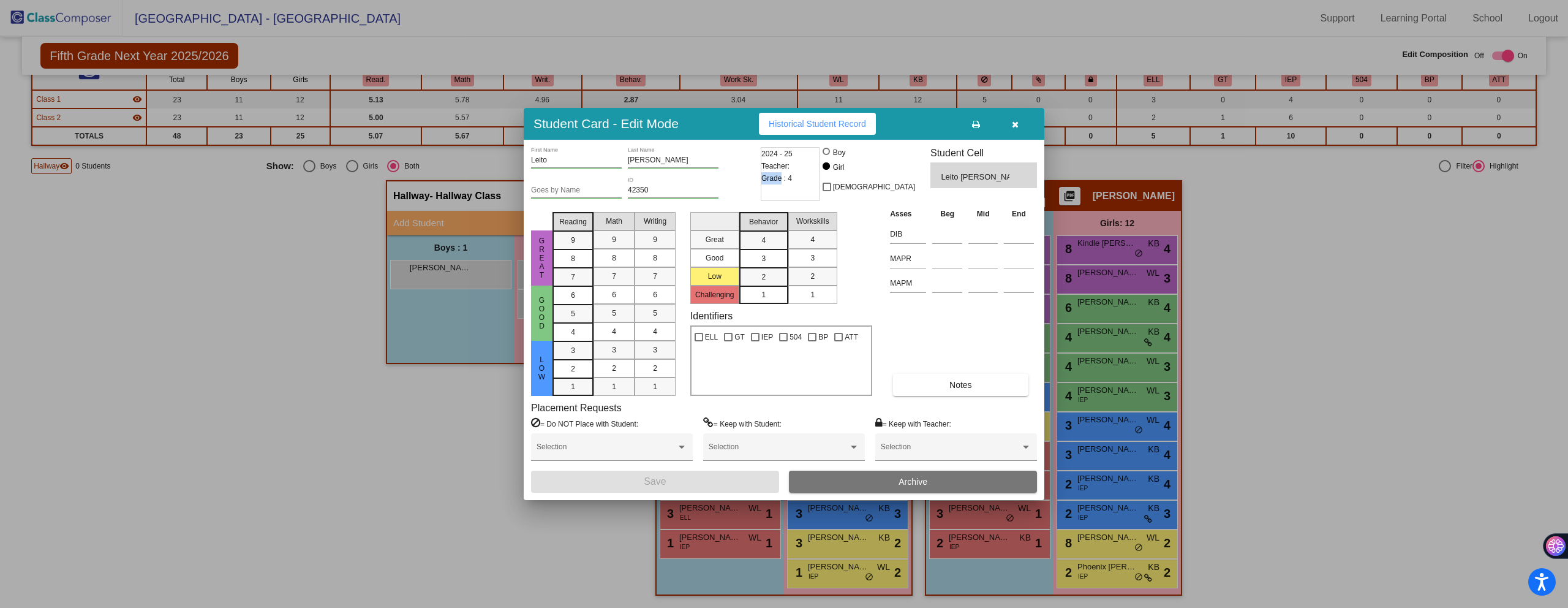 click on "Grade : 4" at bounding box center (777, 178) 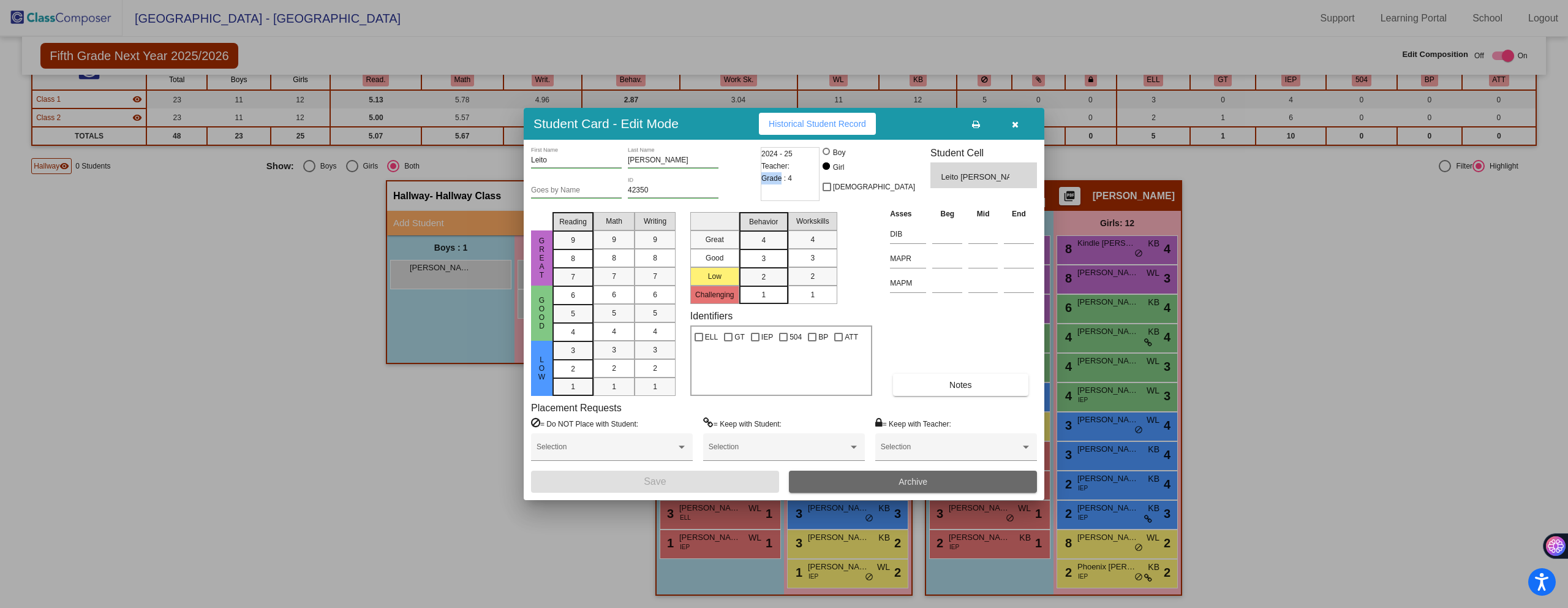 click on "Archive" at bounding box center [913, 482] 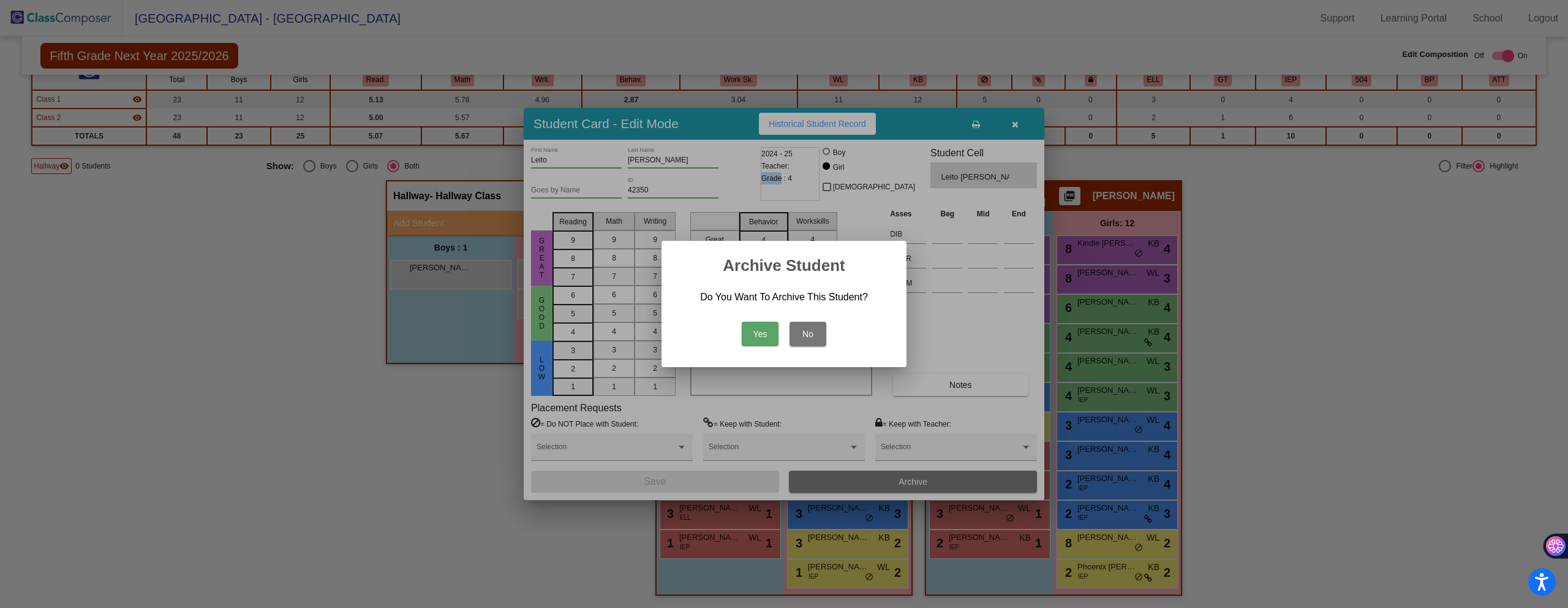 click on "Yes" at bounding box center [760, 334] 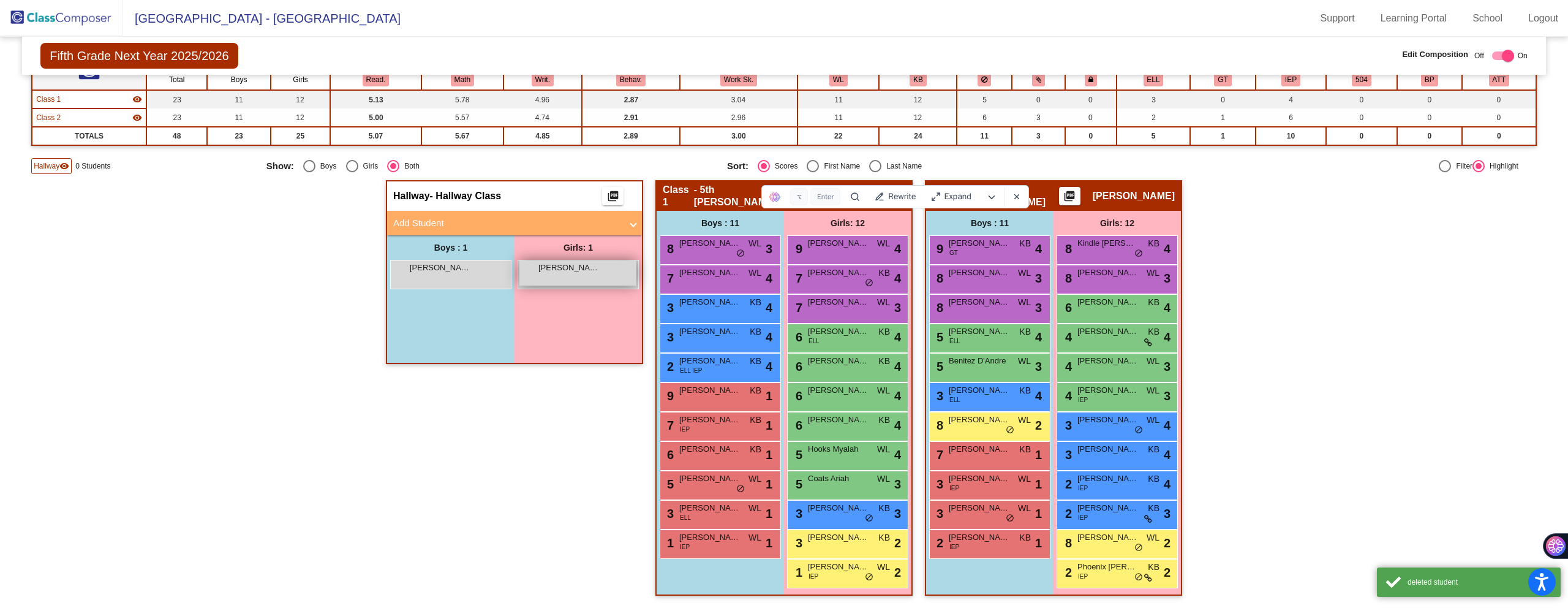 click on "[PERSON_NAME] [PERSON_NAME] lock do_not_disturb_alt" at bounding box center (578, 273) 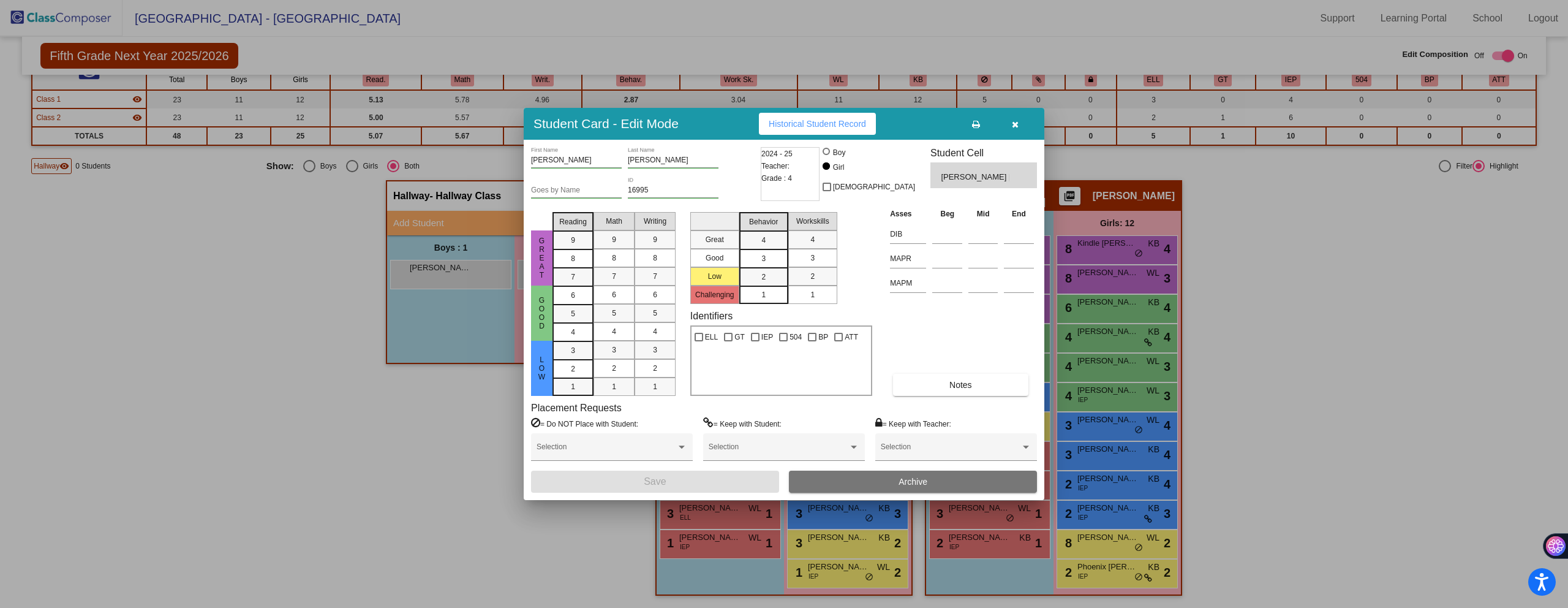 click on "Archive" at bounding box center (913, 482) 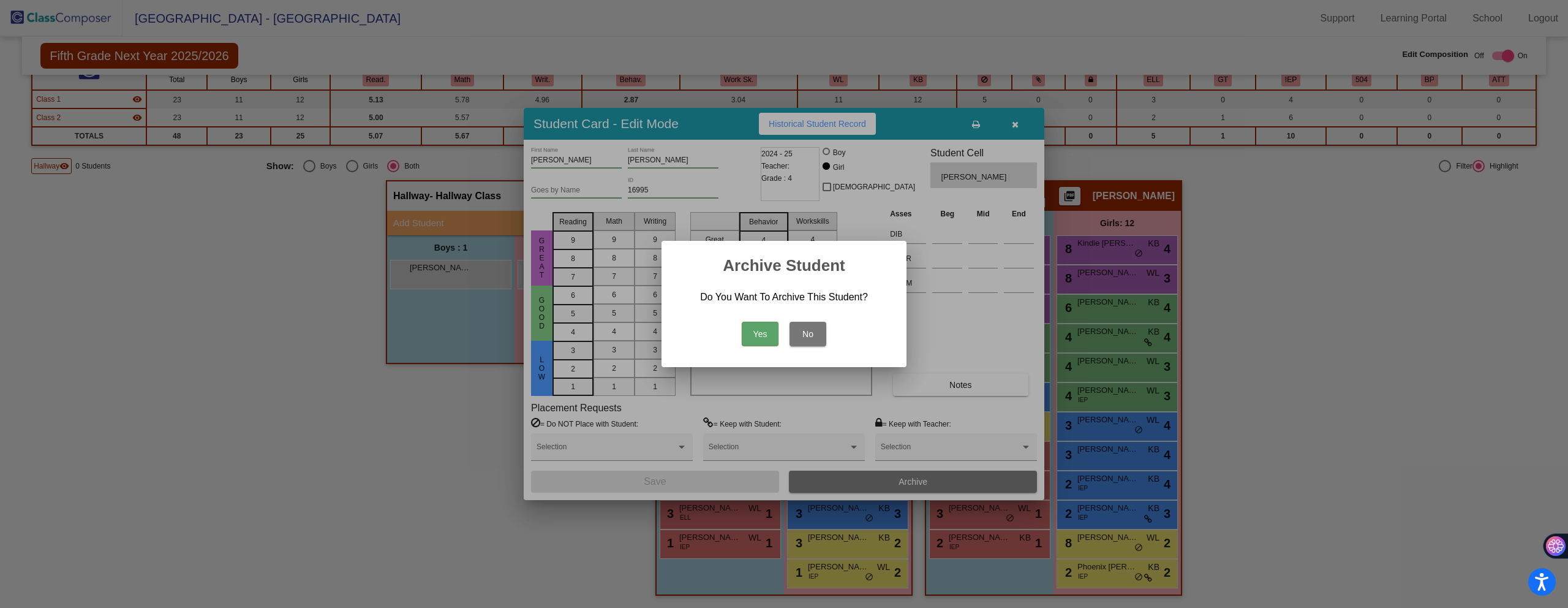 click on "Yes" at bounding box center (760, 334) 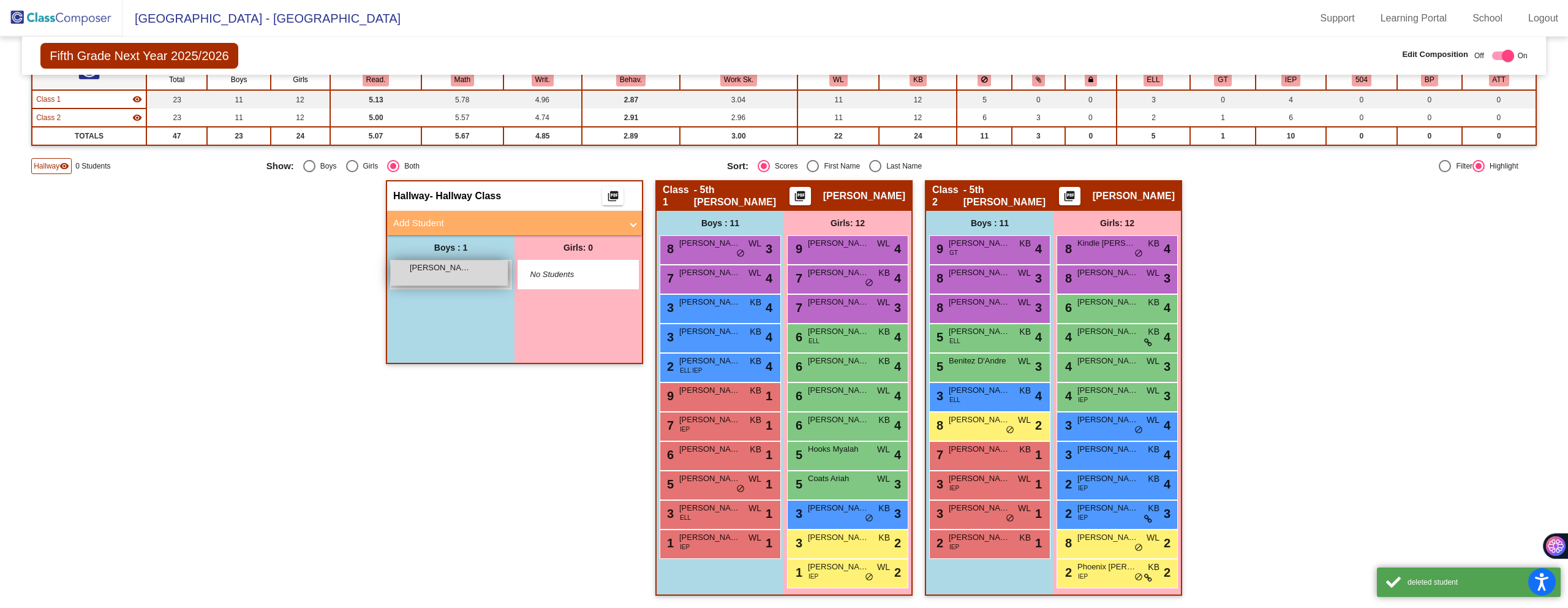 click on "[PERSON_NAME]" at bounding box center (440, 268) 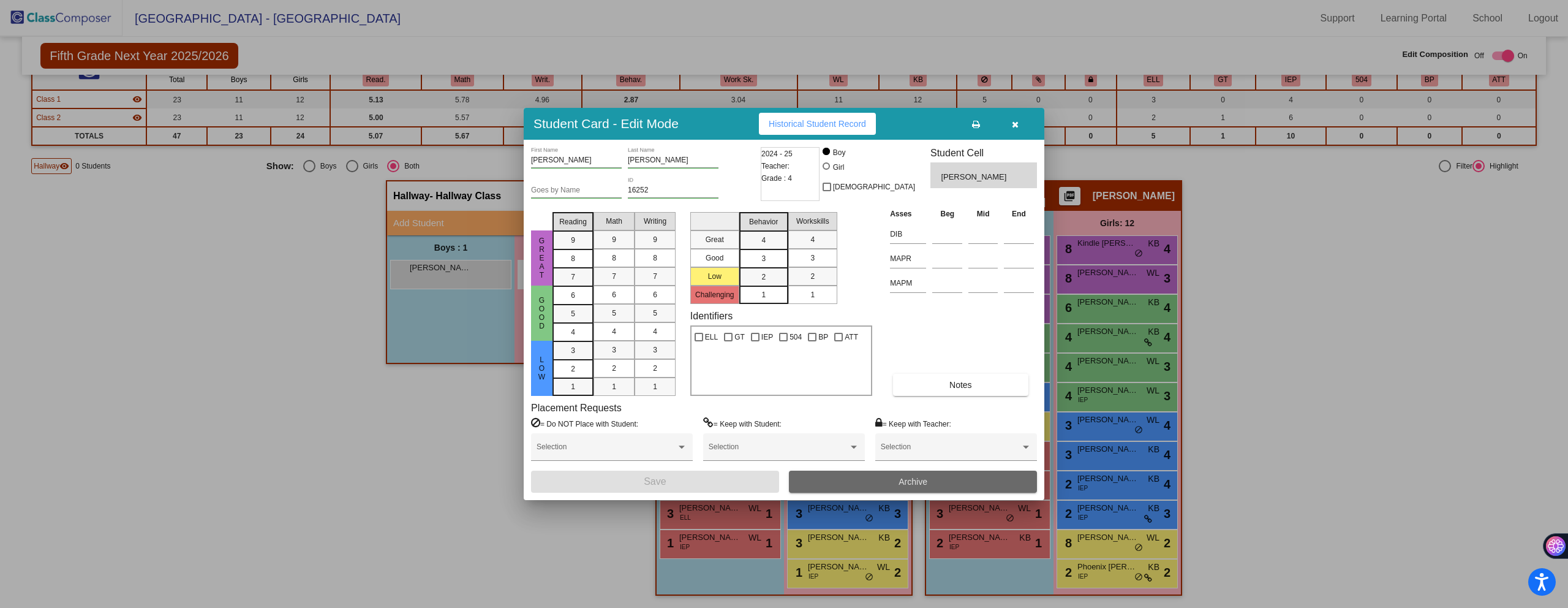 click on "Archive" at bounding box center [913, 482] 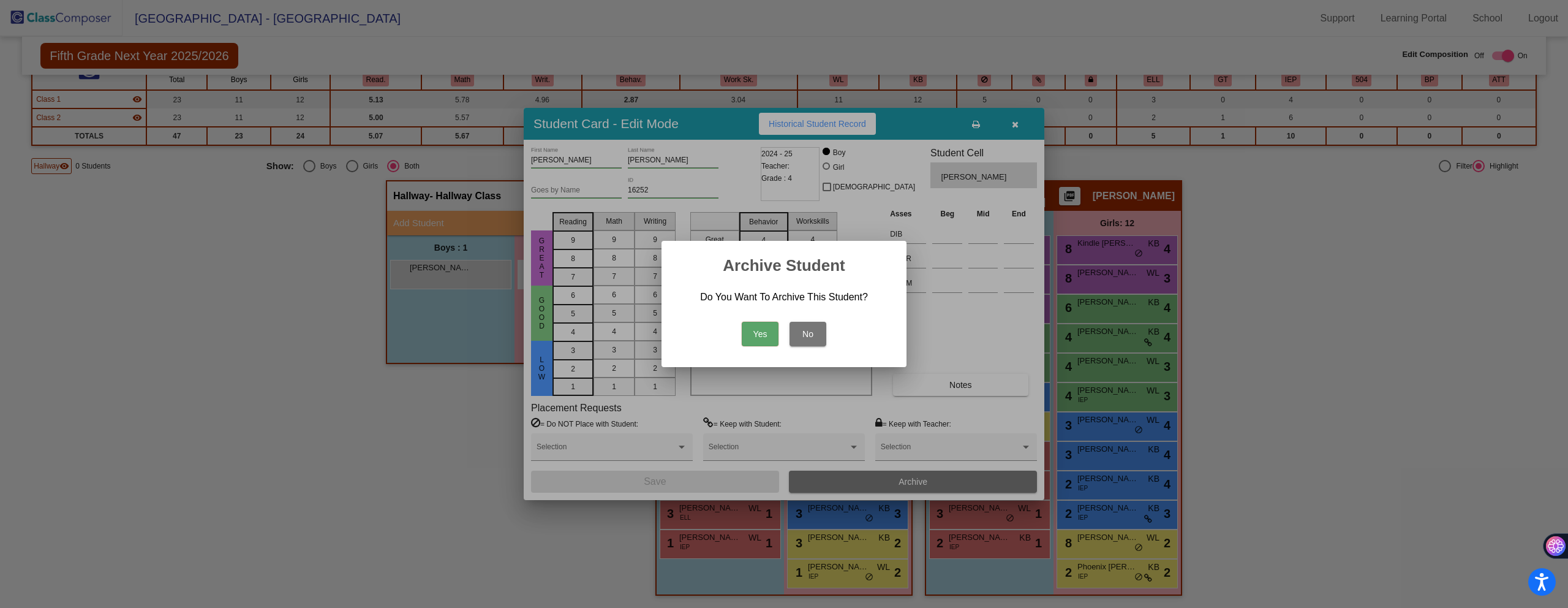 click on "Yes" at bounding box center [760, 334] 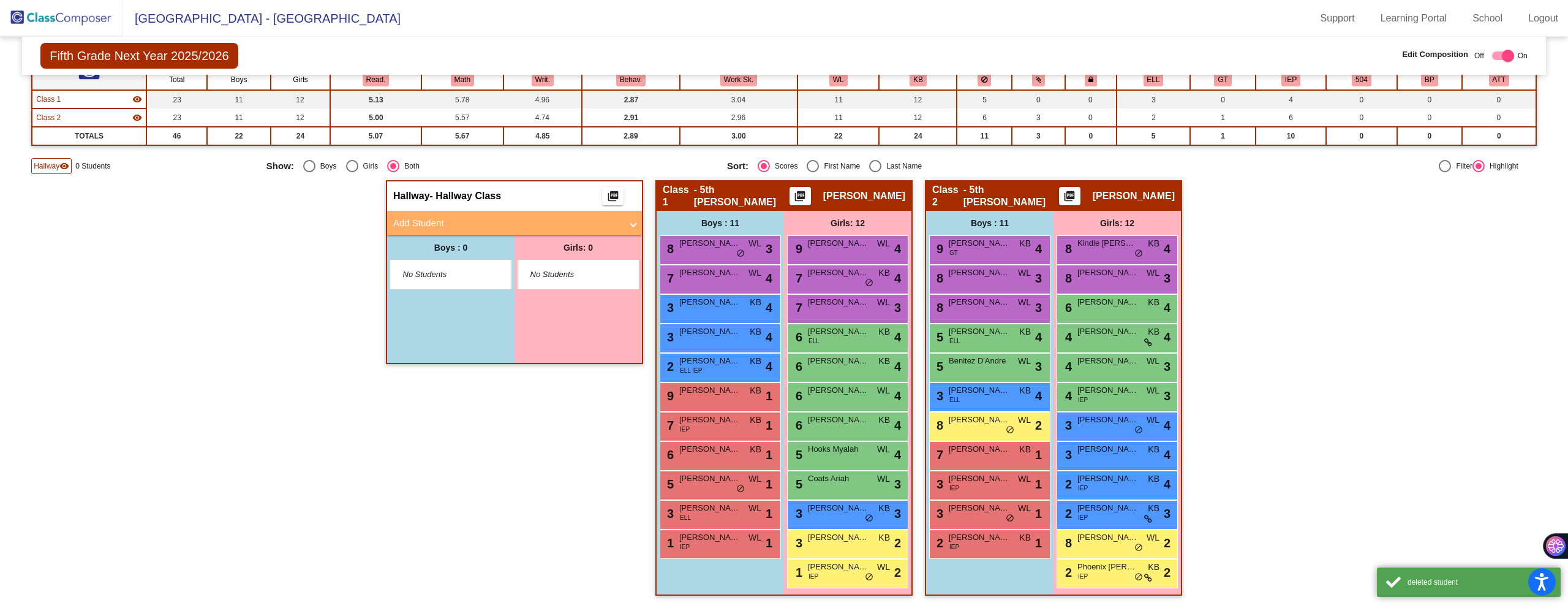 click on "Hallway   - Hallway Class  picture_as_pdf  Add Student  First Name Last Name Student Id  (Recommended)   Boy   Girl   [DEMOGRAPHIC_DATA] Add Close  Boys : 0    No Students   Girls: 0   No Students   Class 1   - 5th [PERSON_NAME]  picture_as_pdf [PERSON_NAME]  Add Student  First Name Last Name Student Id  (Recommended)   Boy   Girl   [DEMOGRAPHIC_DATA] Add Close  Boys : 11  8 [PERSON_NAME] WL lock do_not_disturb_alt 3 7 [PERSON_NAME] WL lock do_not_disturb_alt 4 3 [PERSON_NAME] KB lock do_not_disturb_alt 4 3 [PERSON_NAME] KB lock do_not_disturb_alt 4 2 [PERSON_NAME] ([PERSON_NAME]) ELL IEP KB lock do_not_disturb_alt 4 9 [PERSON_NAME] KB lock do_not_disturb_alt 1 7 [PERSON_NAME] Easton IEP KB lock do_not_disturb_alt 1 6 [PERSON_NAME] Xander KB lock do_not_disturb_alt 1 5 [PERSON_NAME] WL lock do_not_disturb_alt 1 3 [PERSON_NAME] [PERSON_NAME] lock do_not_disturb_alt 1 1 [PERSON_NAME] IEP WL lock do_not_disturb_alt 1 Girls: 12 9 [PERSON_NAME] Silver WL lock do_not_disturb_alt 4 7 [PERSON_NAME] KB lock do_not_disturb_alt 4 7 [PERSON_NAME] WL 3" 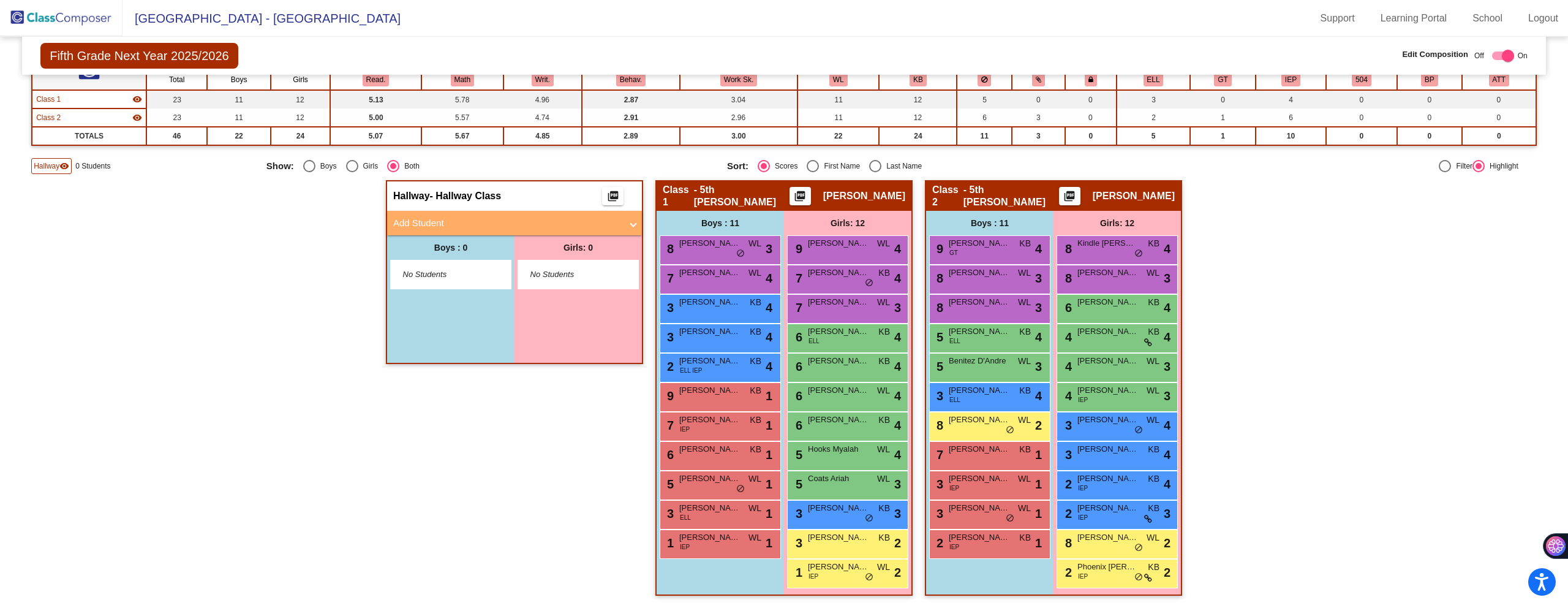 click on "Hallway   - Hallway Class  picture_as_pdf  Add Student  First Name Last Name Student Id  (Recommended)   Boy   Girl   [DEMOGRAPHIC_DATA] Add Close  Boys : 0    No Students   Girls: 0   No Students   Class 1   - 5th [PERSON_NAME]  picture_as_pdf [PERSON_NAME]  Add Student  First Name Last Name Student Id  (Recommended)   Boy   Girl   [DEMOGRAPHIC_DATA] Add Close  Boys : 11  8 [PERSON_NAME] WL lock do_not_disturb_alt 3 7 [PERSON_NAME] WL lock do_not_disturb_alt 4 3 [PERSON_NAME] KB lock do_not_disturb_alt 4 3 [PERSON_NAME] KB lock do_not_disturb_alt 4 2 [PERSON_NAME] ([PERSON_NAME]) ELL IEP KB lock do_not_disturb_alt 4 9 [PERSON_NAME] KB lock do_not_disturb_alt 1 7 [PERSON_NAME] Easton IEP KB lock do_not_disturb_alt 1 6 [PERSON_NAME] Xander KB lock do_not_disturb_alt 1 5 [PERSON_NAME] WL lock do_not_disturb_alt 1 3 [PERSON_NAME] [PERSON_NAME] lock do_not_disturb_alt 1 1 [PERSON_NAME] IEP WL lock do_not_disturb_alt 1 Girls: 12 9 [PERSON_NAME] Silver WL lock do_not_disturb_alt 4 7 [PERSON_NAME] KB lock do_not_disturb_alt 4 7 [PERSON_NAME] WL 3" 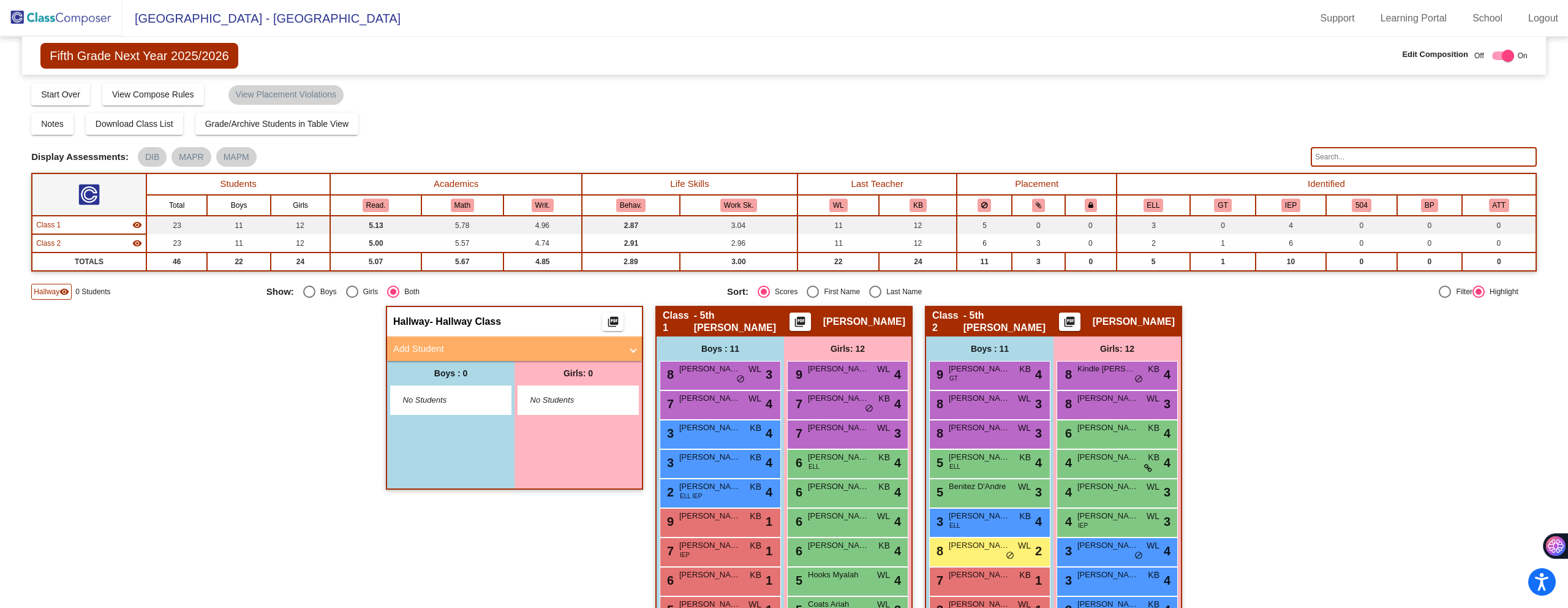 click 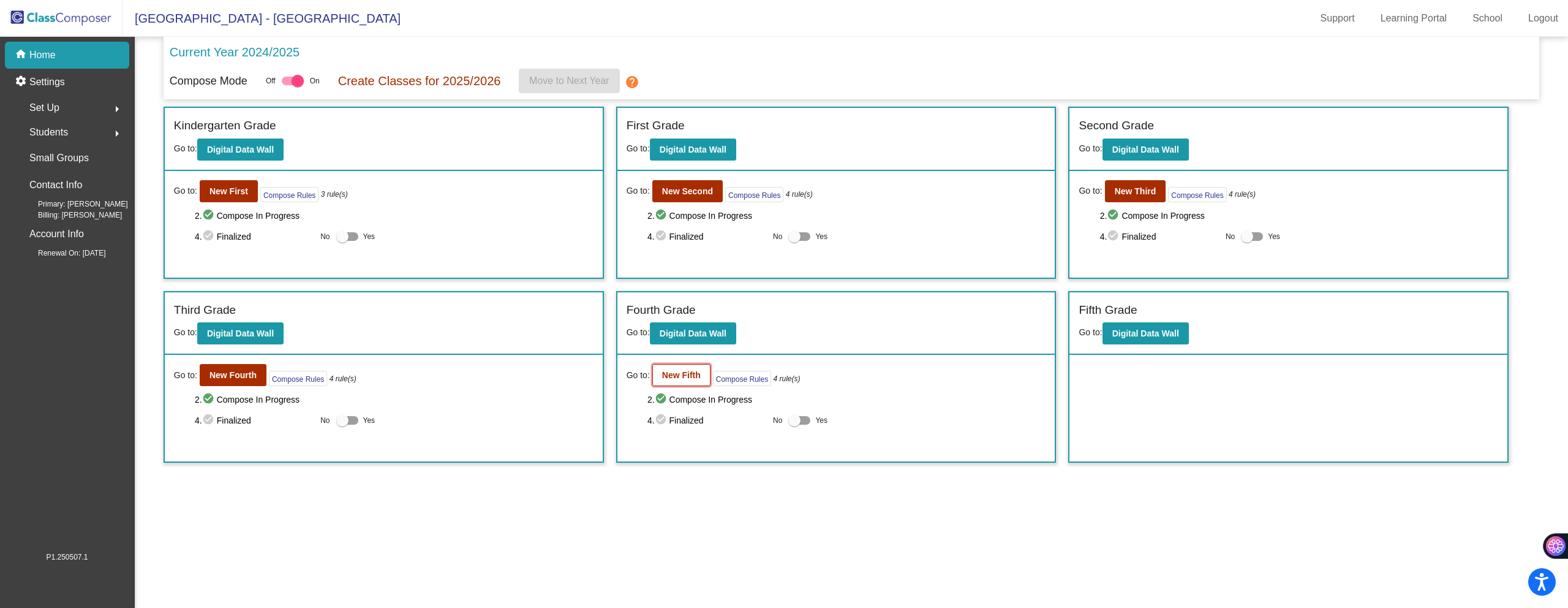 click on "New Fifth" 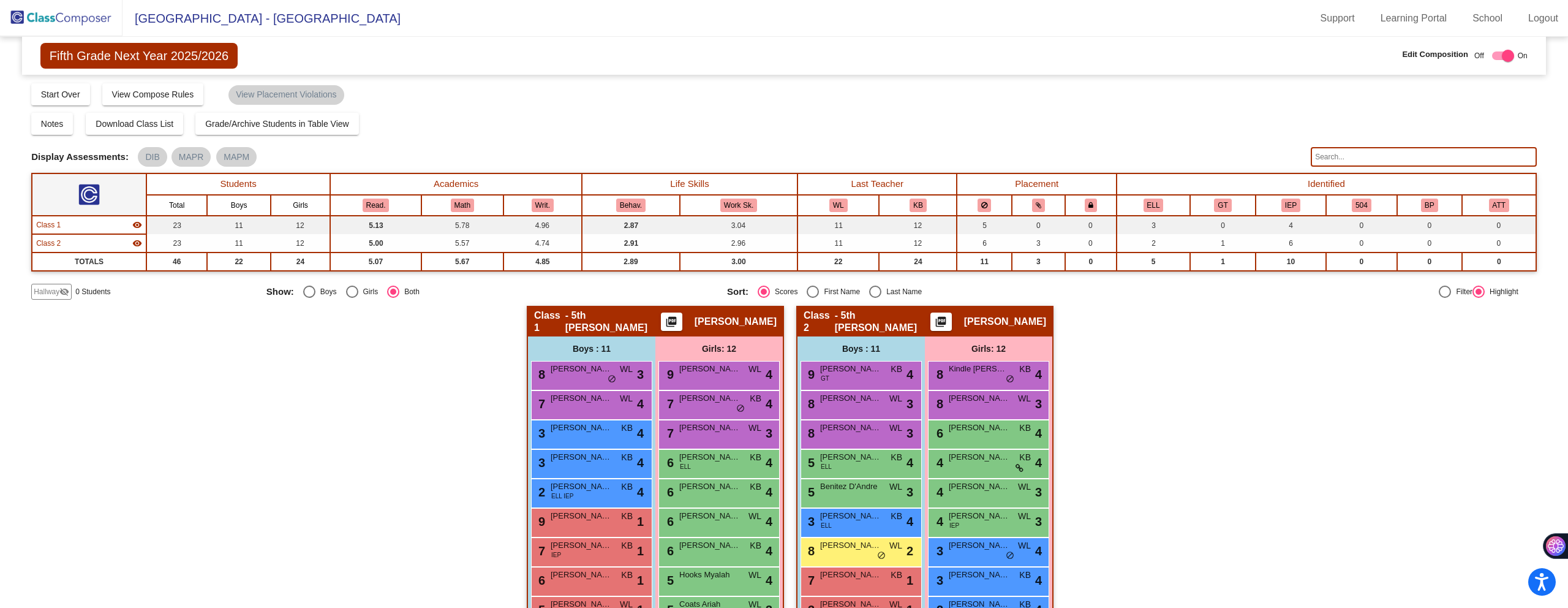click on "Fifth Grade Next Year 2025/2026  Edit Composition Off   On  Incoming   Digital Data Wall    Display Scores for Years:   [DATE] - [DATE]   [DATE] - [DATE]  Grade/Archive Students in Table View   Download   New Small Group   Saved Small Group   Compose   Start Over   Submit Classes  Compose has been submitted  Check for Incomplete Scores  View Compose Rules   View Placement Violations  Notes   Download Class List   Import Students   Grade/Archive Students in Table View   New Small Group   Saved Small Group  Display Scores for Years:   [DATE] - [DATE]   [DATE] - [DATE] Display Assessments: DIB MAPR MAPM Students Academics Life Skills  Last Teacher  Placement  Identified  Total Boys Girls  Read.   Math   Writ.   Behav.   Work Sk.   WL   KB   ELL   GT   IEP   504   BP   ATT  Hallway  visibility_off  0 0 0                 0   0   0   0   0   0   0   0   0   0   0  Class 1  visibility  23 11 12  5.13   5.78   4.96   2.87   3.04   11   12   5   0   0   3   0   4   0   0   0  Class 2  visibility  23 11 12  5.00   5.57   4.74  3" 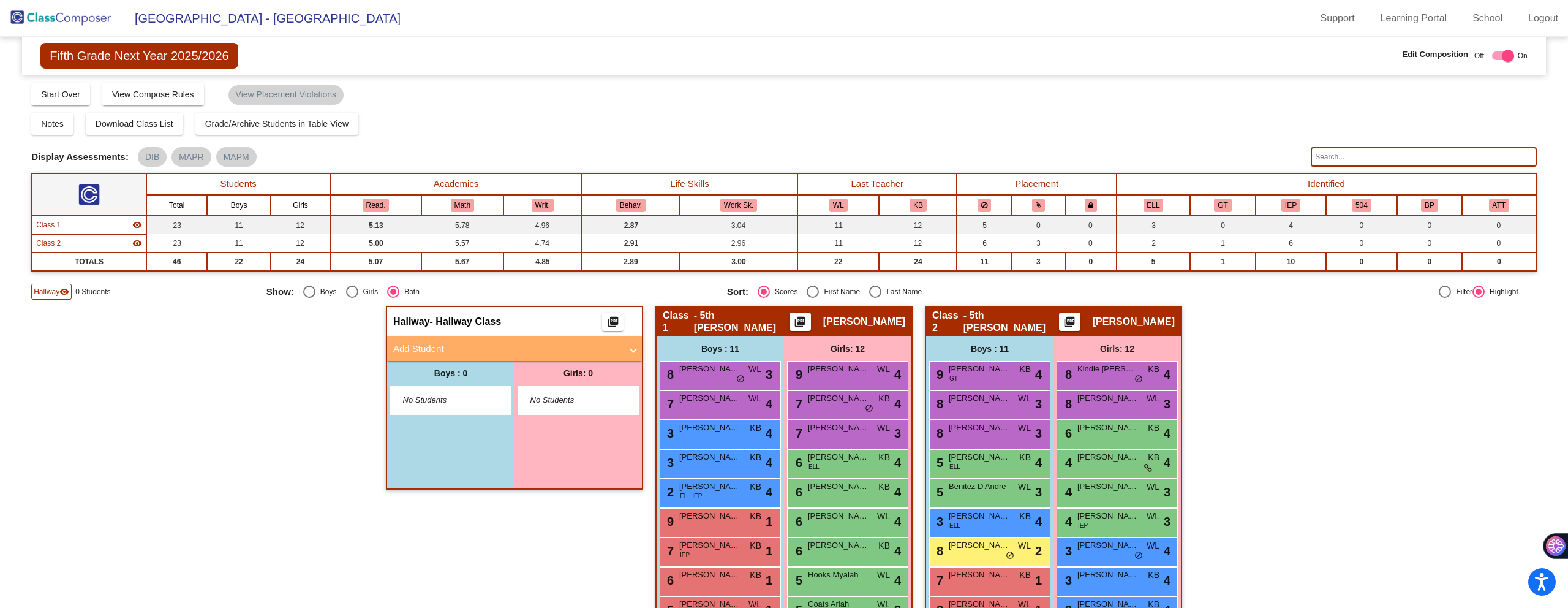 click on "No Students" at bounding box center [441, 400] 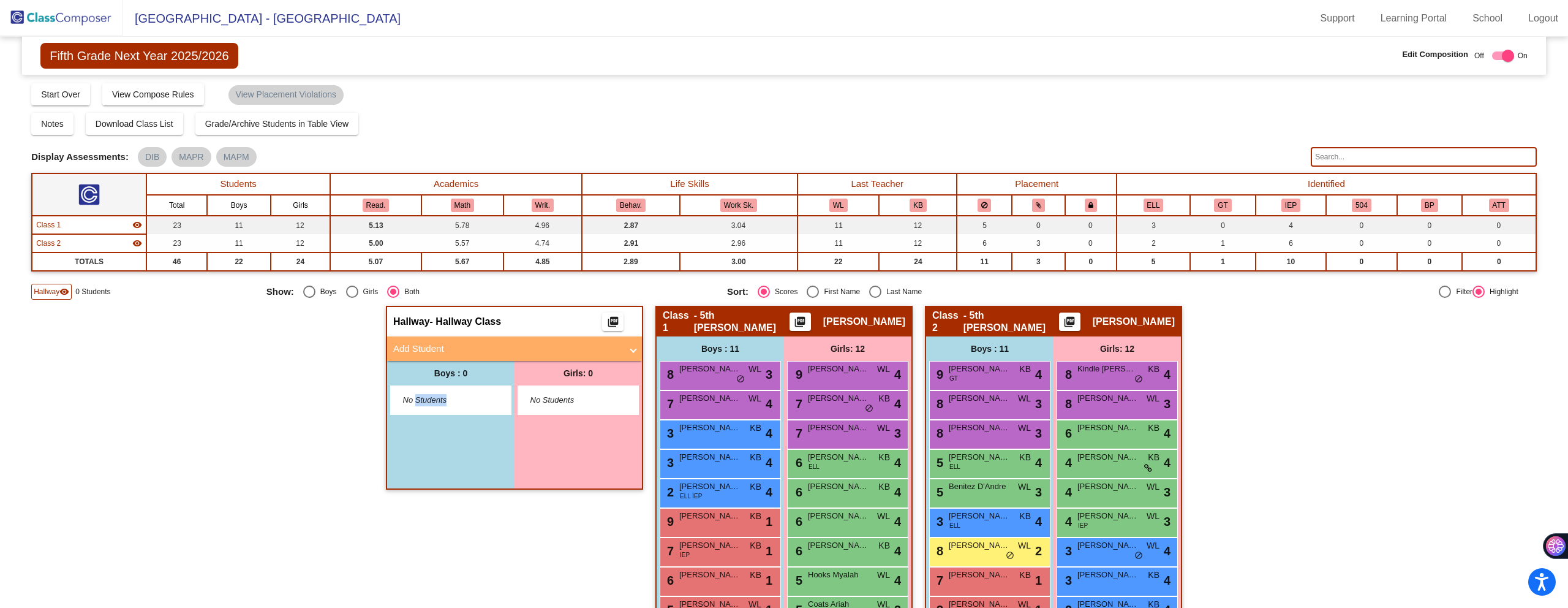 click on "No Students" at bounding box center (441, 400) 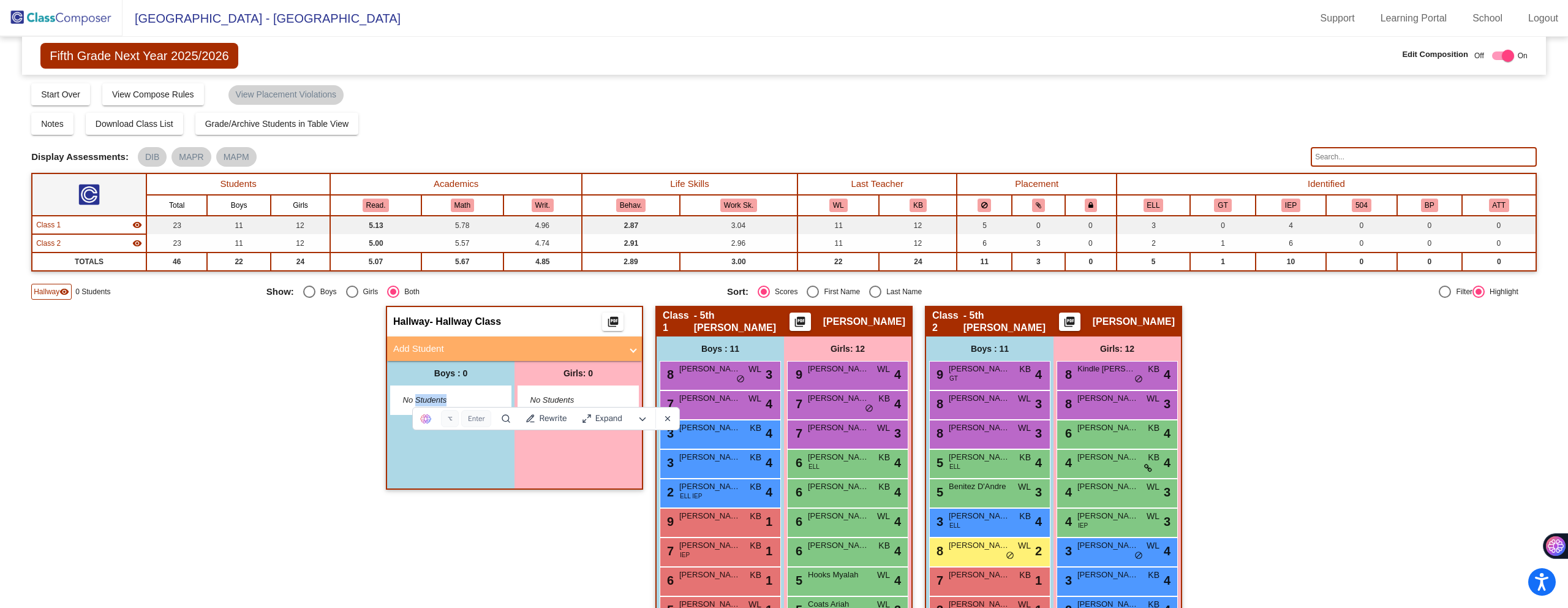 click on "No Students" at bounding box center (441, 400) 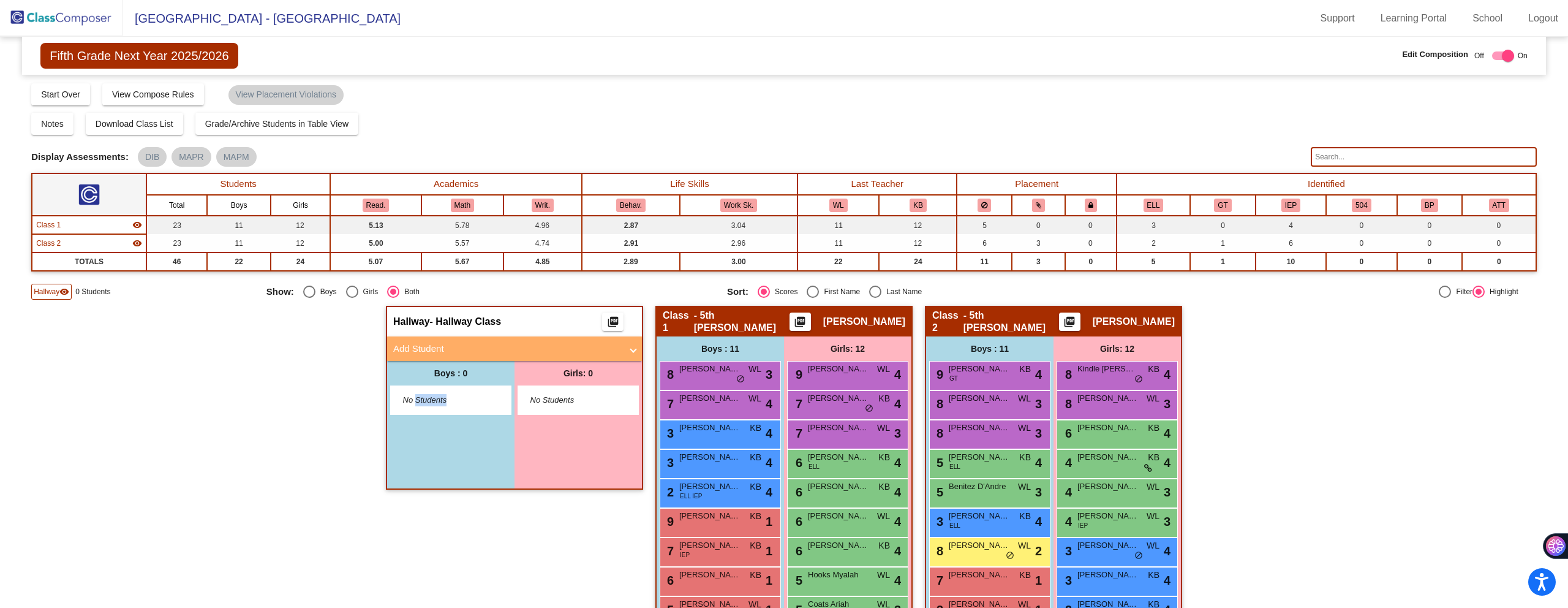 click on "No Students" at bounding box center [441, 400] 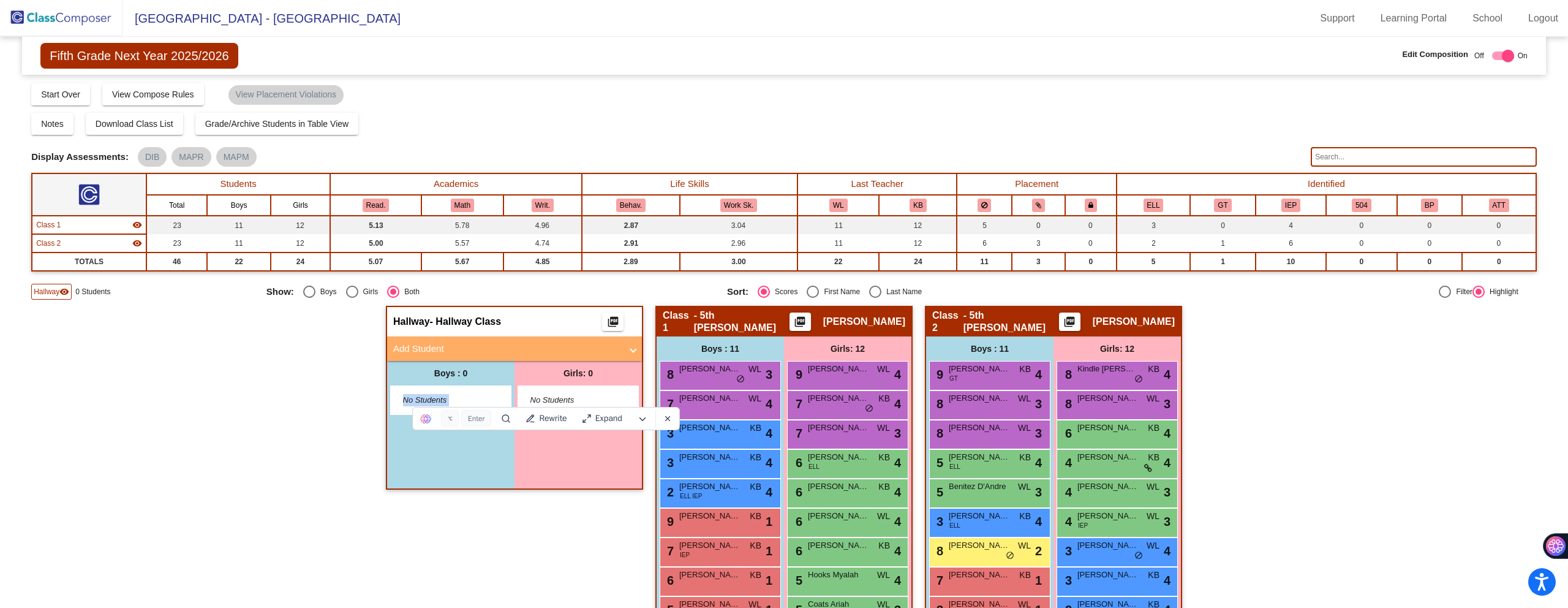 click on "No Students" at bounding box center (441, 400) 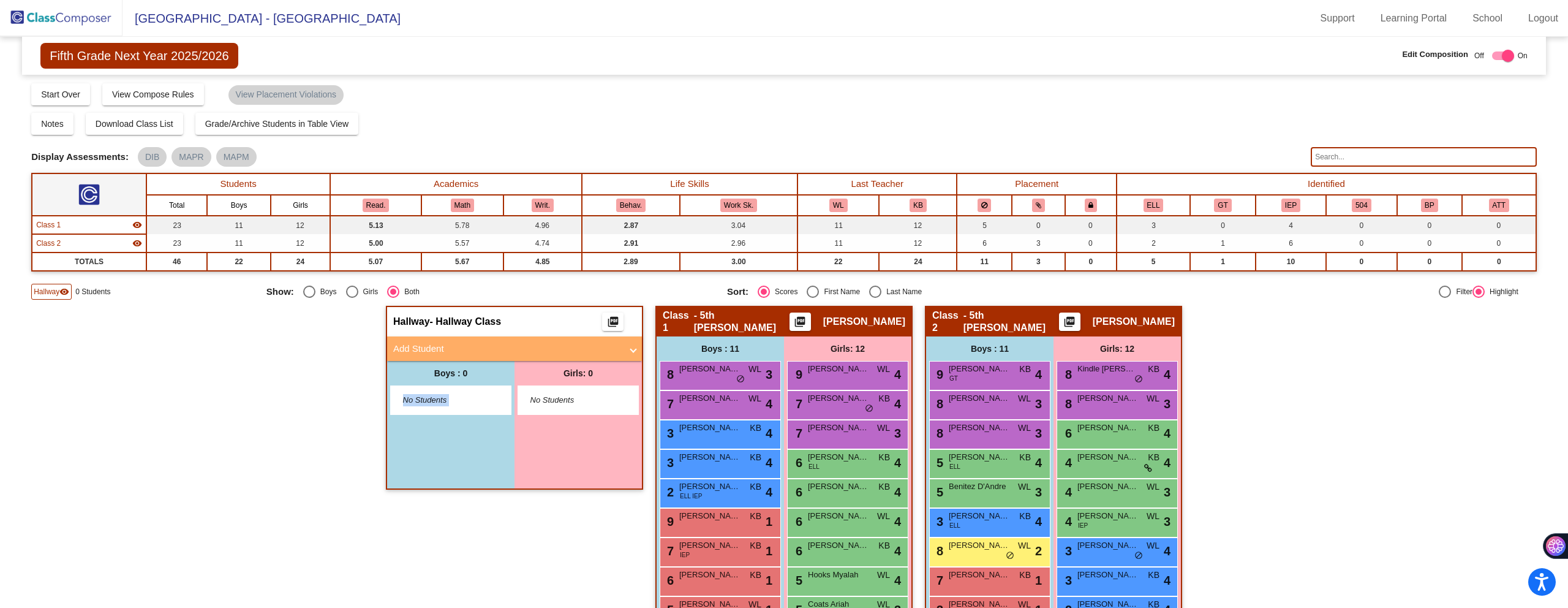 click on "No Students" at bounding box center [441, 400] 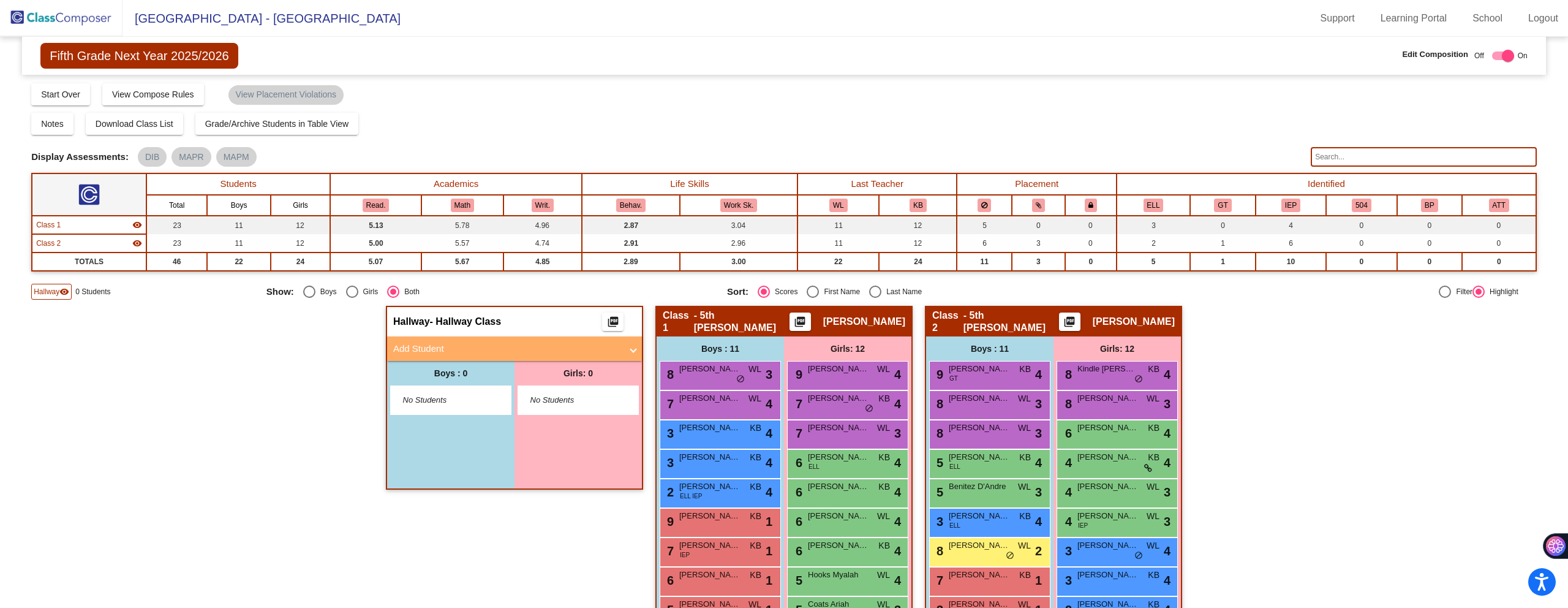 click on "Add Student" at bounding box center [507, 349] 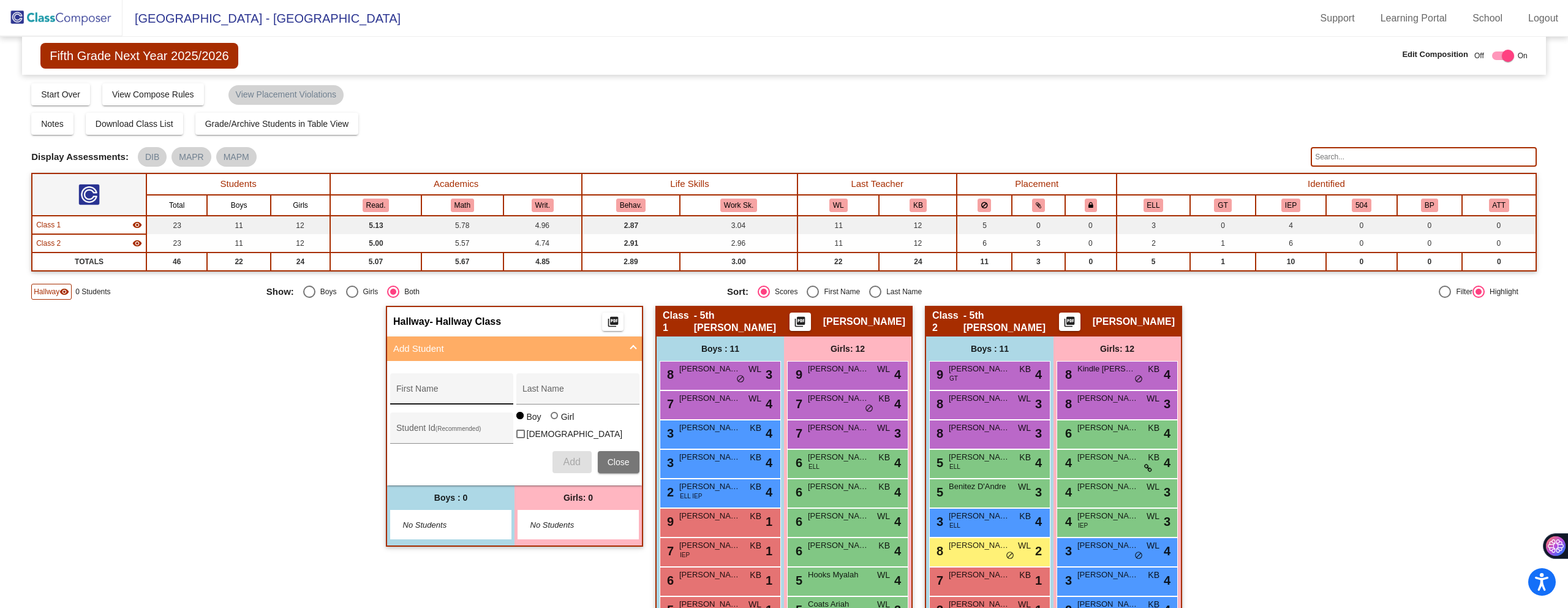 click on "First Name" at bounding box center [451, 392] 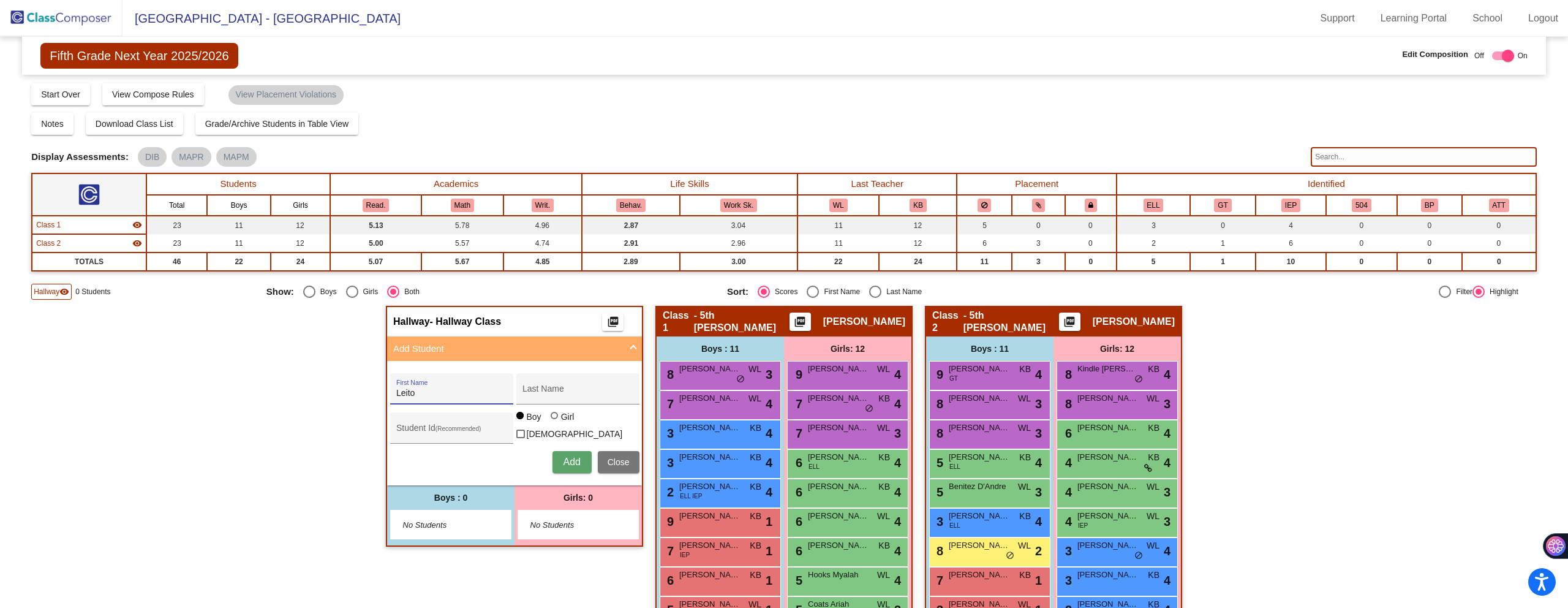 type on "Leito" 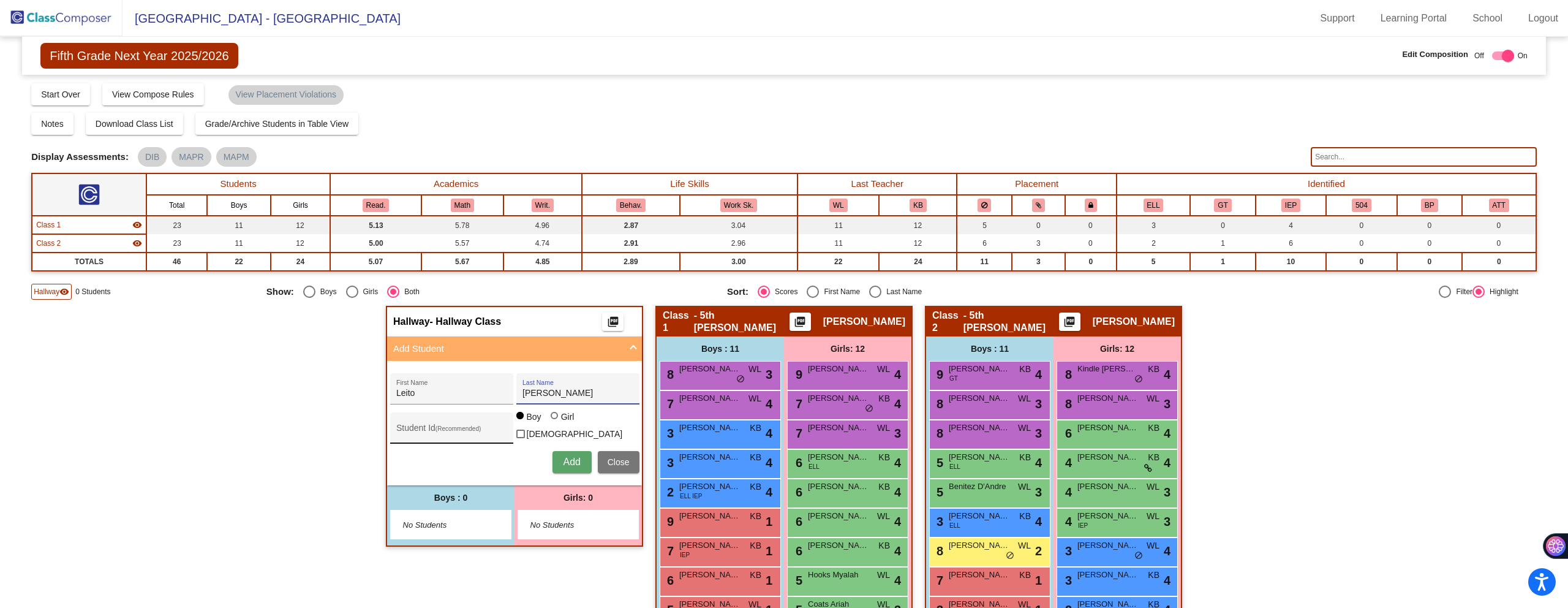type on "[PERSON_NAME]" 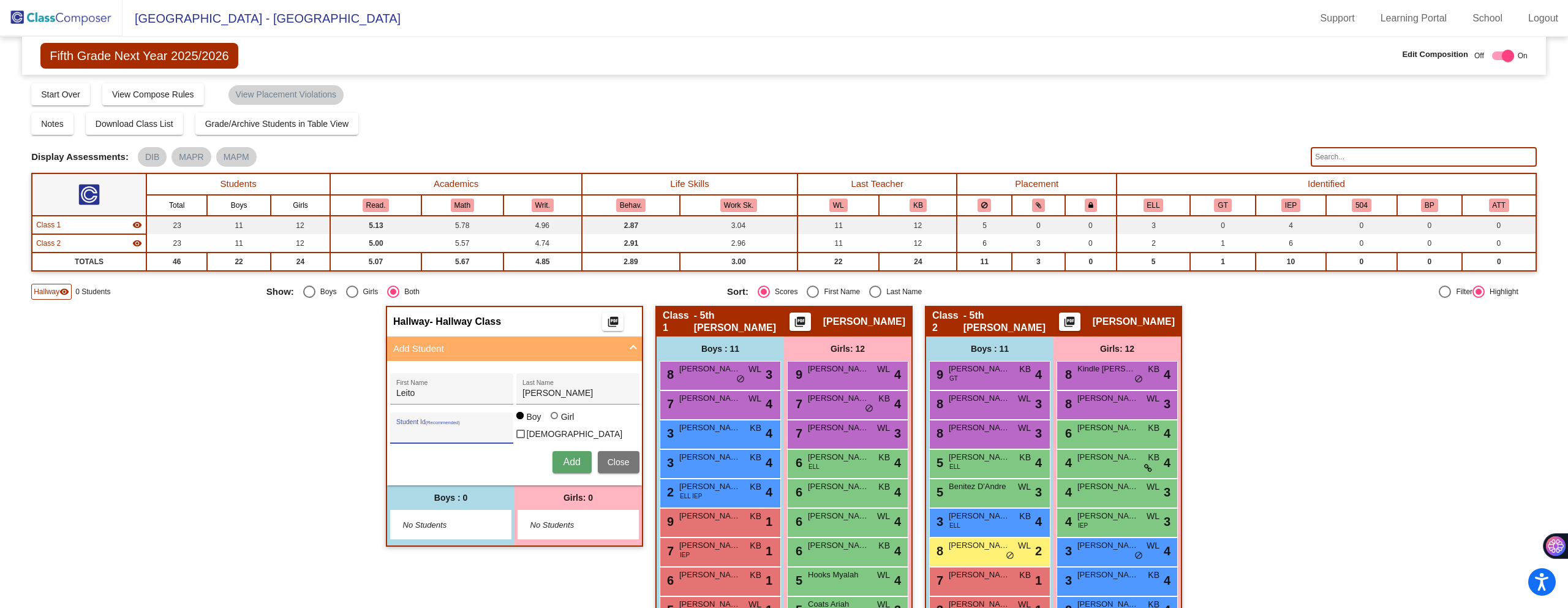 click on "Student Id  (Recommended)" at bounding box center (451, 433) 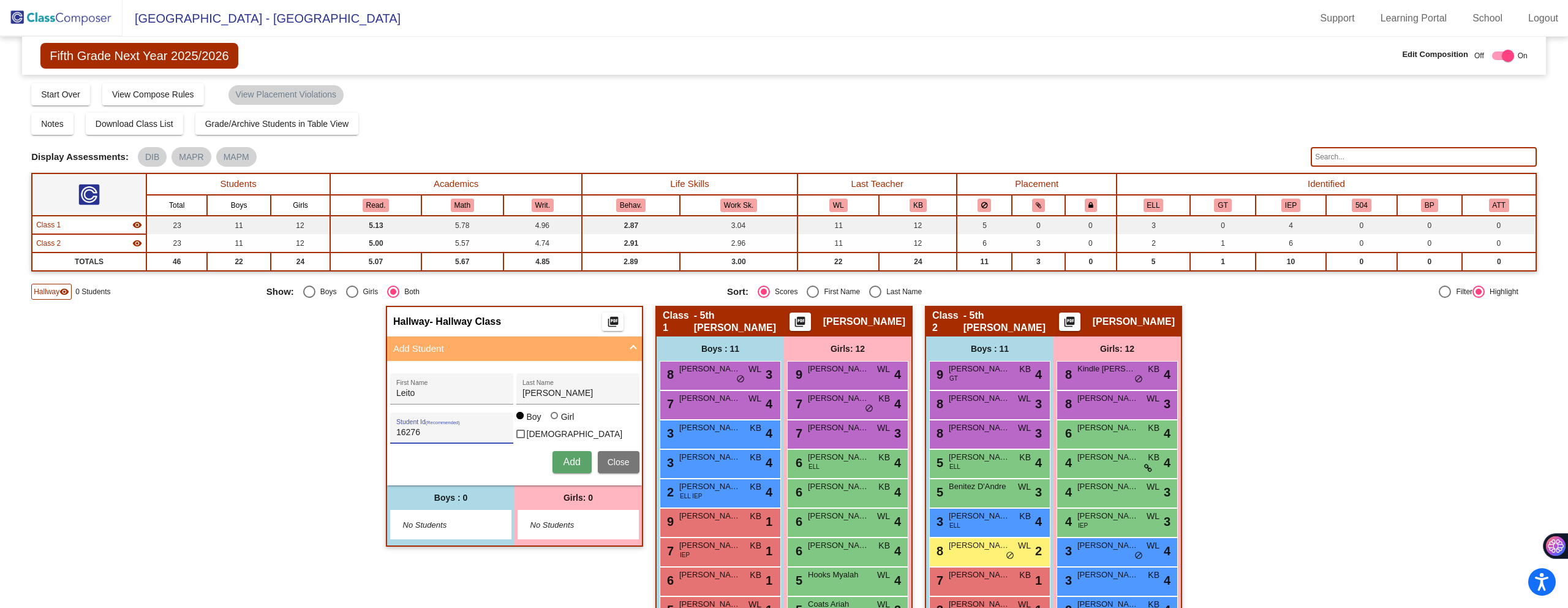 type on "16276" 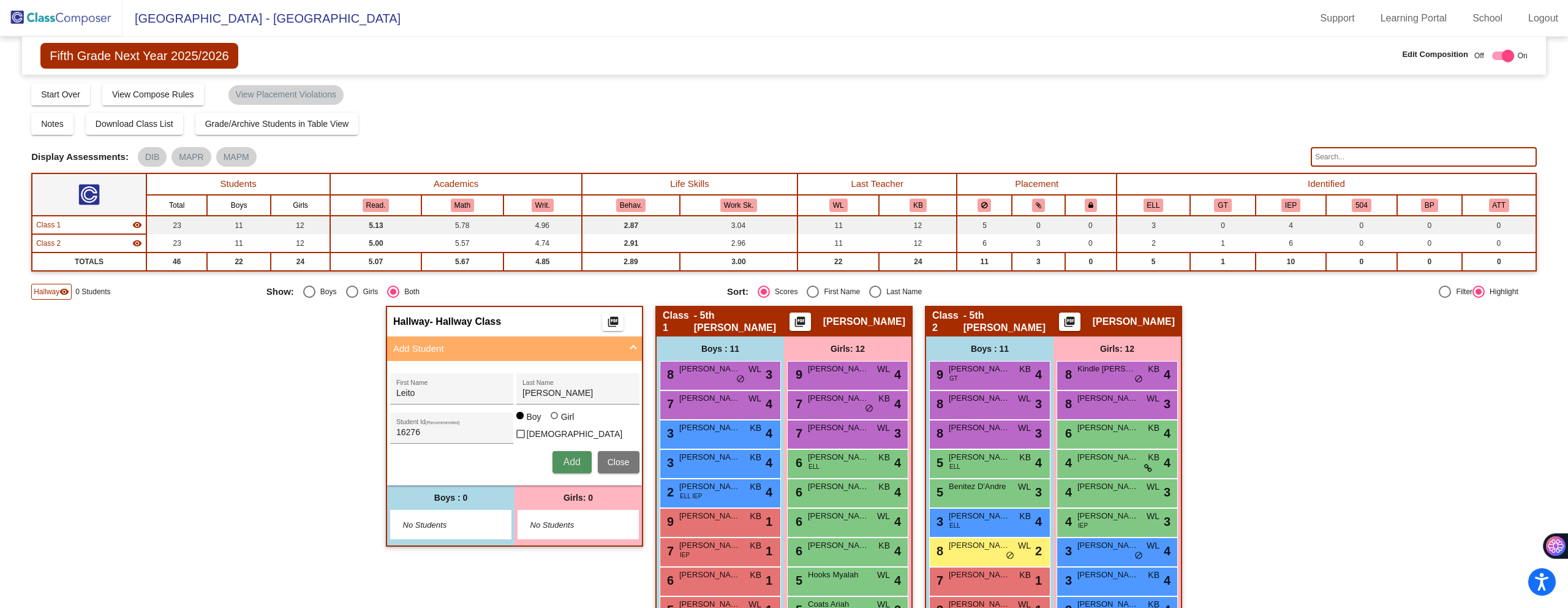 click on "Add" at bounding box center (571, 462) 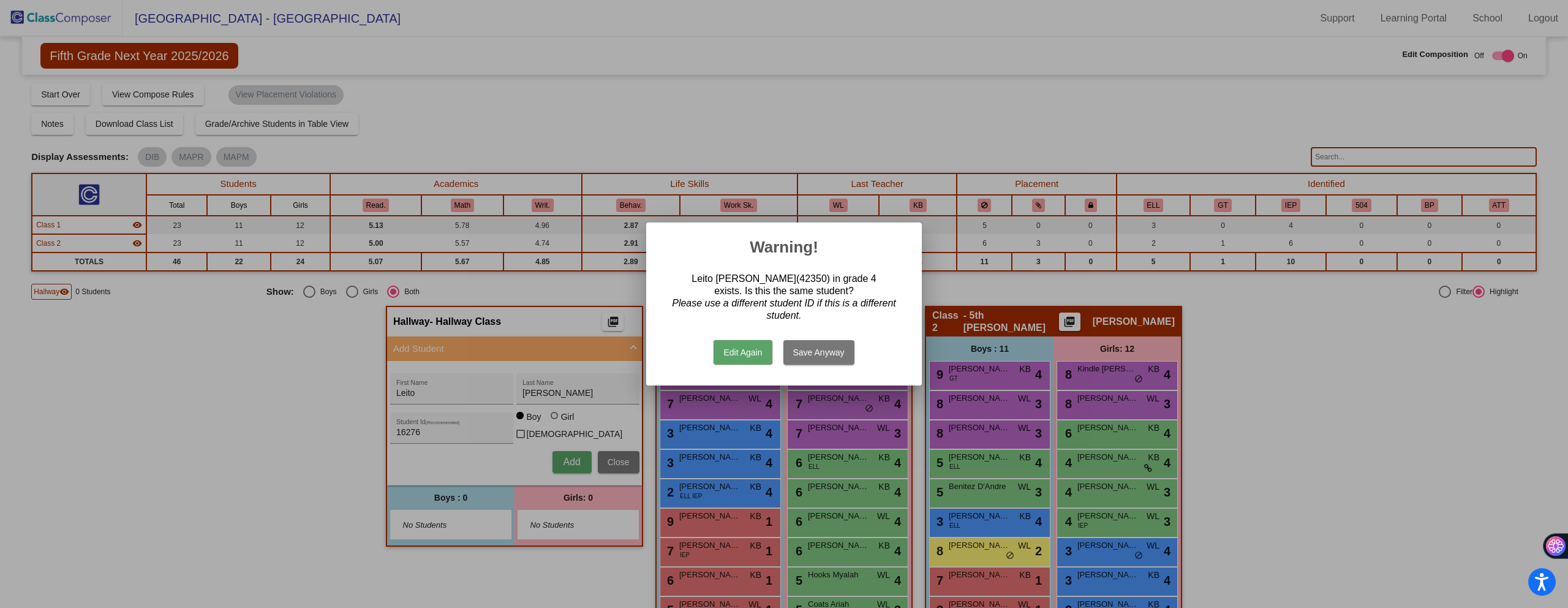 click on "Save Anyway" at bounding box center [819, 352] 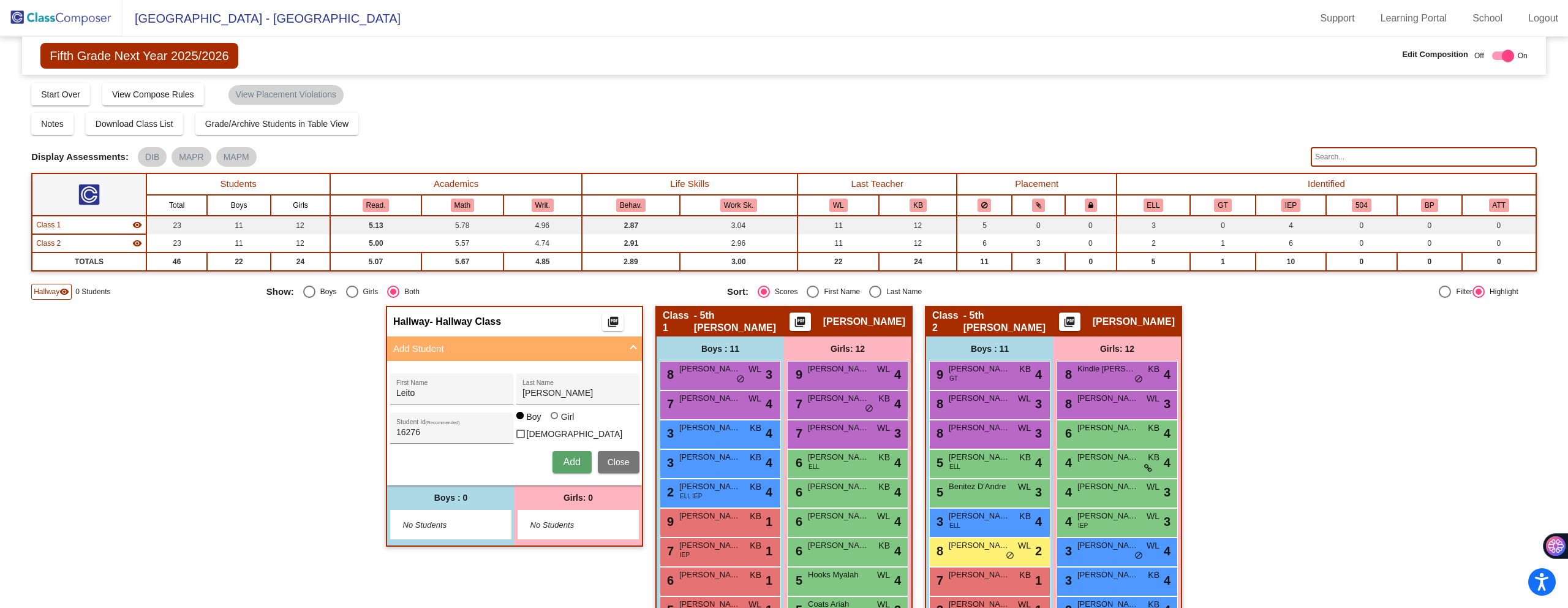 type 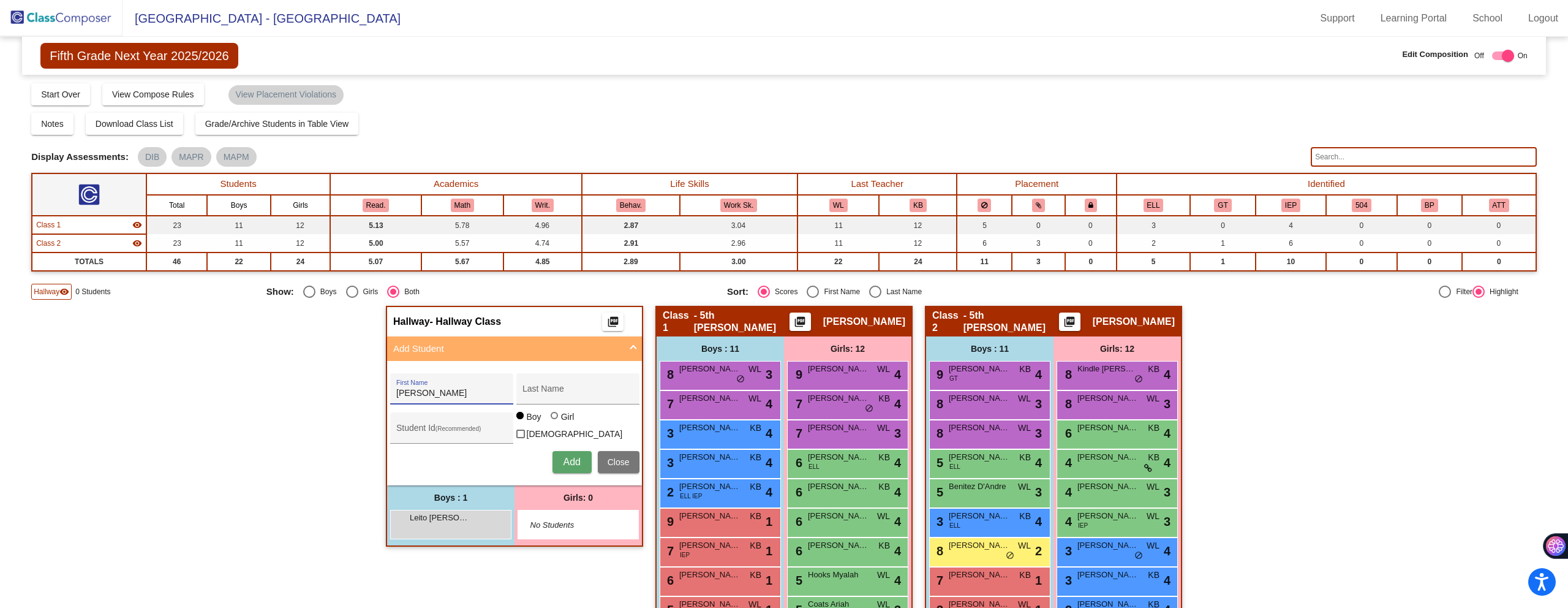 type on "[PERSON_NAME]" 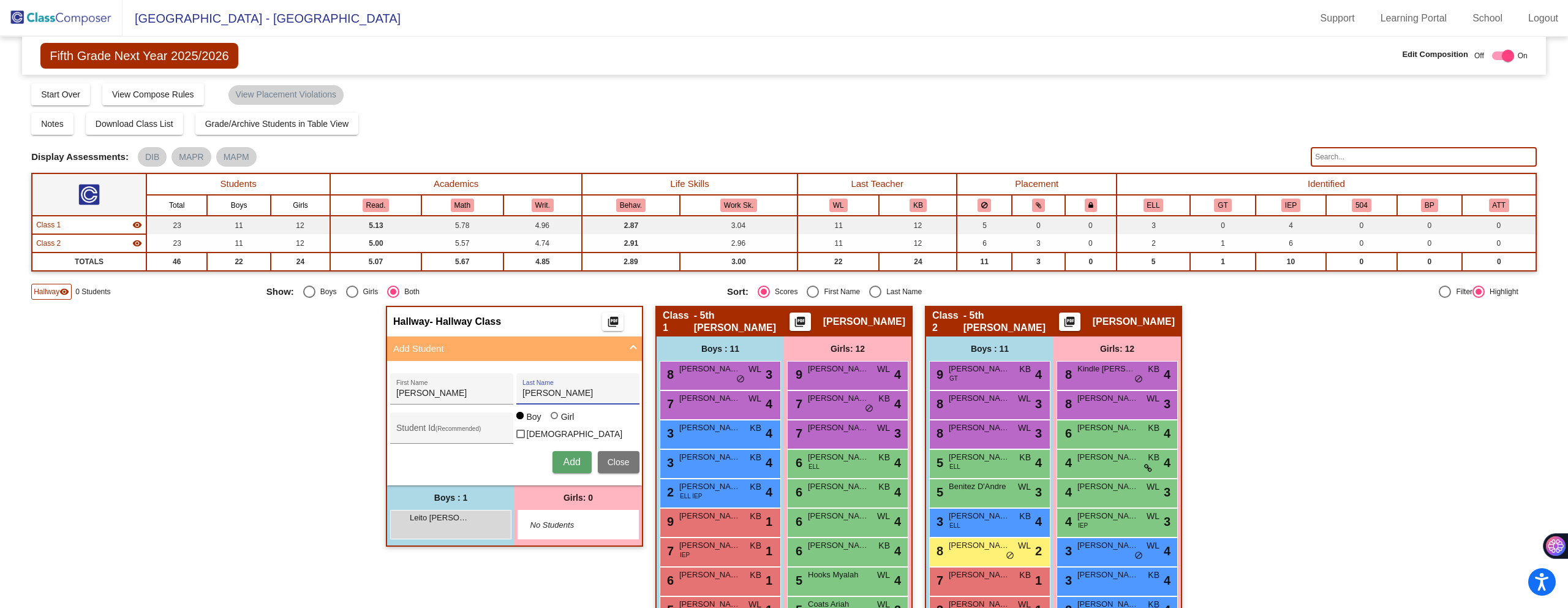 type on "[PERSON_NAME]" 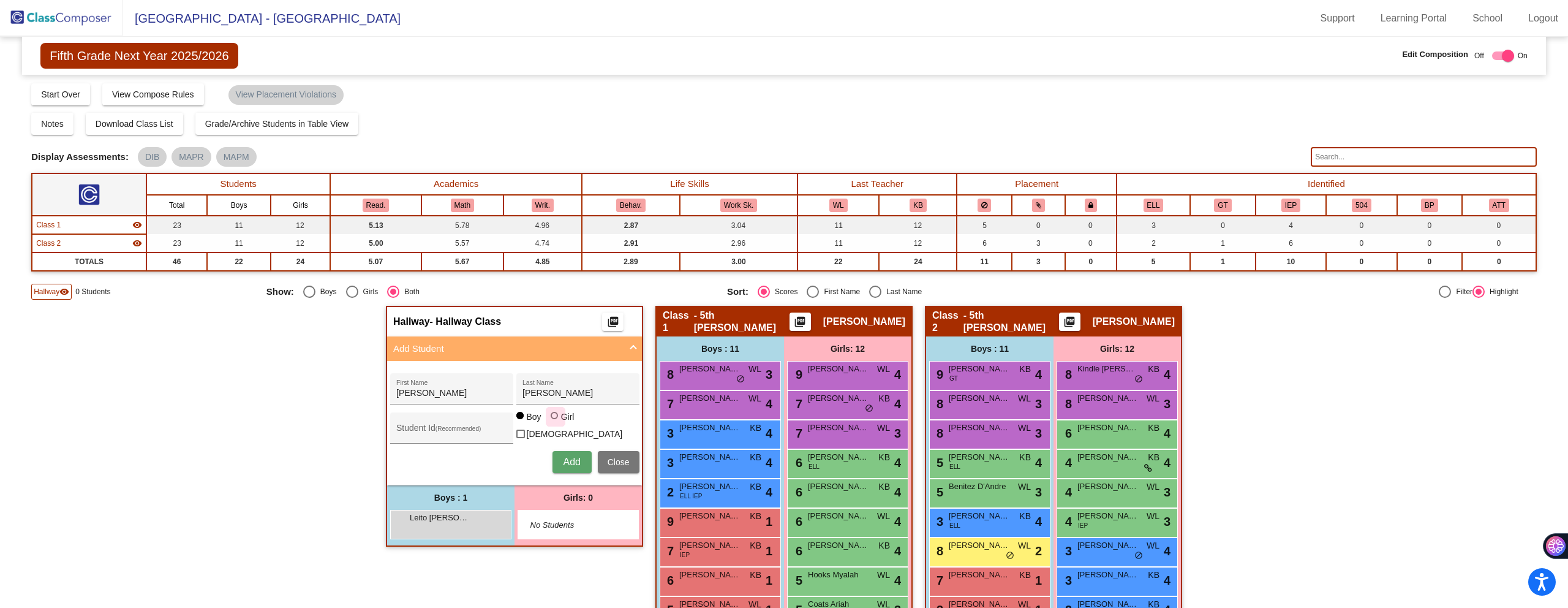 click at bounding box center (554, 416) 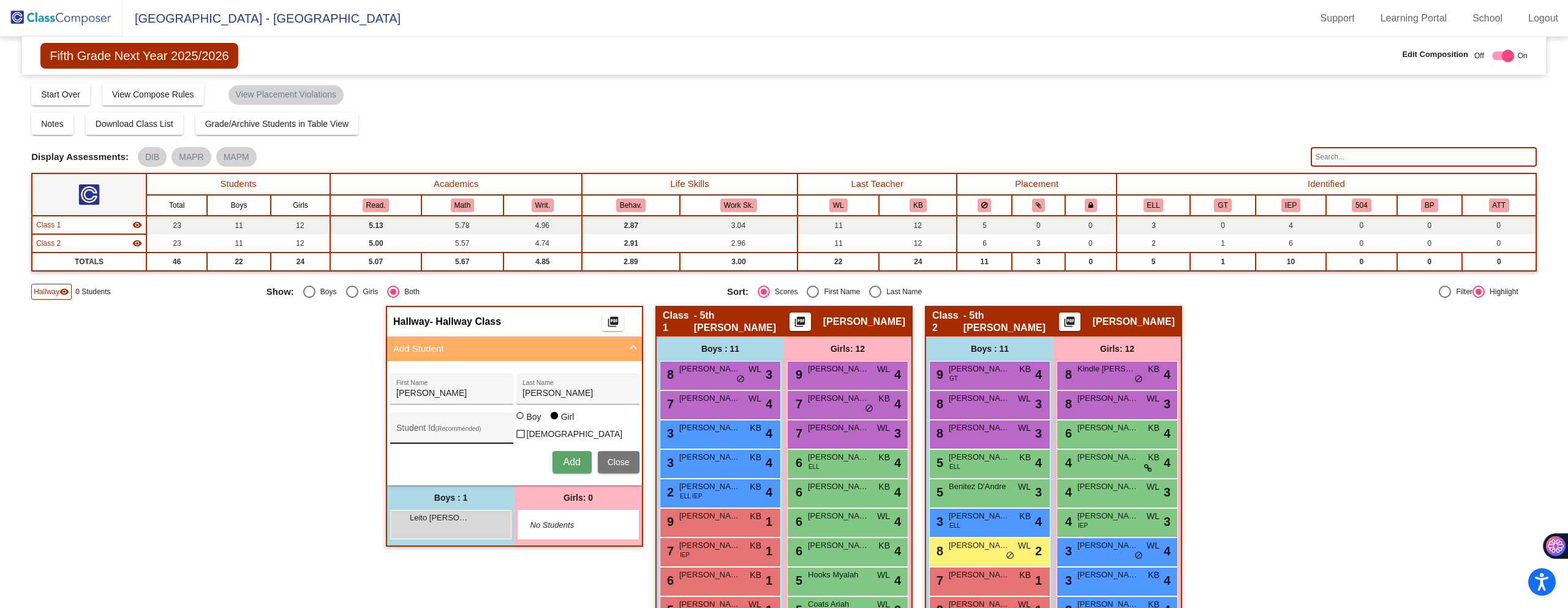 click on "Student Id  (Recommended)" at bounding box center (451, 431) 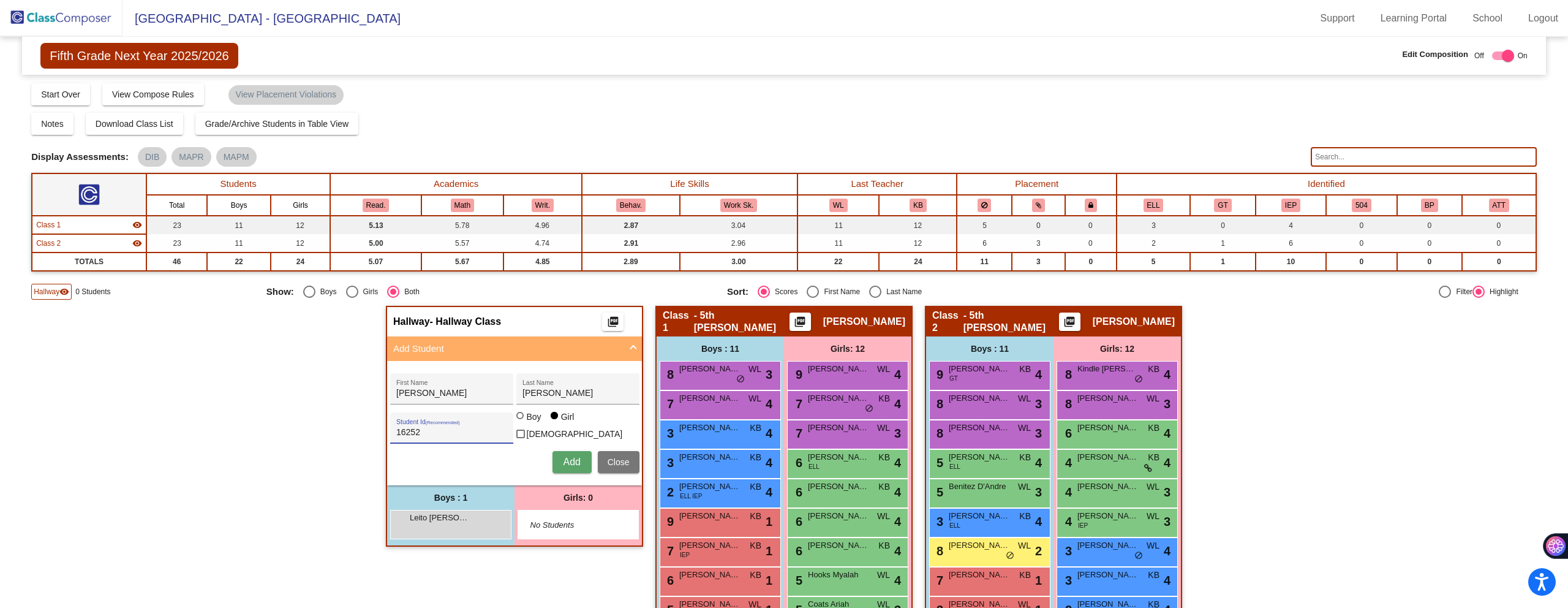 type on "16252" 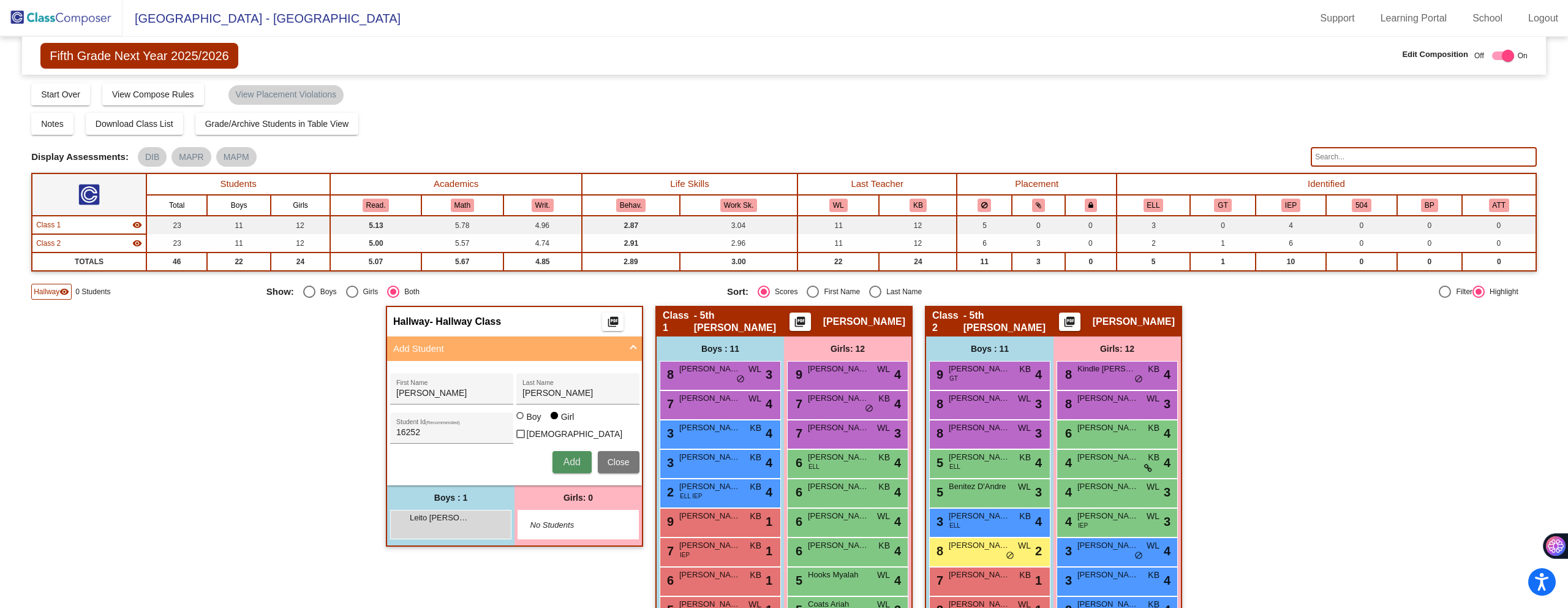click on "Add" at bounding box center (571, 462) 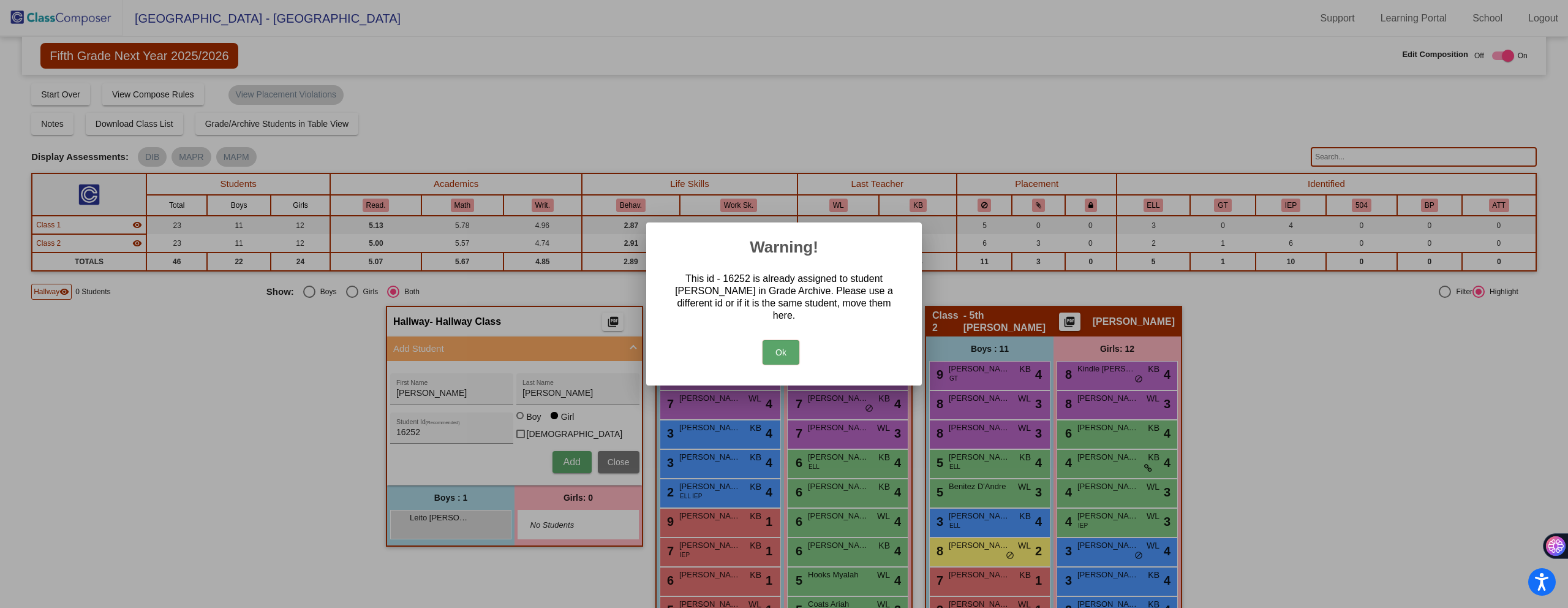 click on "Ok" at bounding box center (781, 352) 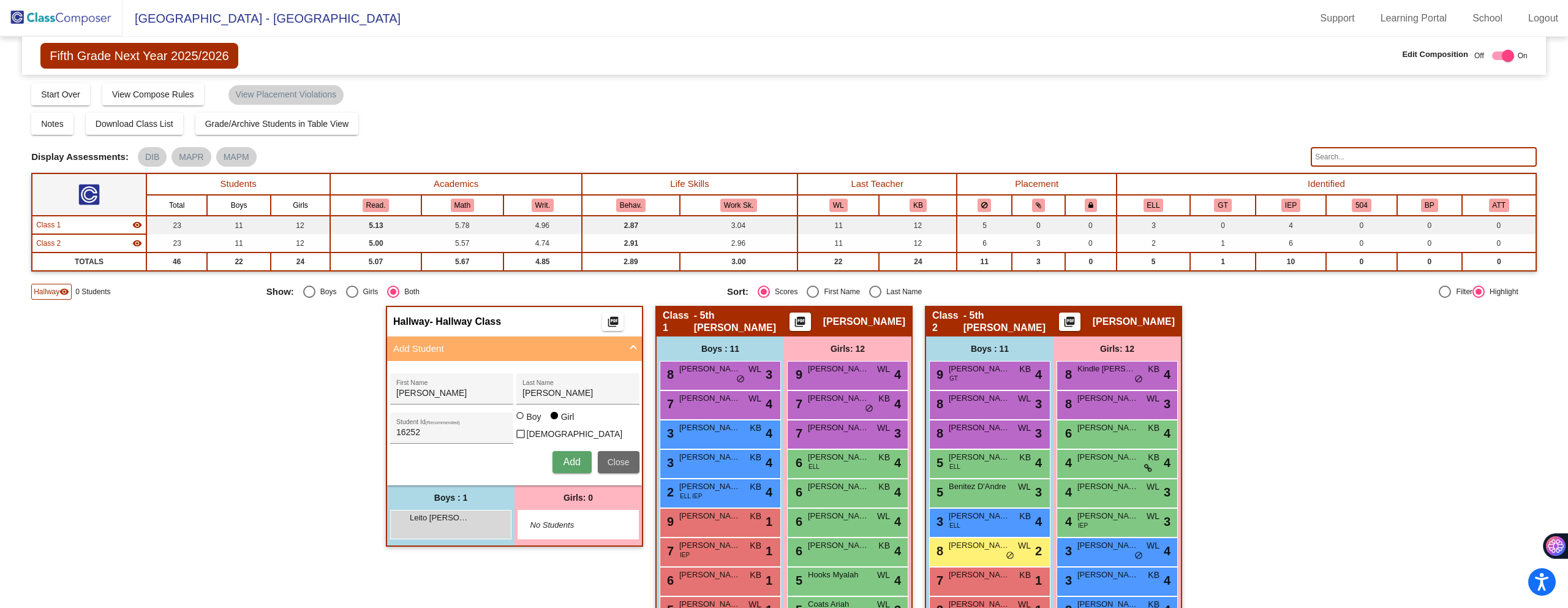 click on "Close" at bounding box center [619, 462] 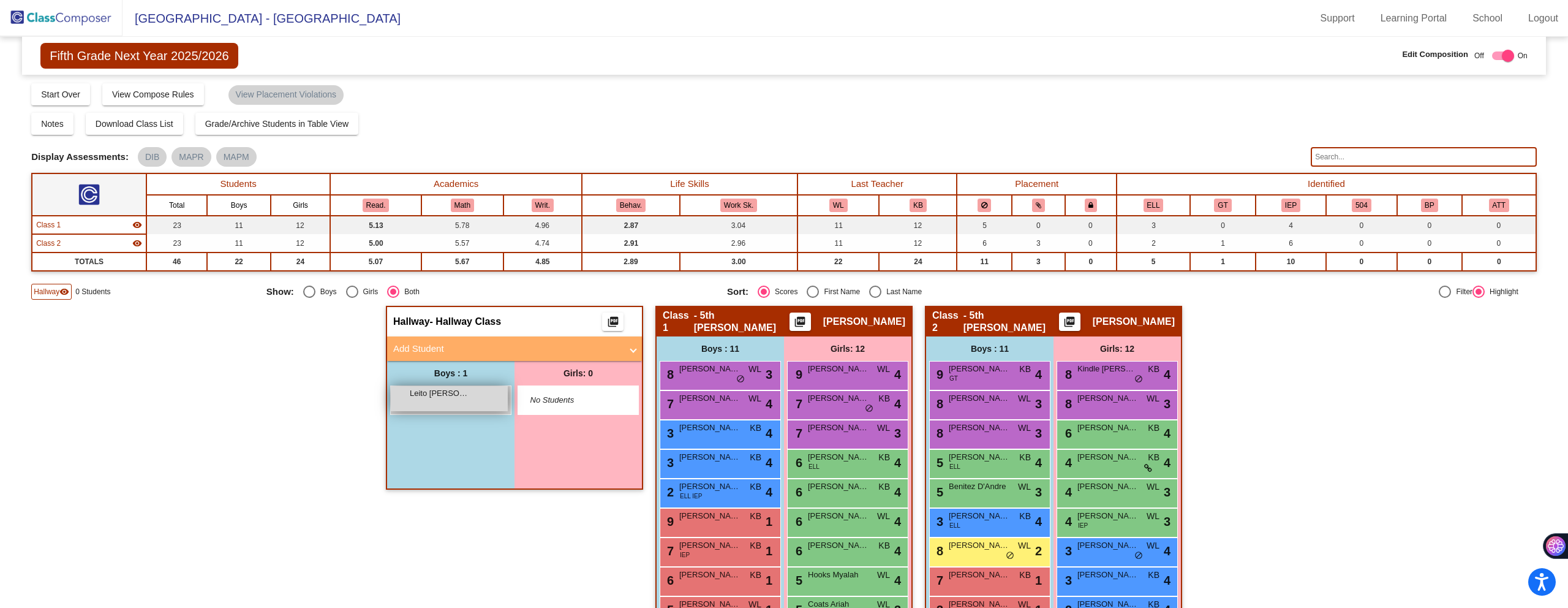 click on "Leito [PERSON_NAME]" at bounding box center (440, 393) 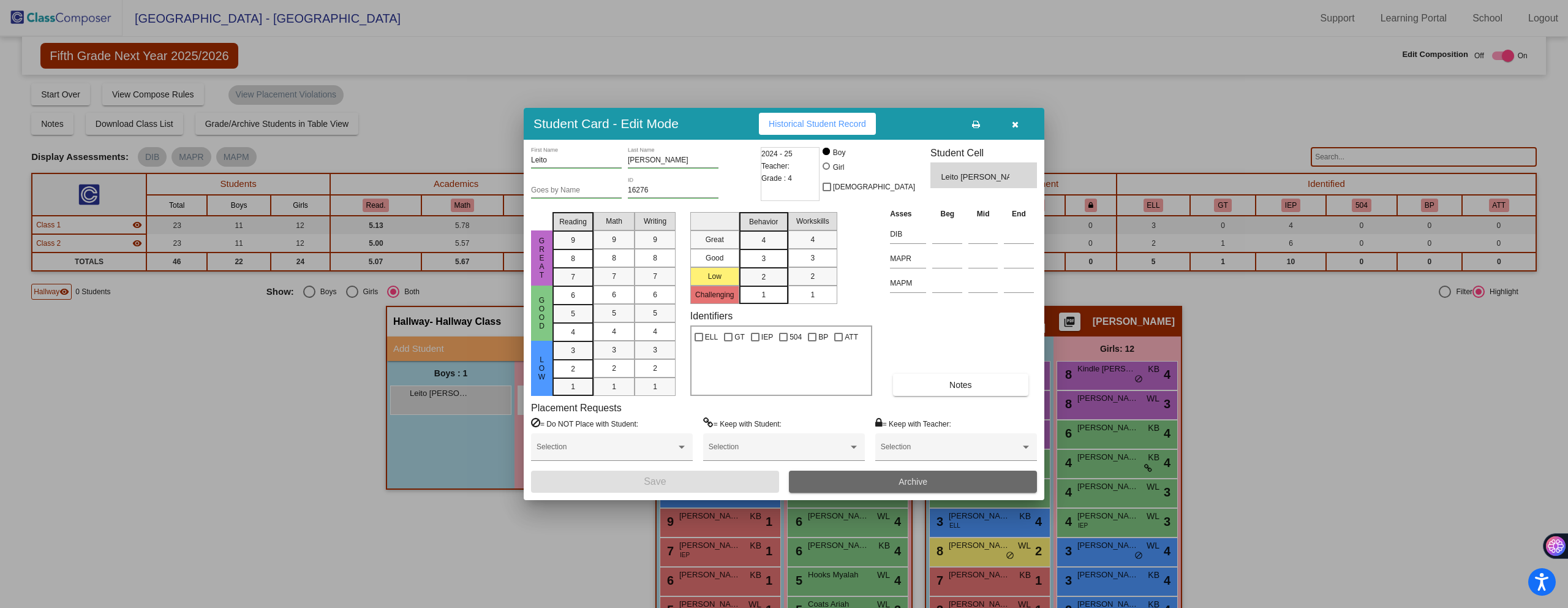 click on "Archive" at bounding box center (913, 482) 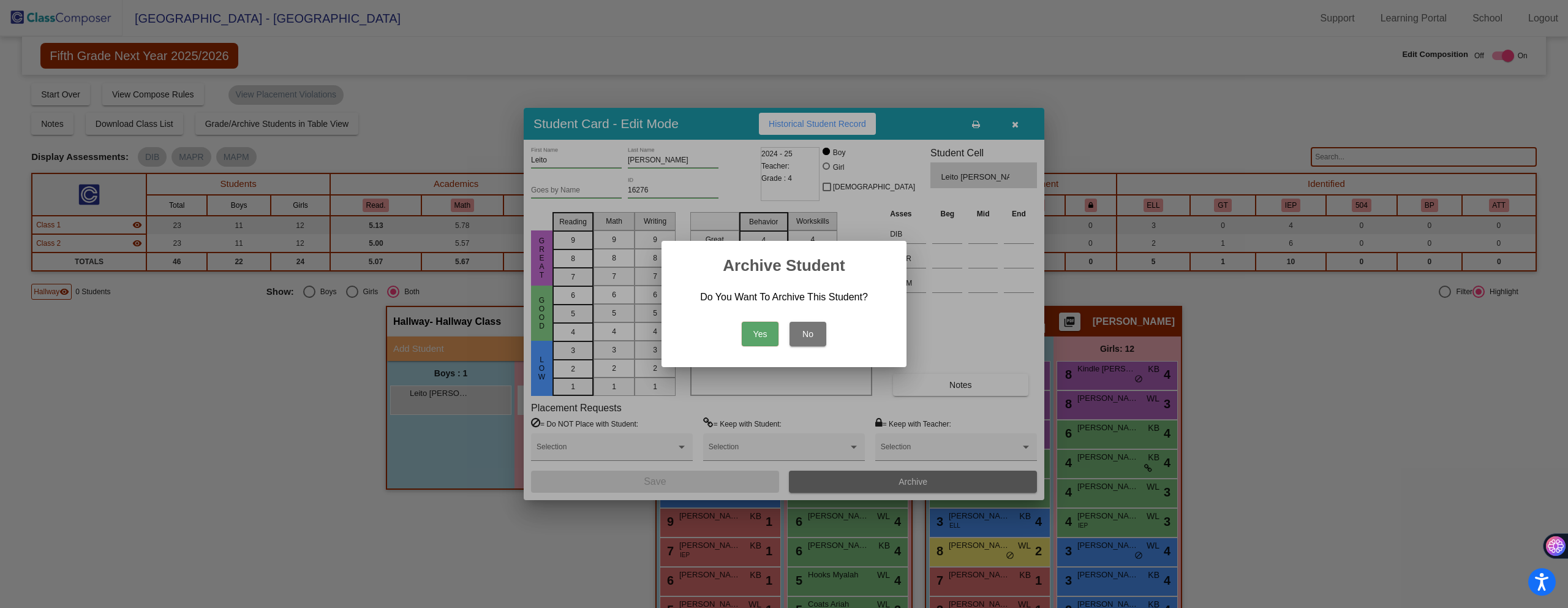 click on "Yes No" at bounding box center (784, 331) 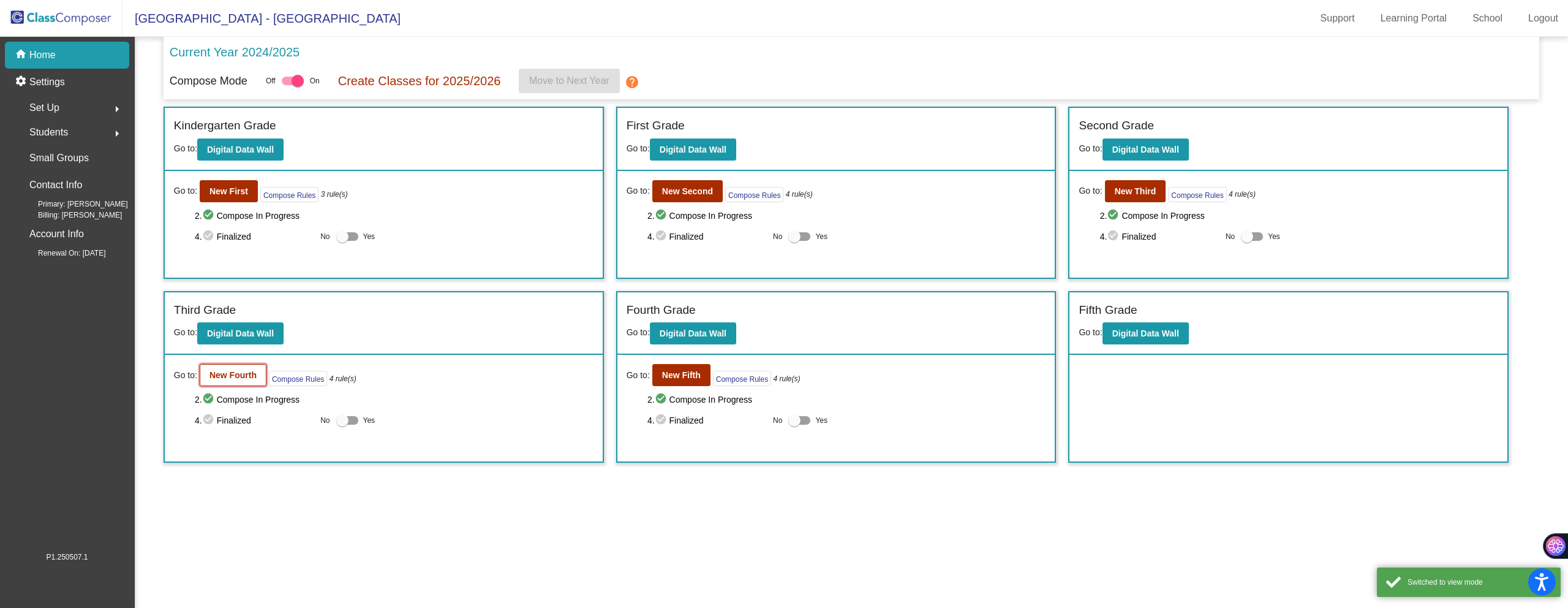 click on "New Fourth" 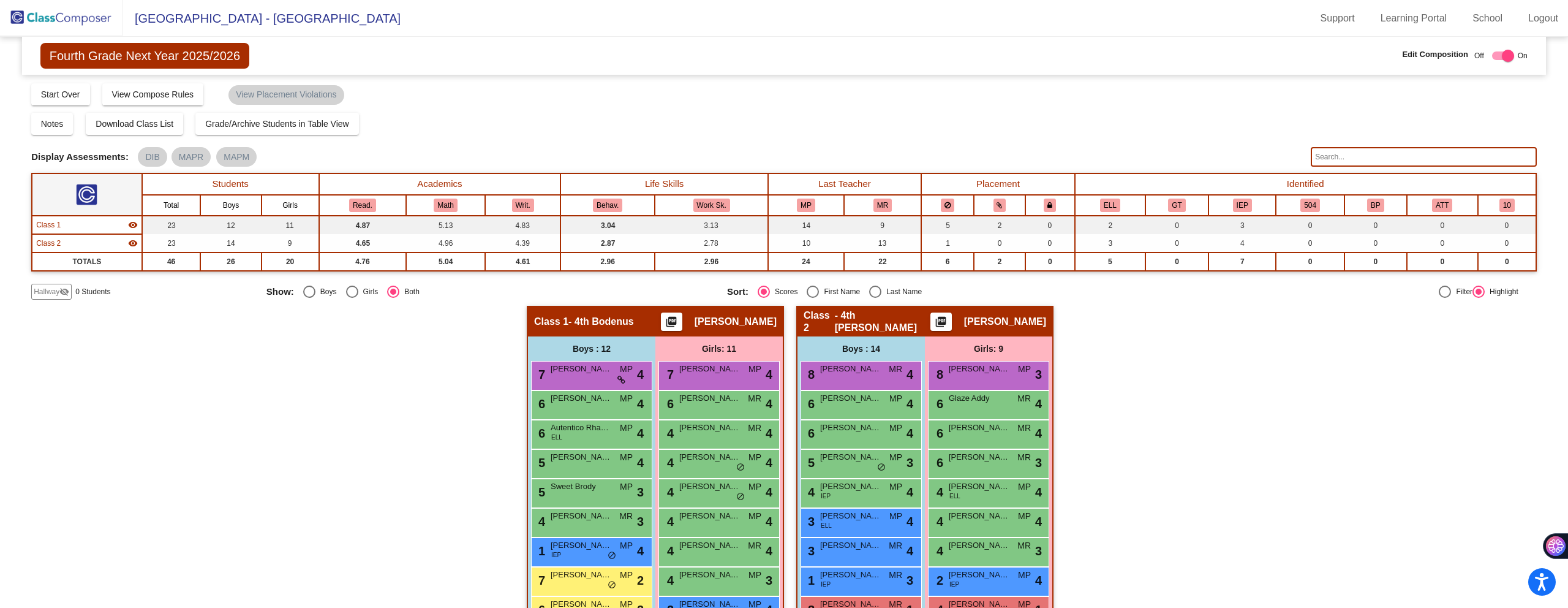 click on "visibility_off" 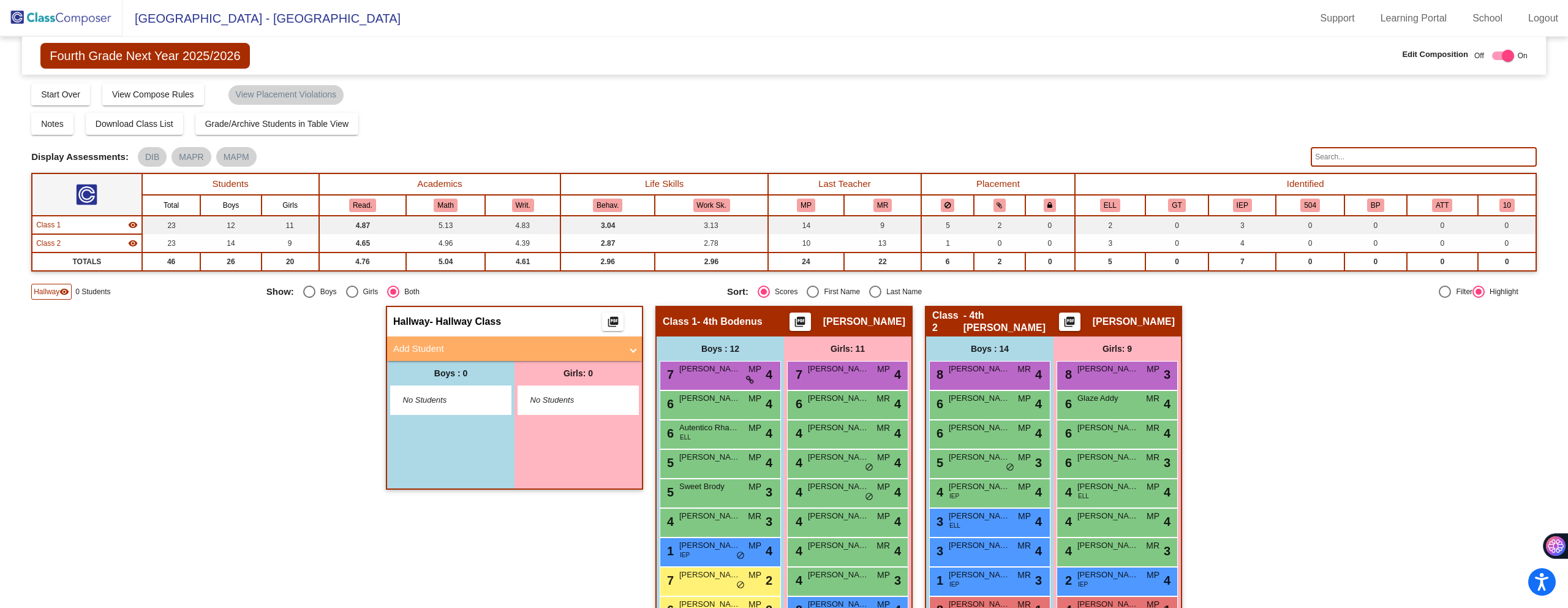click on "No Students" at bounding box center [441, 400] 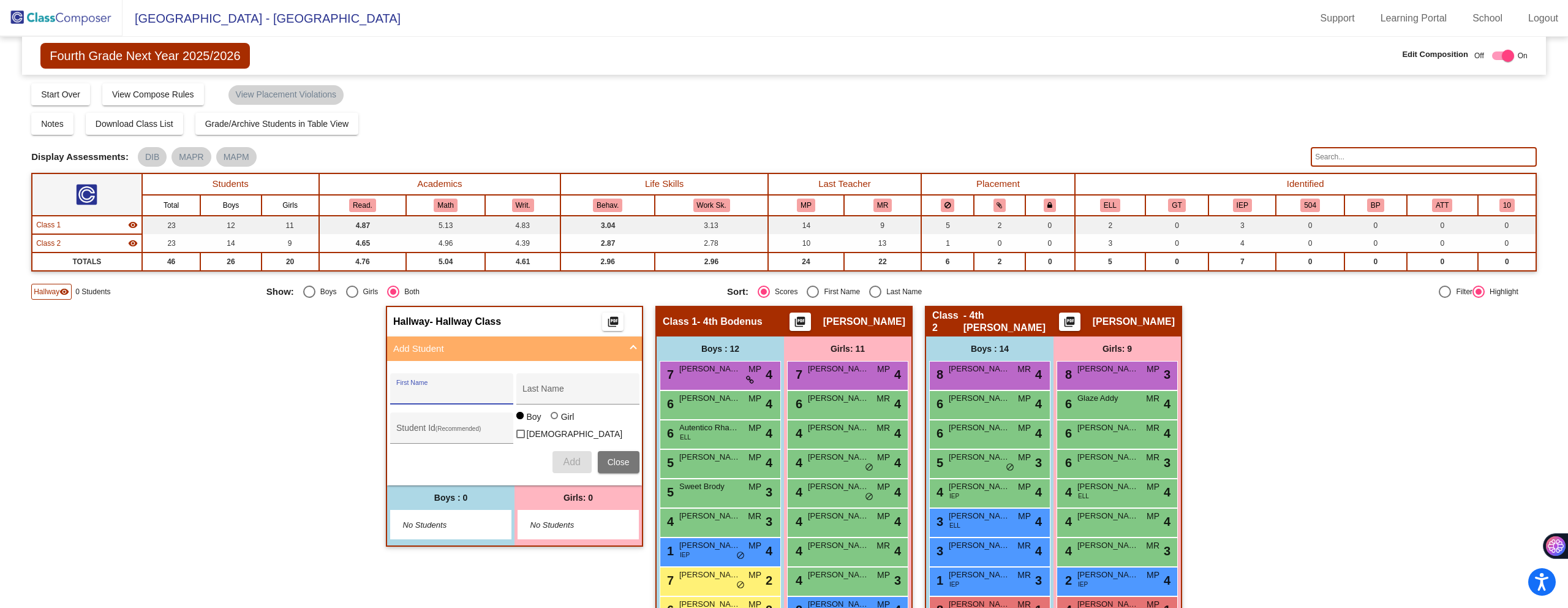 click on "First Name" at bounding box center (451, 393) 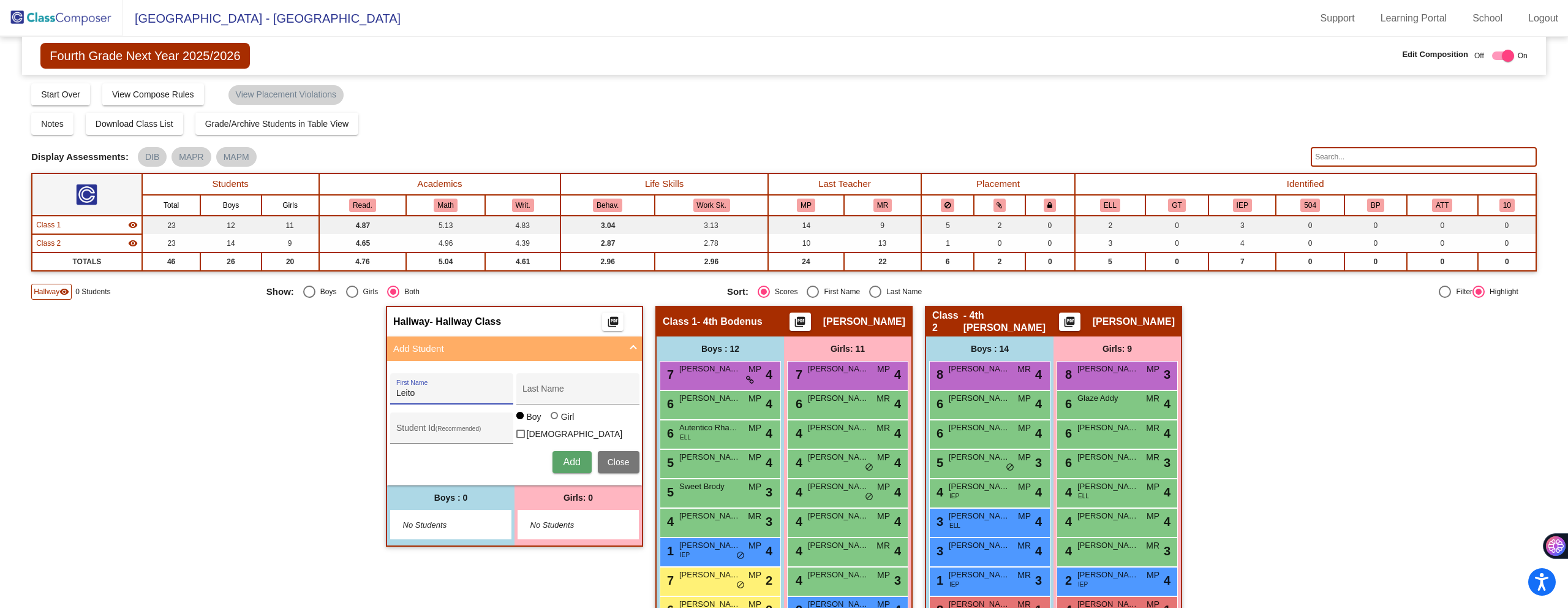 type on "Leito" 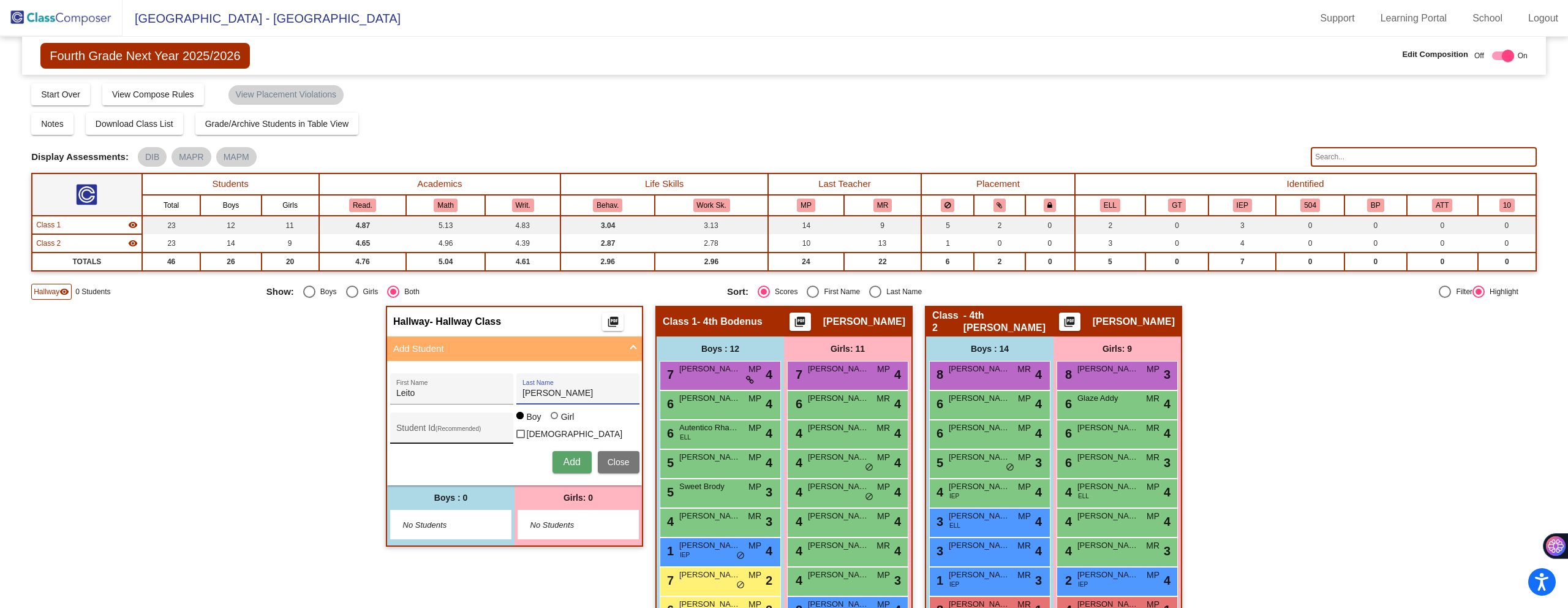 type on "[PERSON_NAME]" 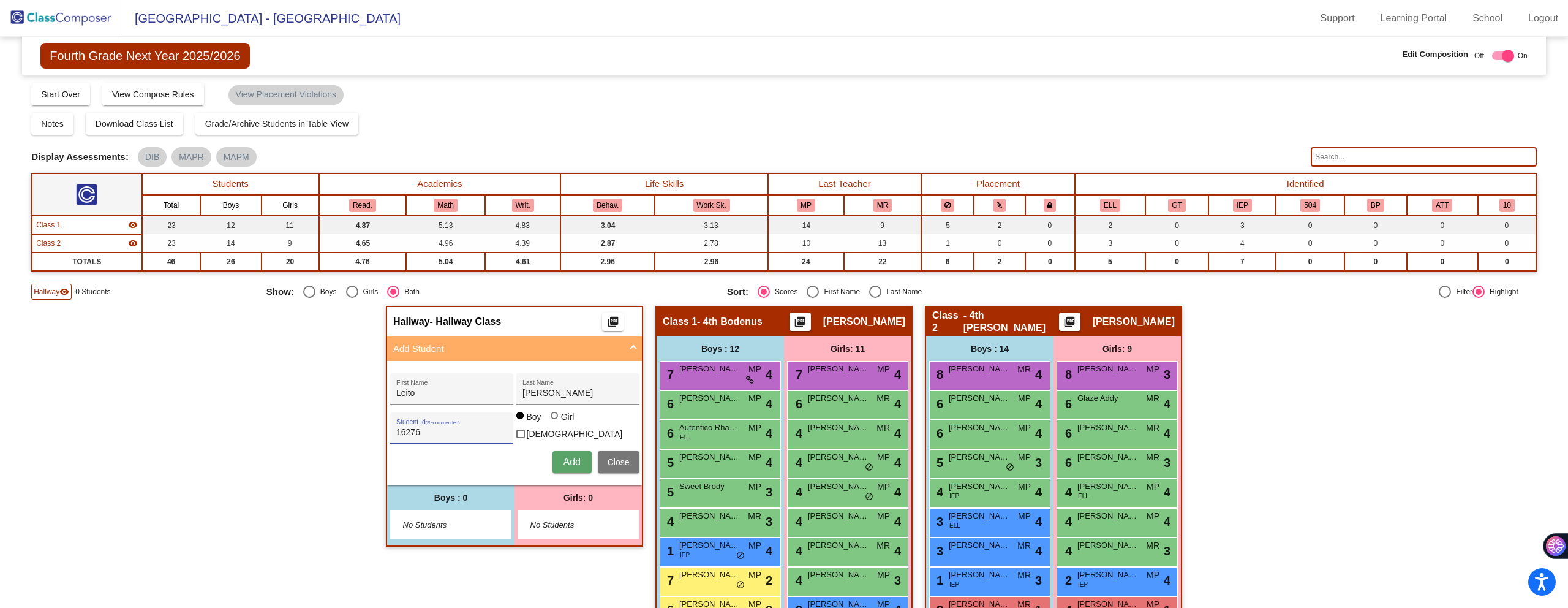 type on "16276" 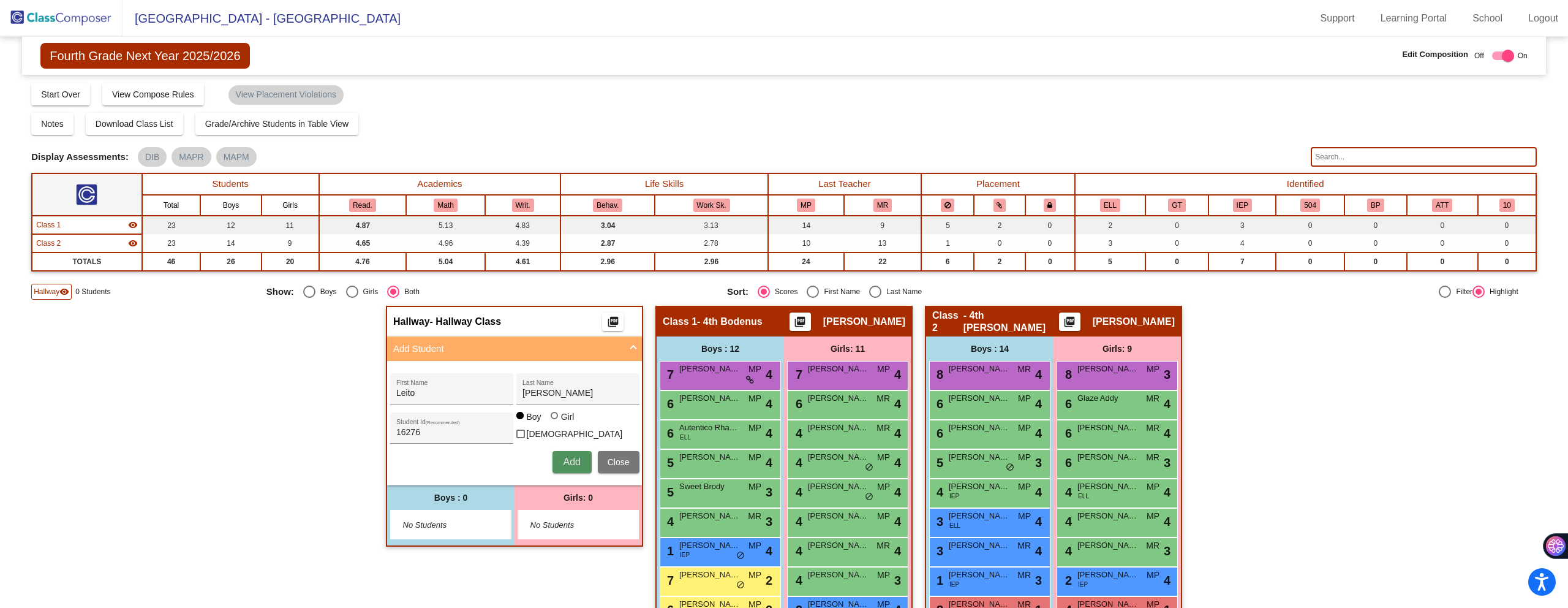 click on "Add" at bounding box center (572, 462) 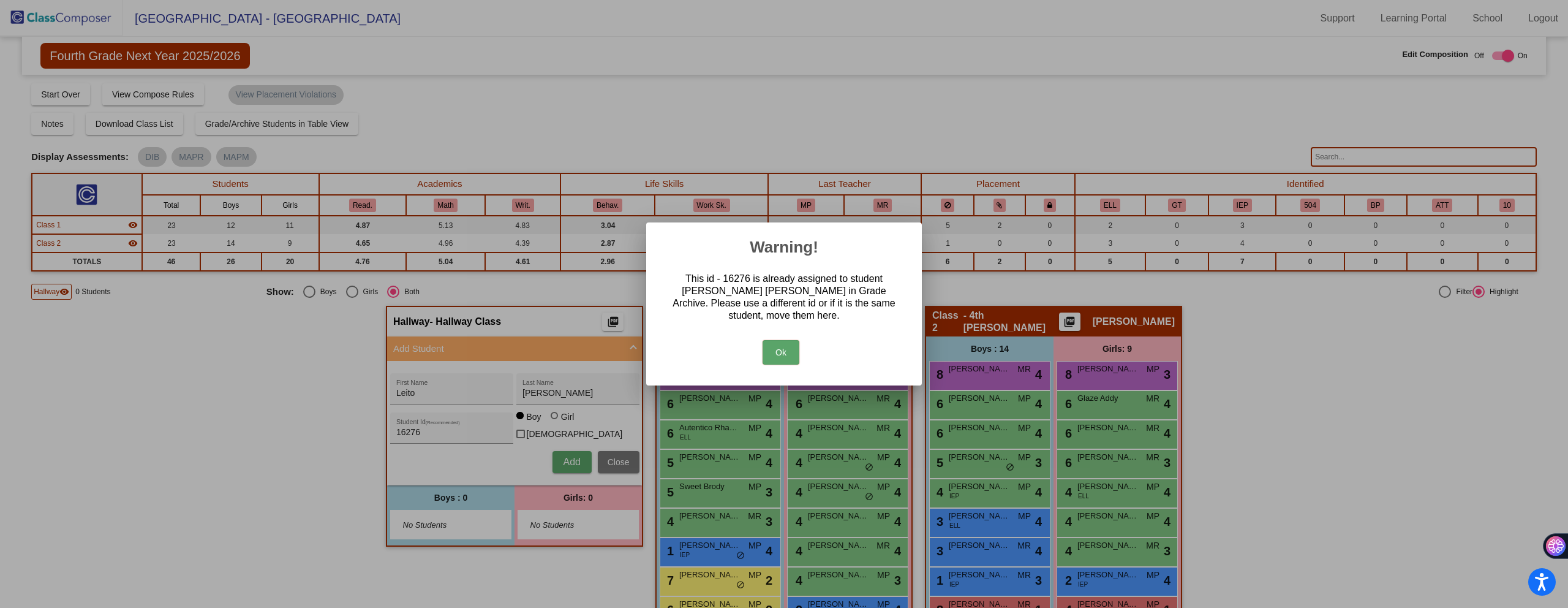 click on "Ok" at bounding box center (781, 352) 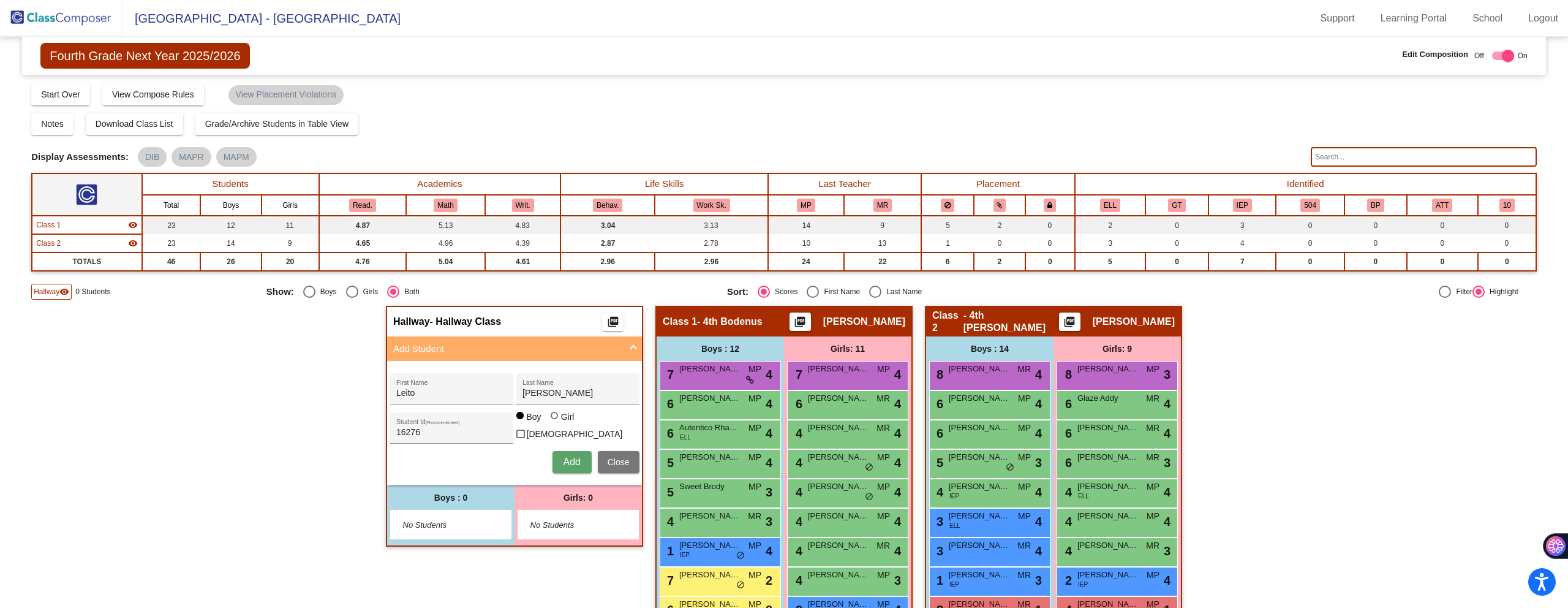 click on "Hallway   - Hallway Class  picture_as_pdf  Add Student  [PERSON_NAME] First Name [PERSON_NAME] Last Name 16276 Student Id  (Recommended)   Boy   Girl   [DEMOGRAPHIC_DATA] Add Close  Boys : 0    No Students   Girls: 0   No Students   Class 1   - 4th Bodenus  picture_as_pdf [PERSON_NAME]  Add Student  First Name Last Name Student Id  (Recommended)   Boy   Girl   [DEMOGRAPHIC_DATA] Add Close  Boys : 12  7 [PERSON_NAME] MP lock do_not_disturb_alt 4 6 [PERSON_NAME] [PERSON_NAME] lock do_not_disturb_alt 4 6 Autentico Rhamiel (Arkhi) ELL MP lock do_not_disturb_alt 4 5 [PERSON_NAME] MP lock do_not_disturb_alt 4 5 Sweet [PERSON_NAME] lock do_not_disturb_alt 3 4 [PERSON_NAME] MR lock do_not_disturb_alt 3 1 [PERSON_NAME] Jaden IEP MP lock do_not_disturb_alt 4 7 [PERSON_NAME] Orion MP lock do_not_disturb_alt 2 6 [PERSON_NAME] MP lock do_not_disturb_alt 2 5 Decent [PERSON_NAME] MR lock do_not_disturb_alt 1 4 [PERSON_NAME] Jayvier MR lock do_not_disturb_alt 1 3 [PERSON_NAME] ELL IEP MR lock do_not_disturb_alt 1 Girls: 11 7 [PERSON_NAME] MP lock do_not_disturb_alt 4 6 [PERSON_NAME] MR lock" 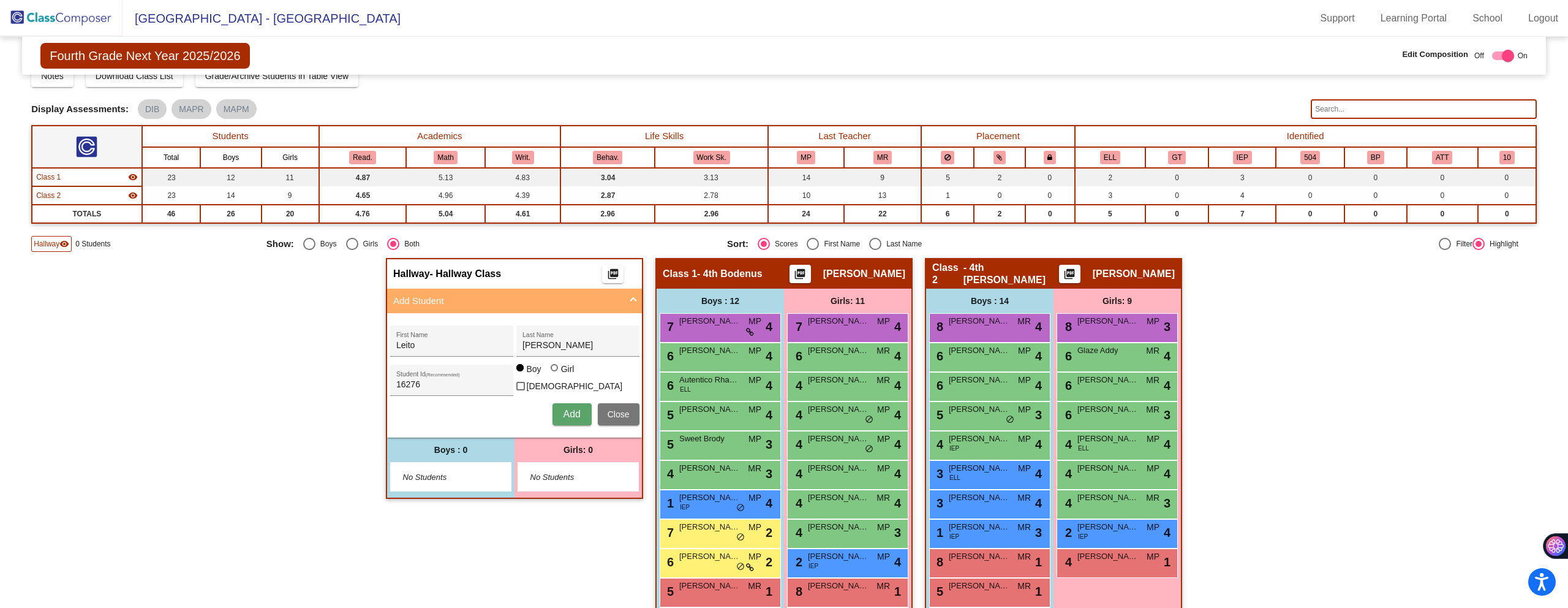 scroll, scrollTop: 0, scrollLeft: 0, axis: both 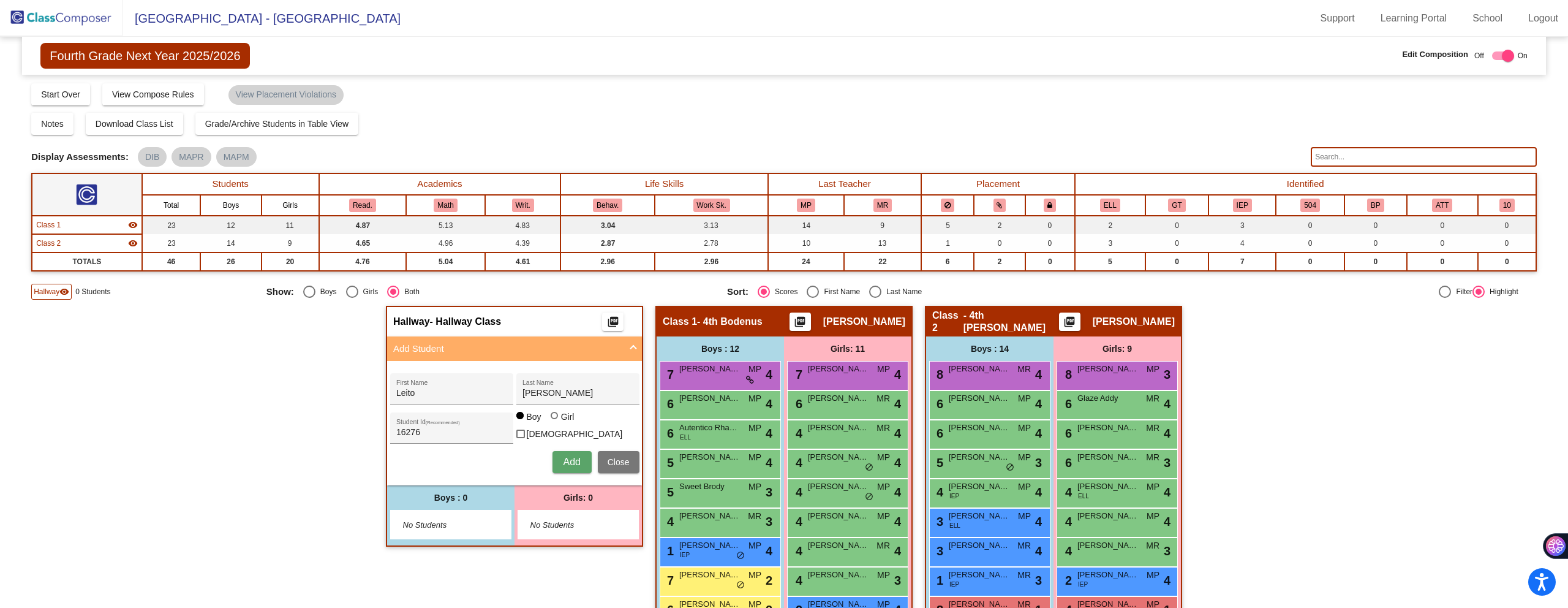 click on "Hallway" 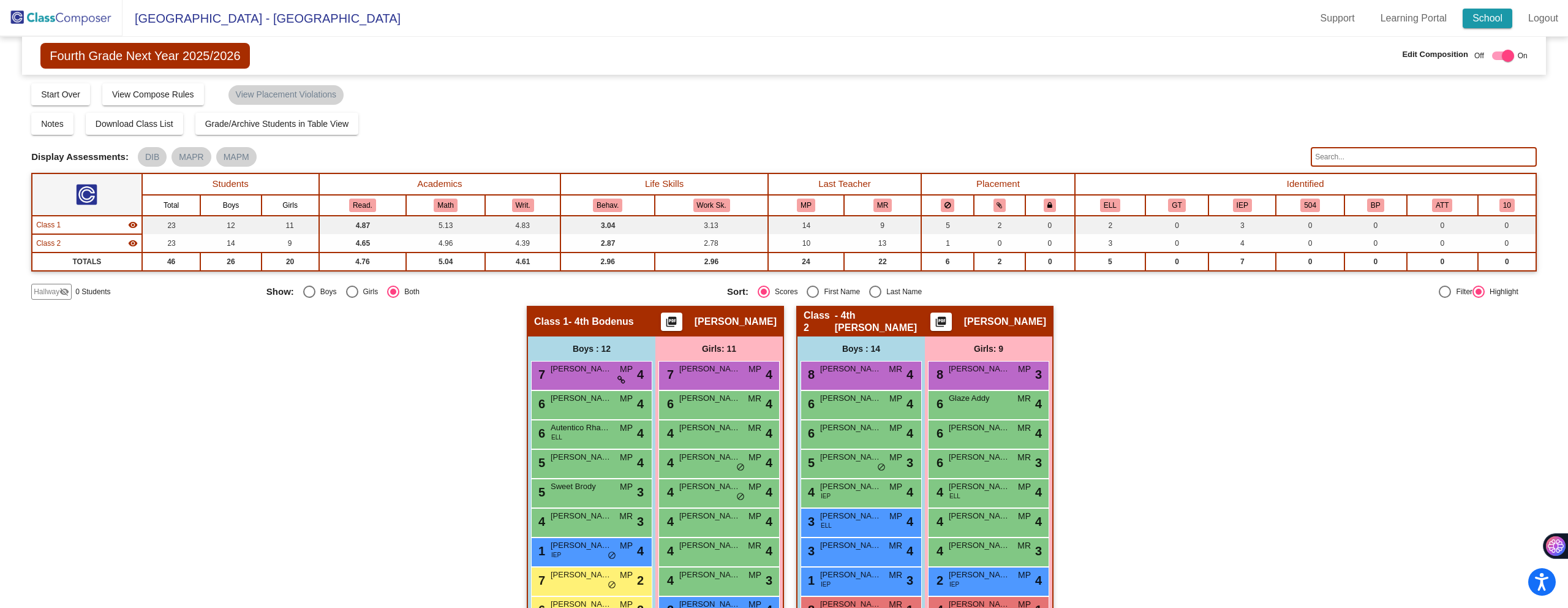 click on "School" 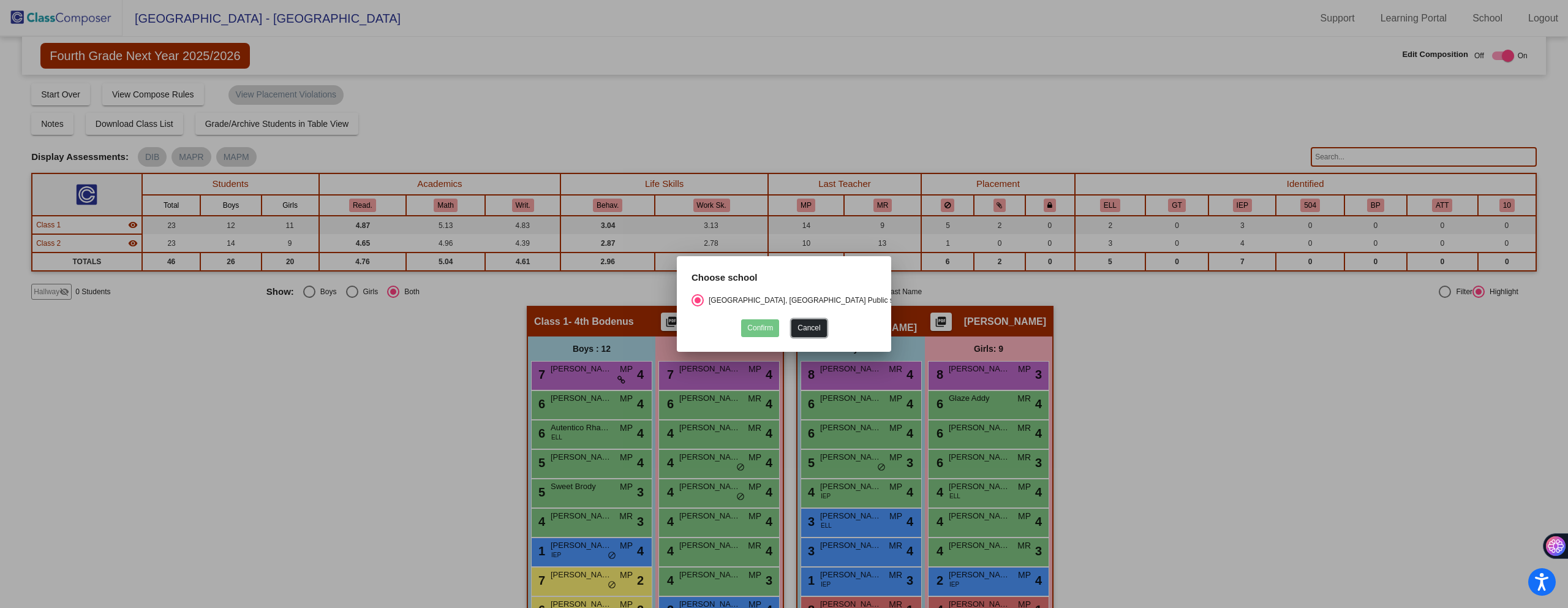 click on "Cancel" at bounding box center [809, 328] 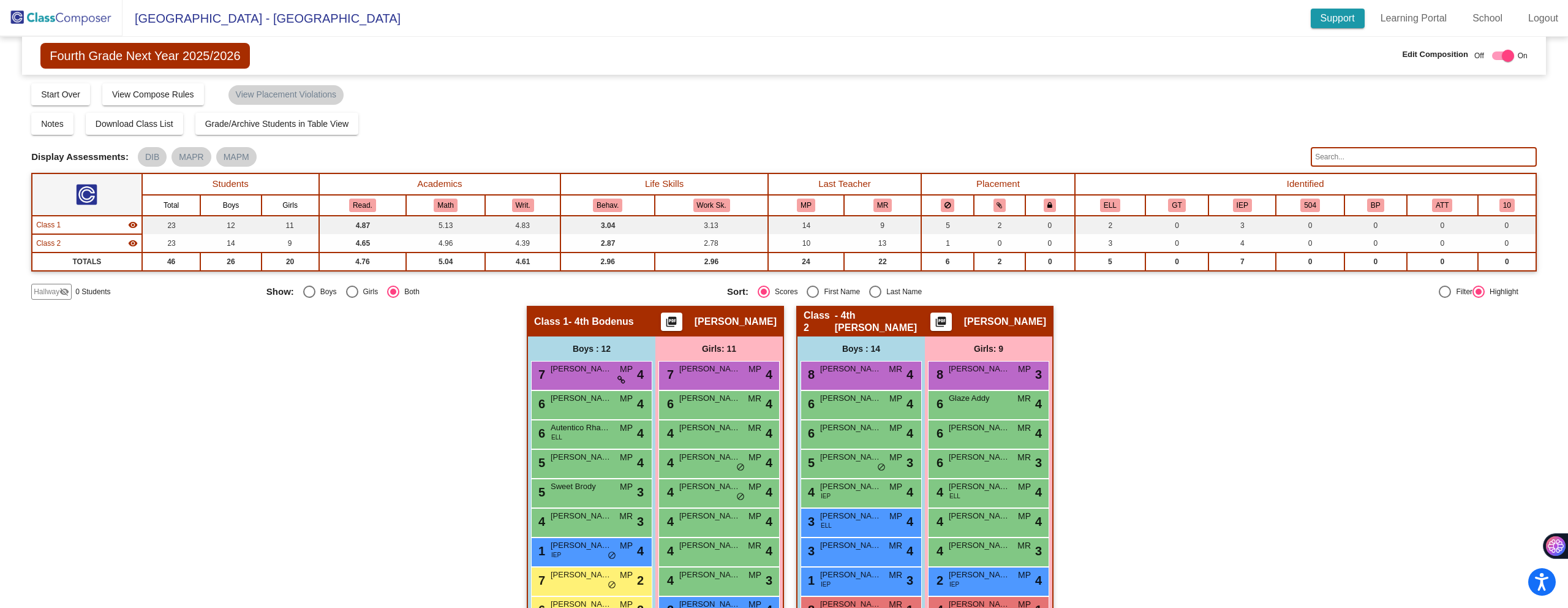 click on "Support" 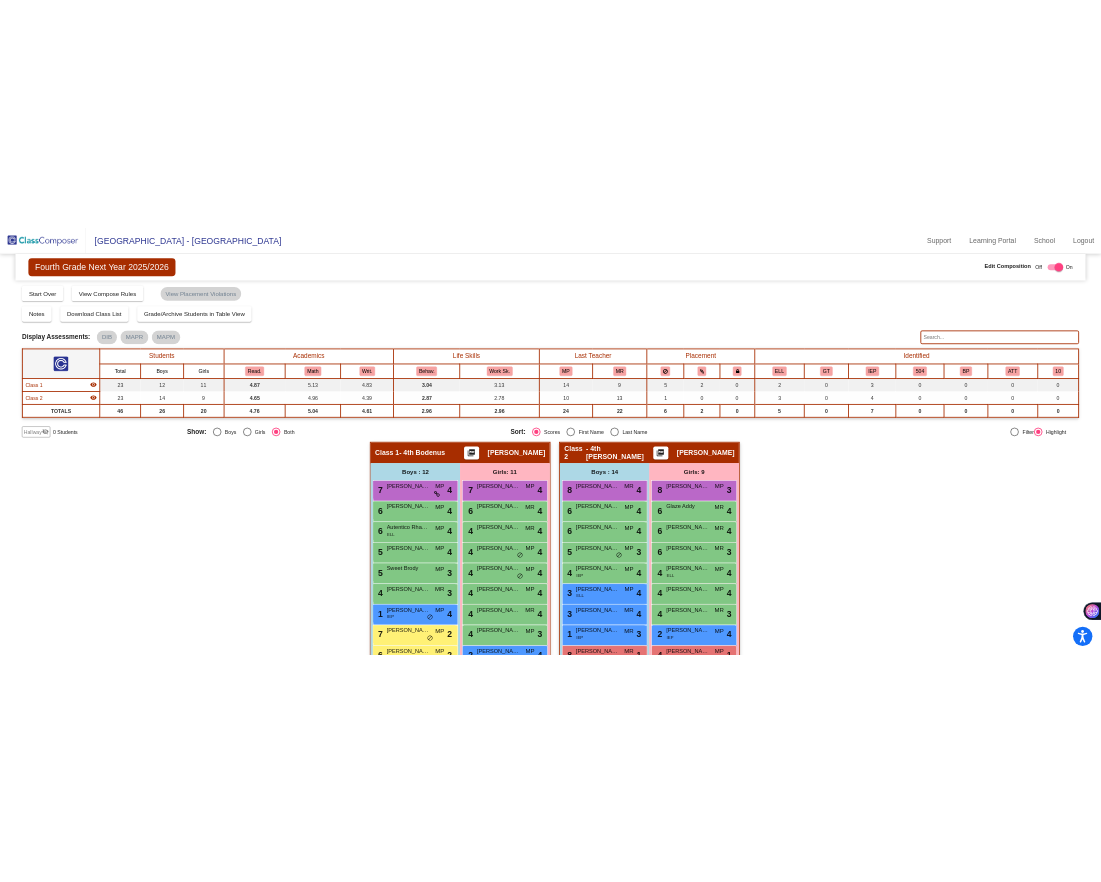 scroll, scrollTop: 0, scrollLeft: 0, axis: both 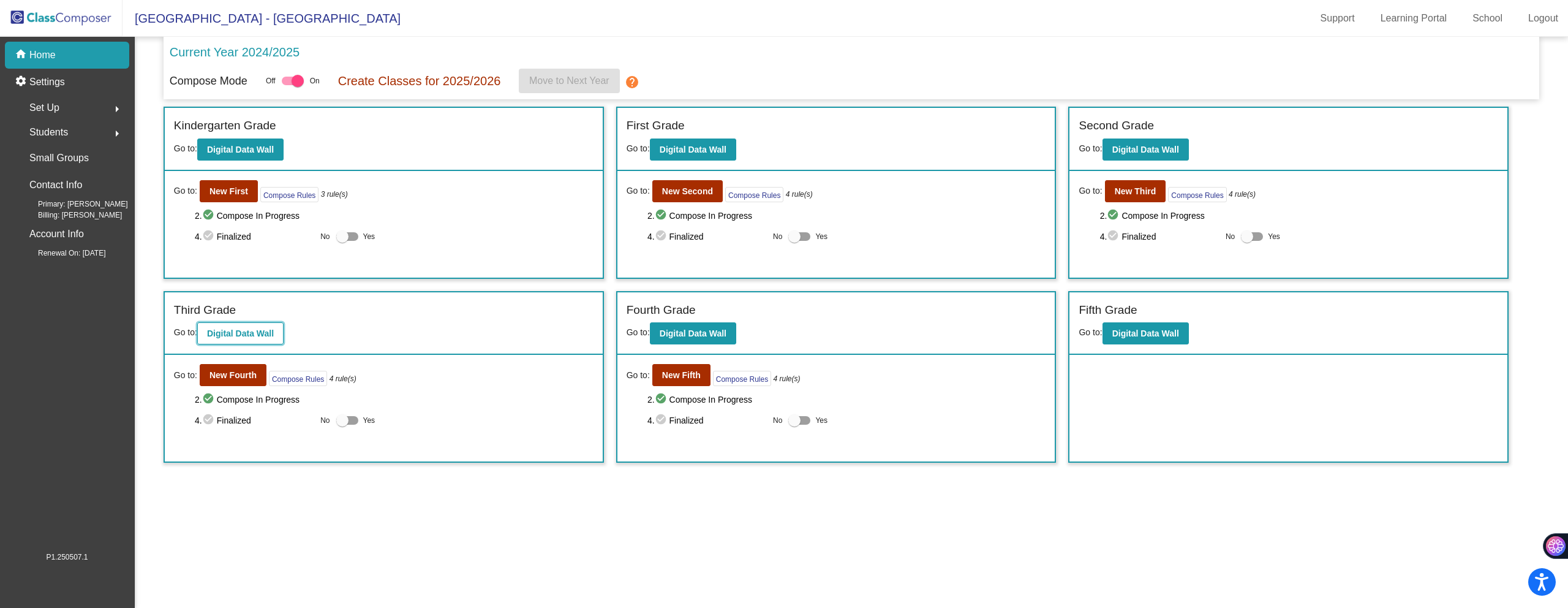 click on "Digital Data Wall" 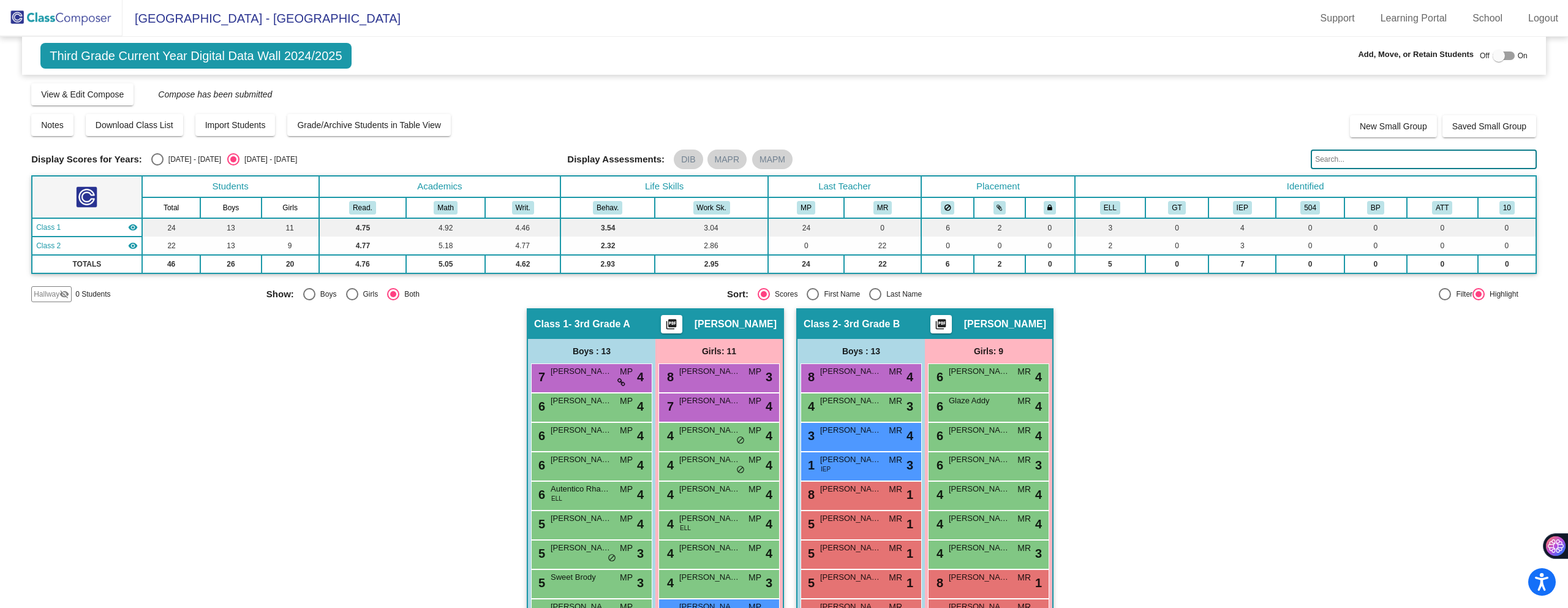 click at bounding box center (1499, 56) 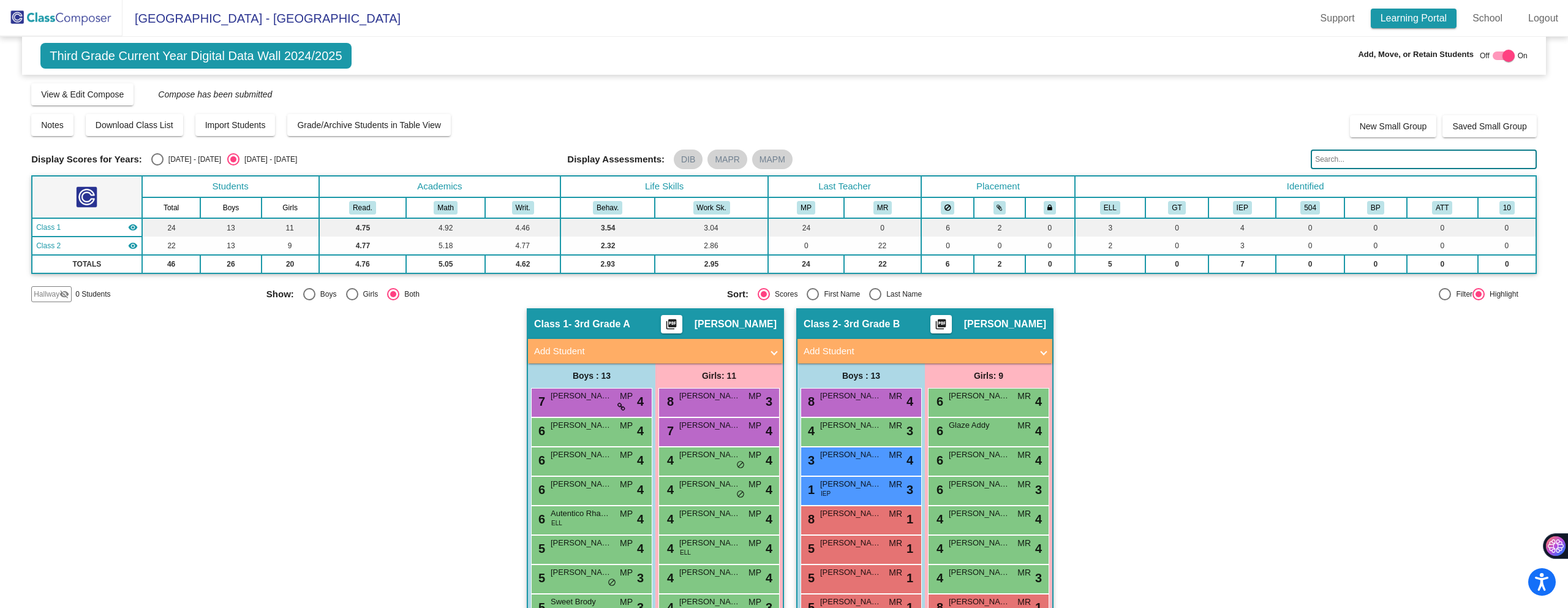 click on "Learning Portal" 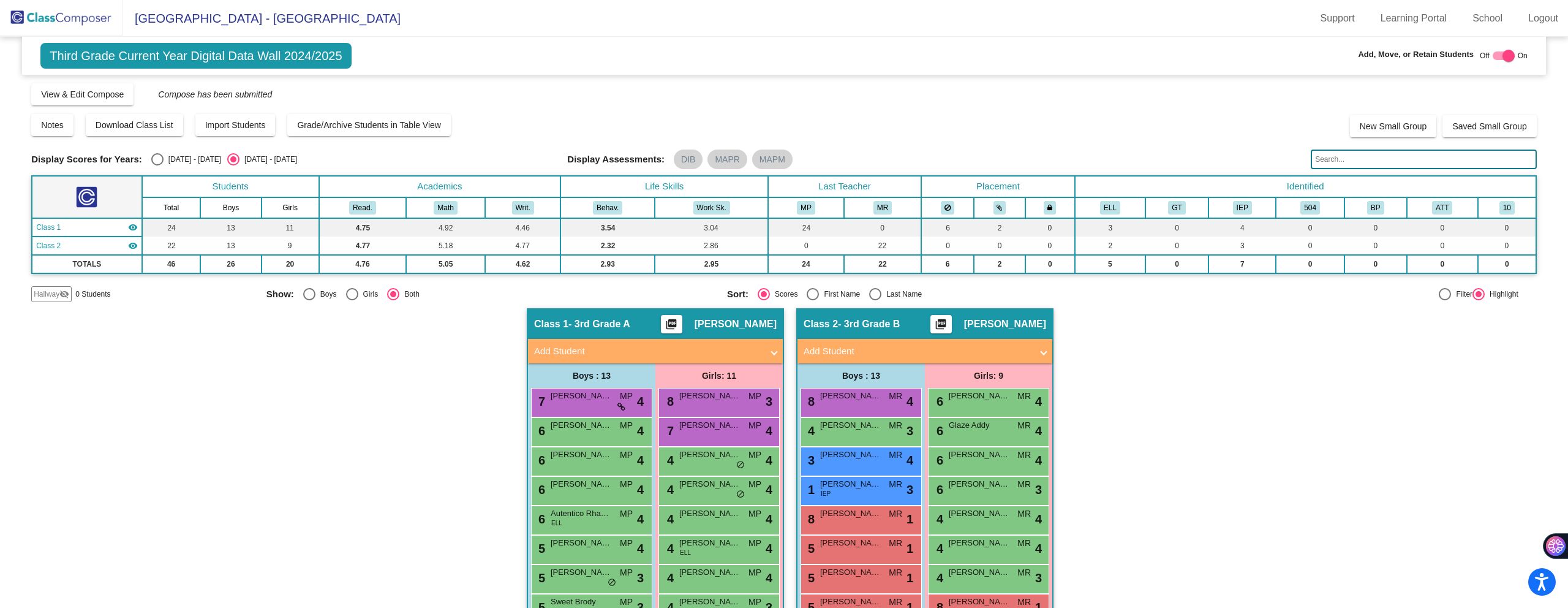 click 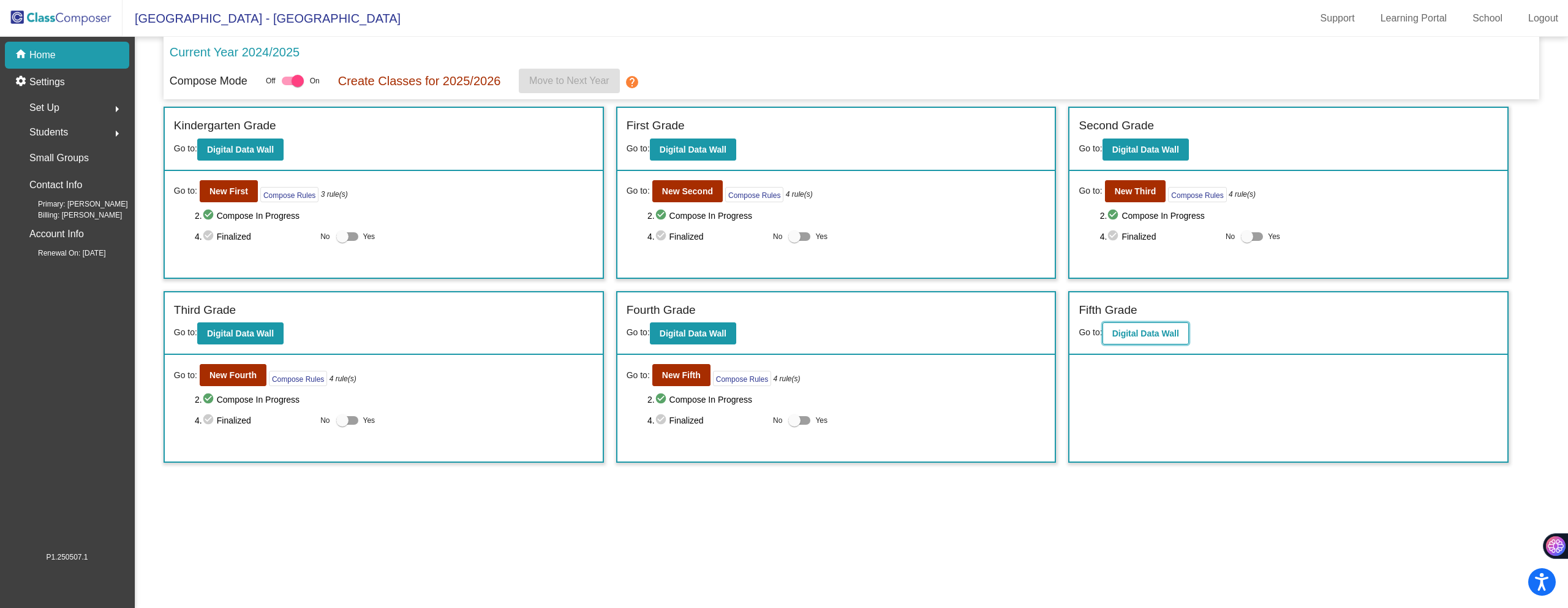 click on "Digital Data Wall" 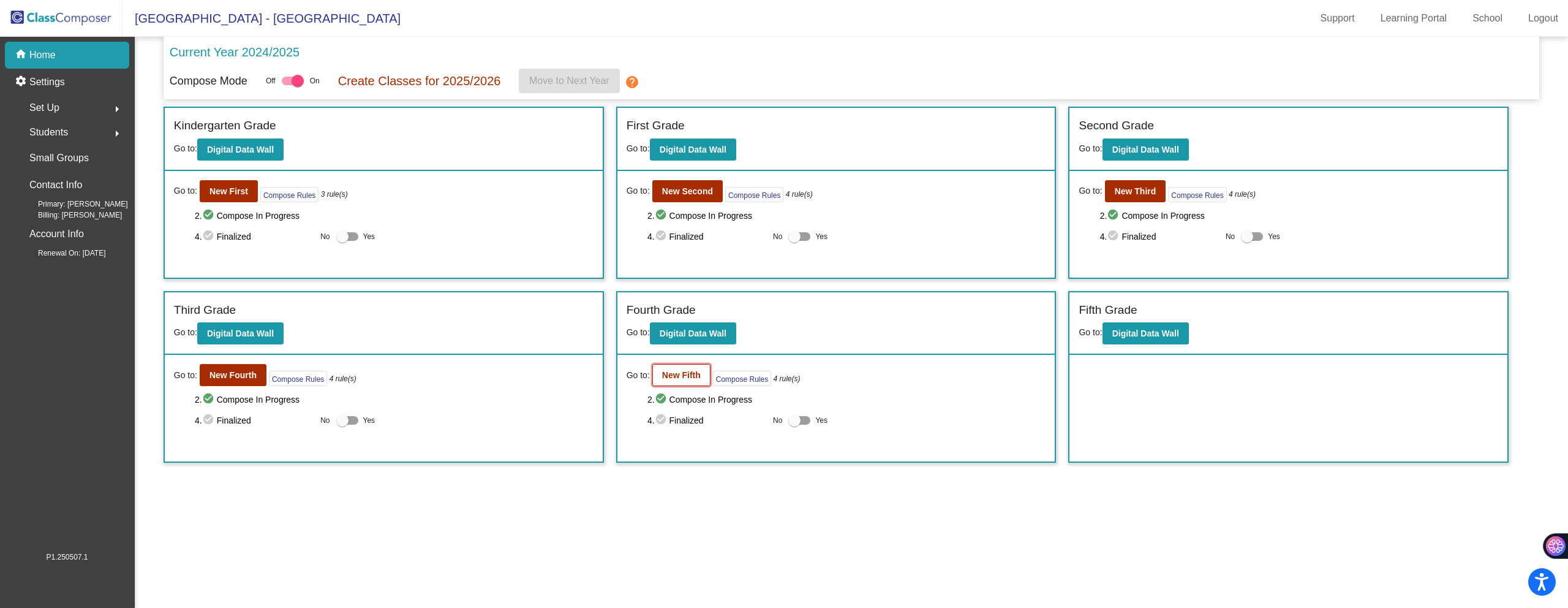 click on "New Fifth" 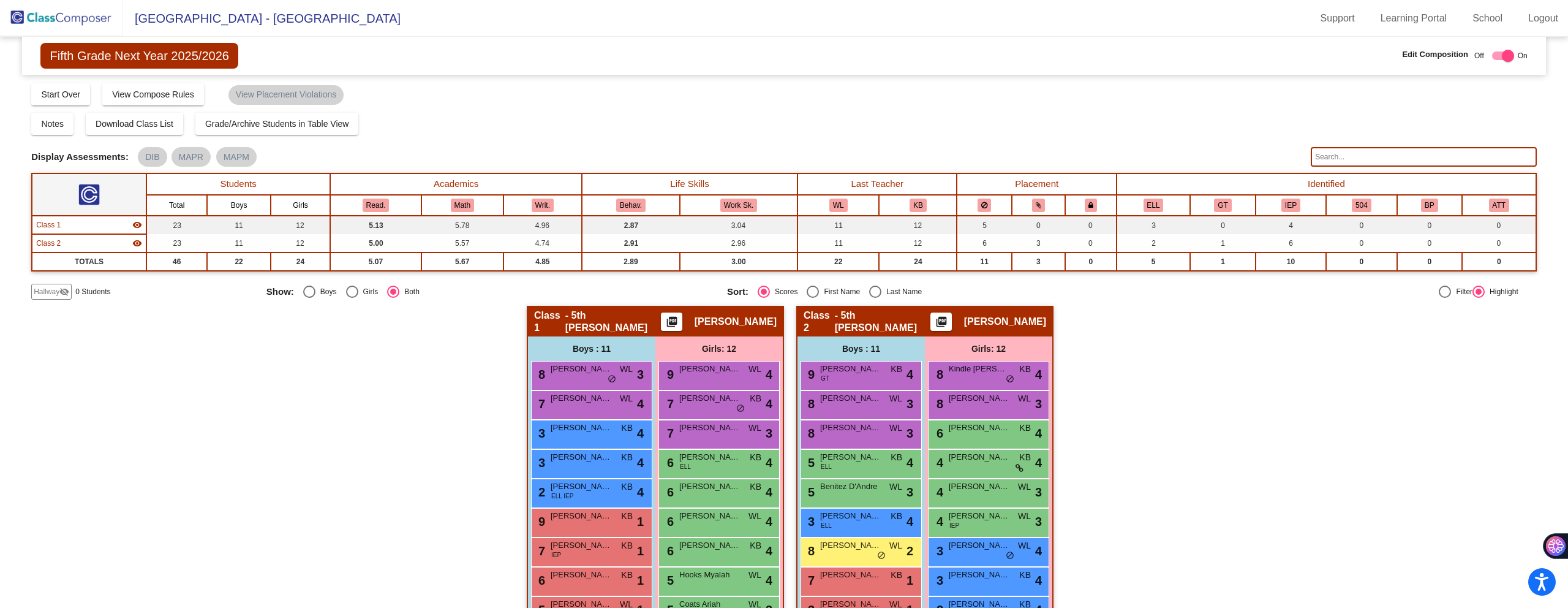 click on "Fifth Grade Next Year 2025/2026" 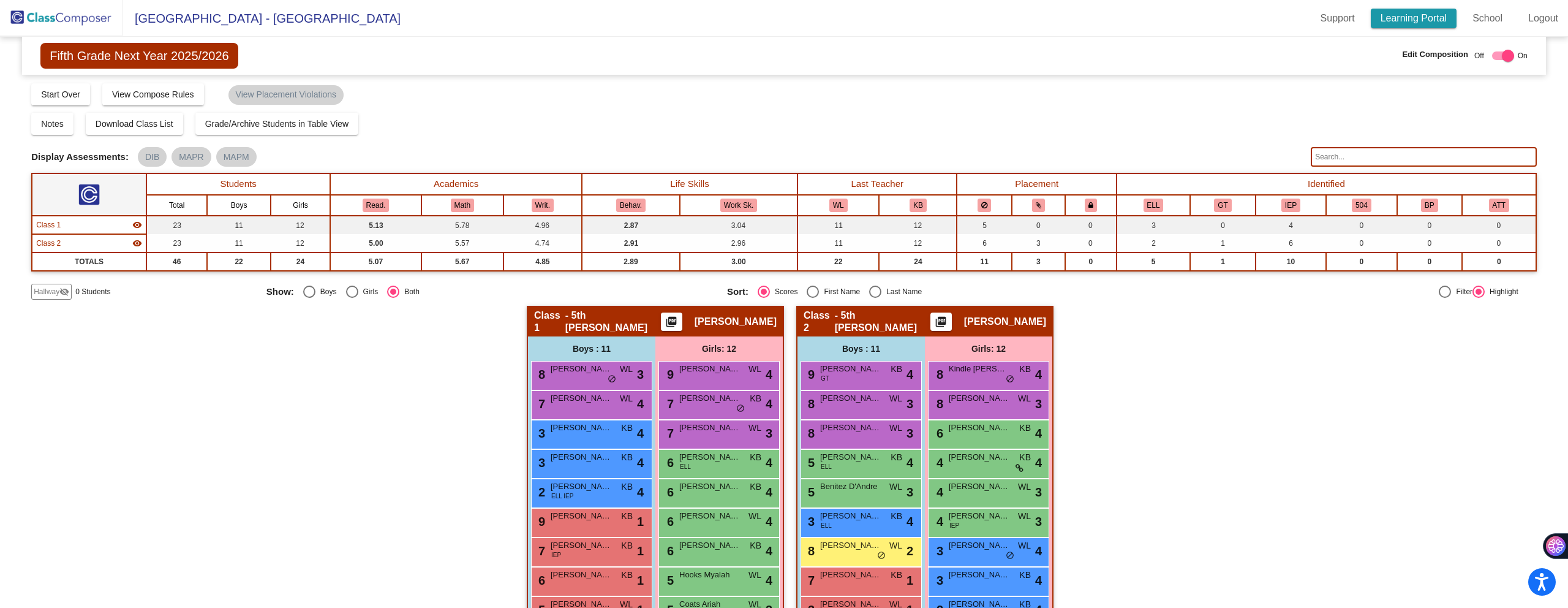 click on "Learning Portal" 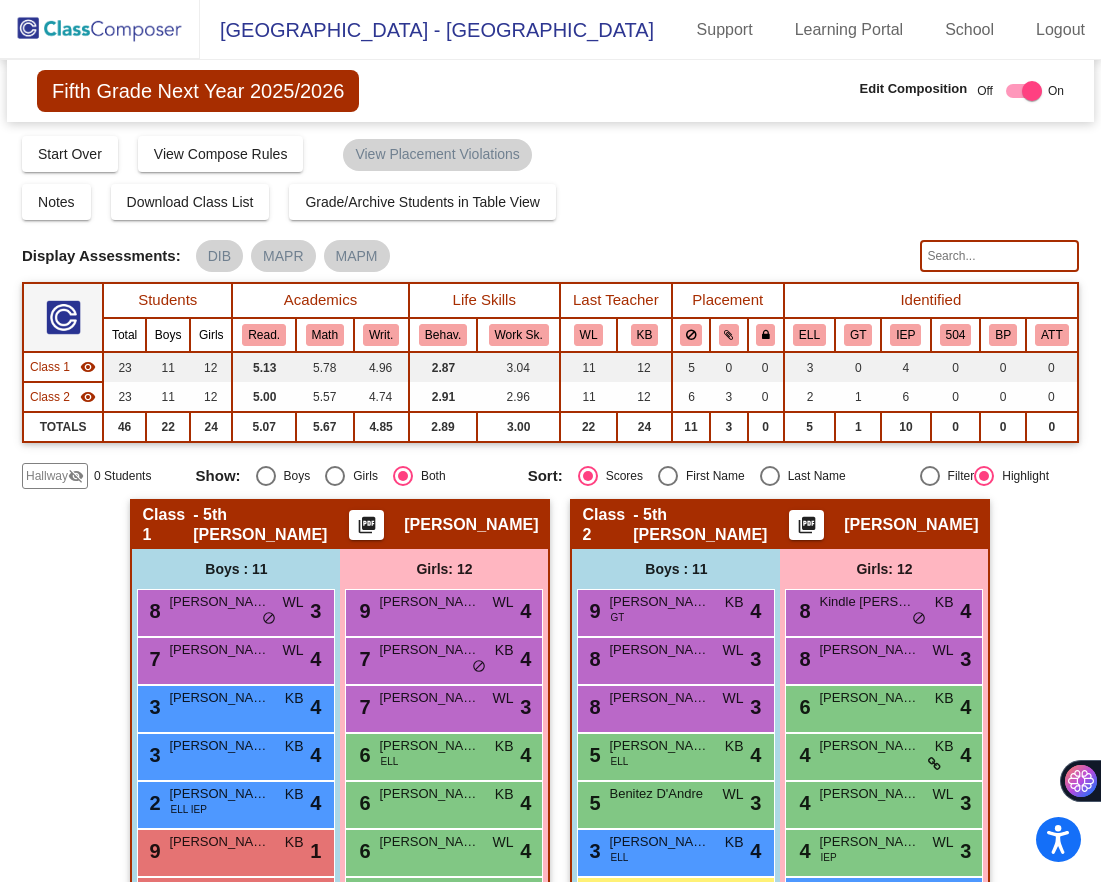 click 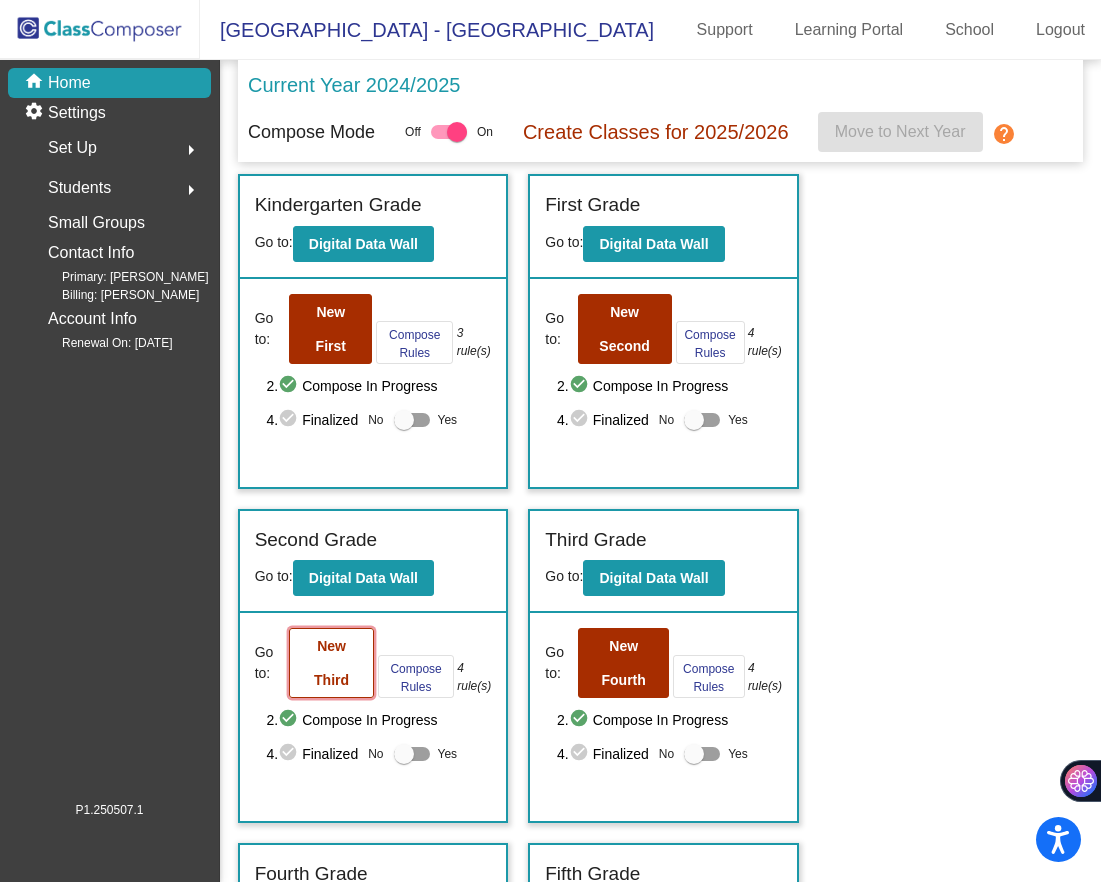 click on "New Third" 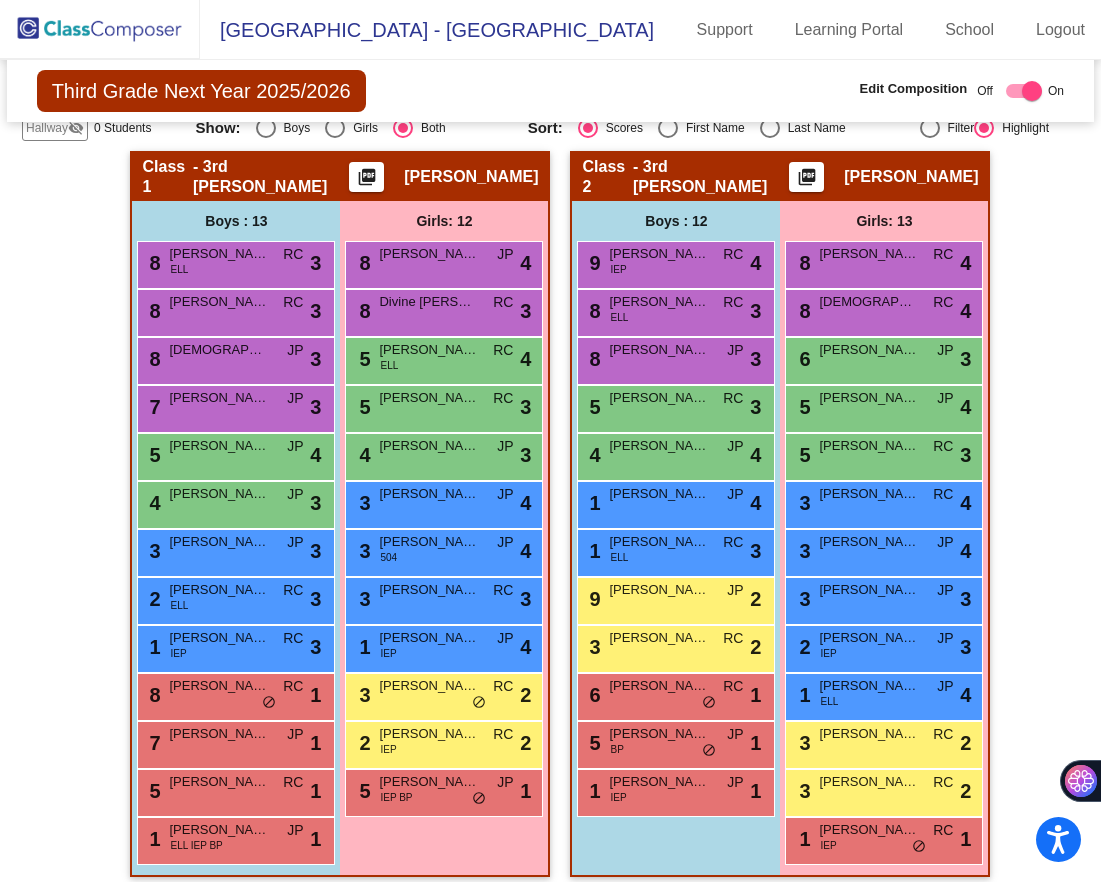 scroll, scrollTop: 363, scrollLeft: 0, axis: vertical 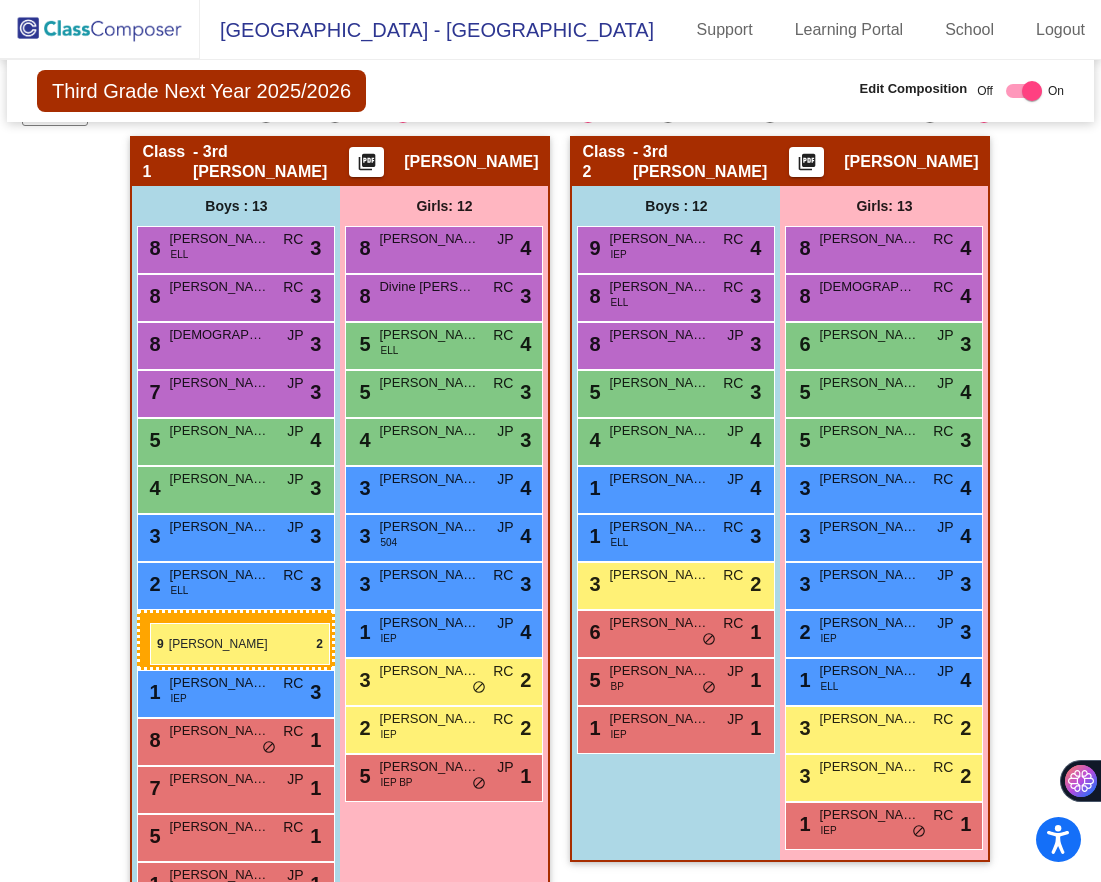 drag, startPoint x: 690, startPoint y: 584, endPoint x: 150, endPoint y: 623, distance: 541.4065 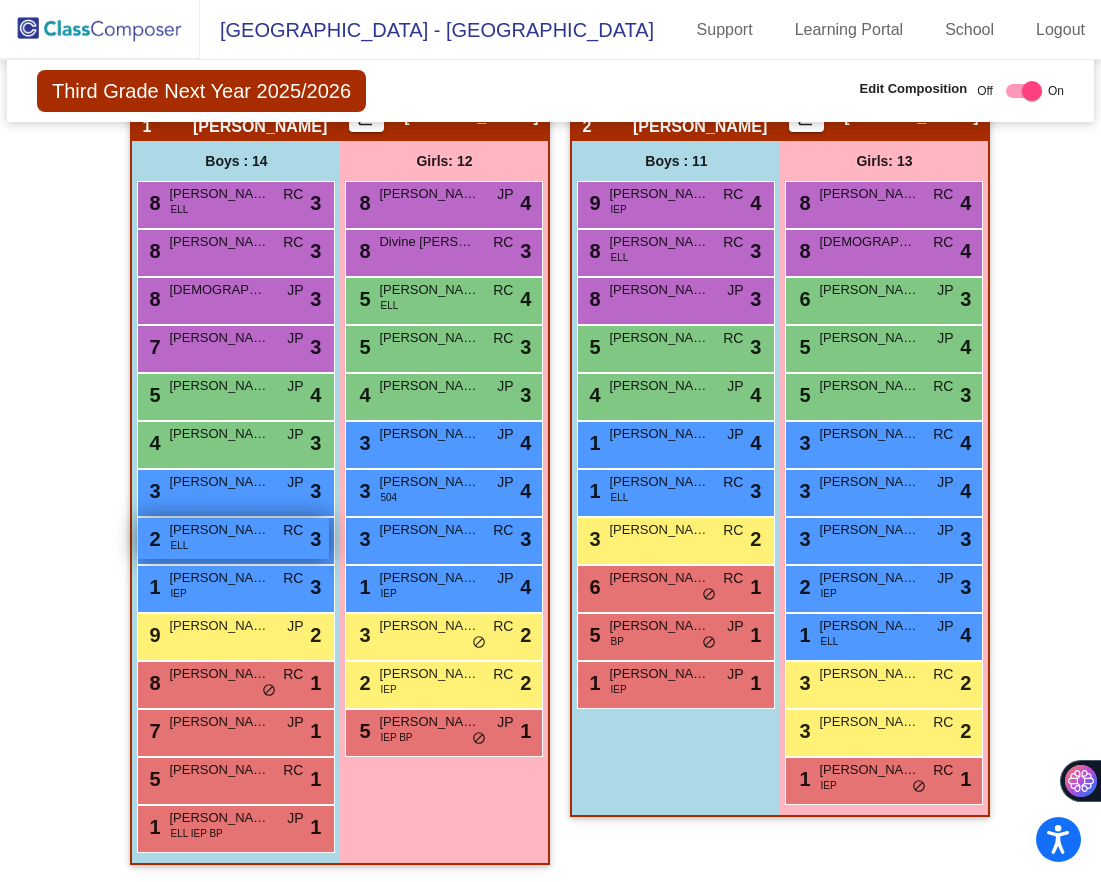 scroll, scrollTop: 411, scrollLeft: 0, axis: vertical 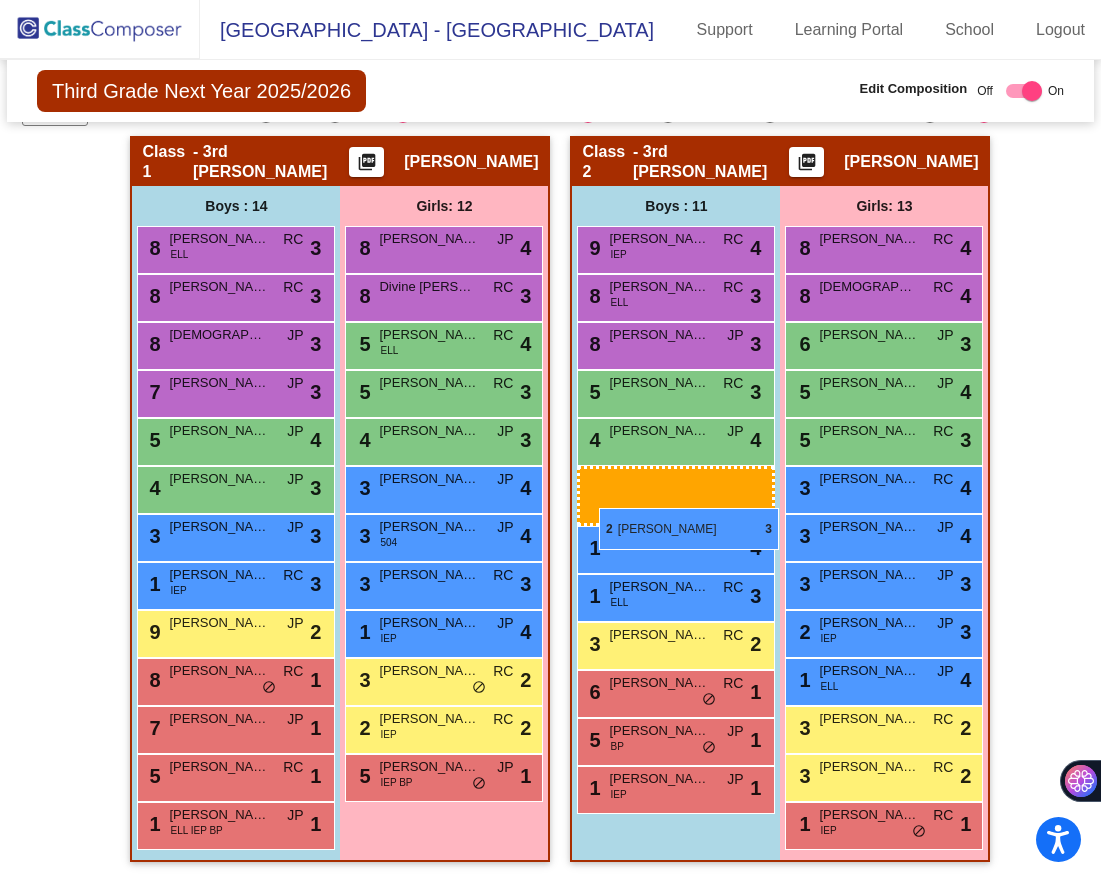 drag, startPoint x: 227, startPoint y: 528, endPoint x: 599, endPoint y: 508, distance: 372.53723 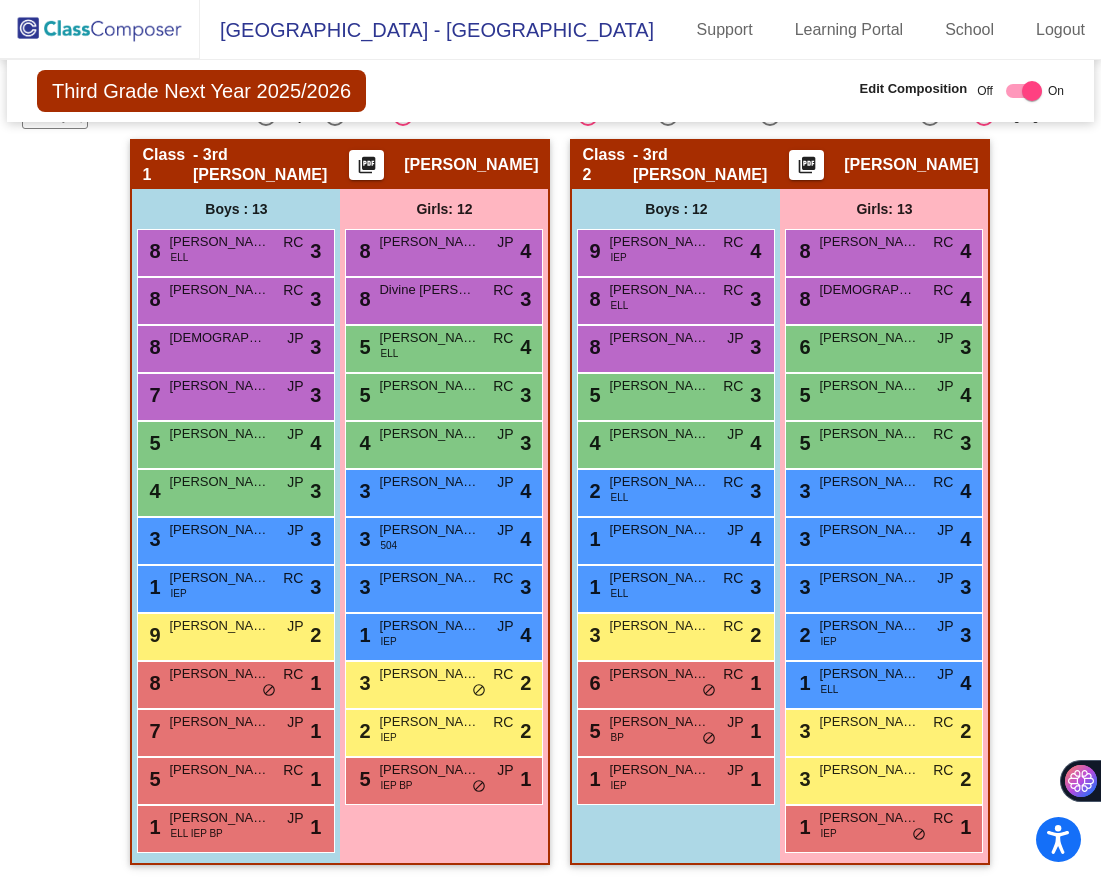 scroll, scrollTop: 363, scrollLeft: 0, axis: vertical 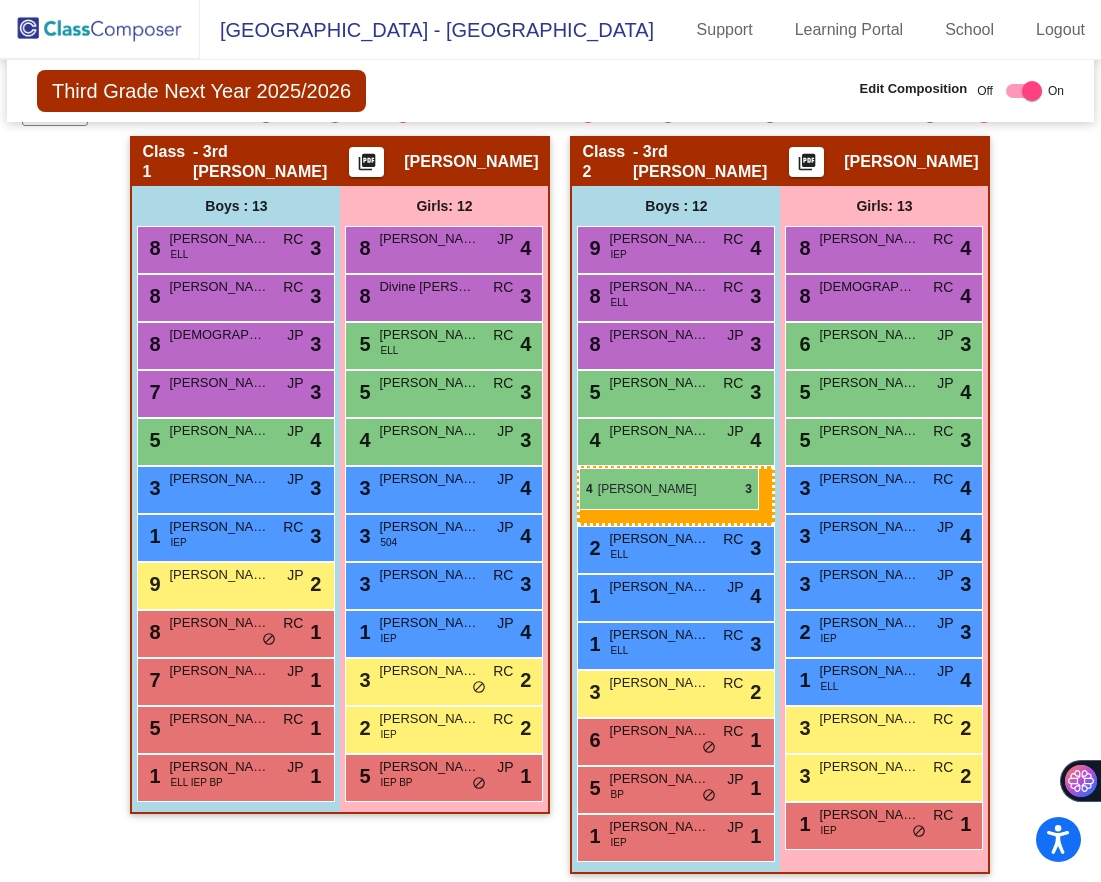 drag, startPoint x: 180, startPoint y: 480, endPoint x: 579, endPoint y: 468, distance: 399.18042 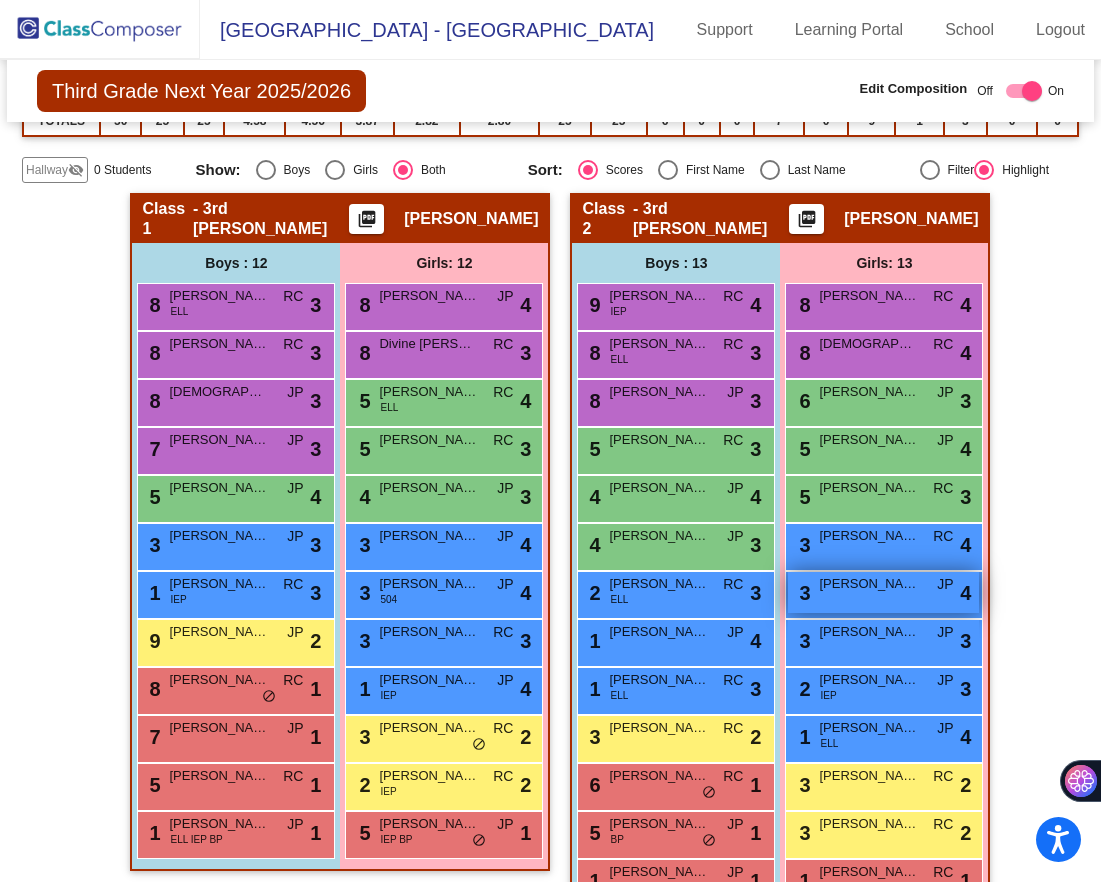 scroll, scrollTop: 310, scrollLeft: 0, axis: vertical 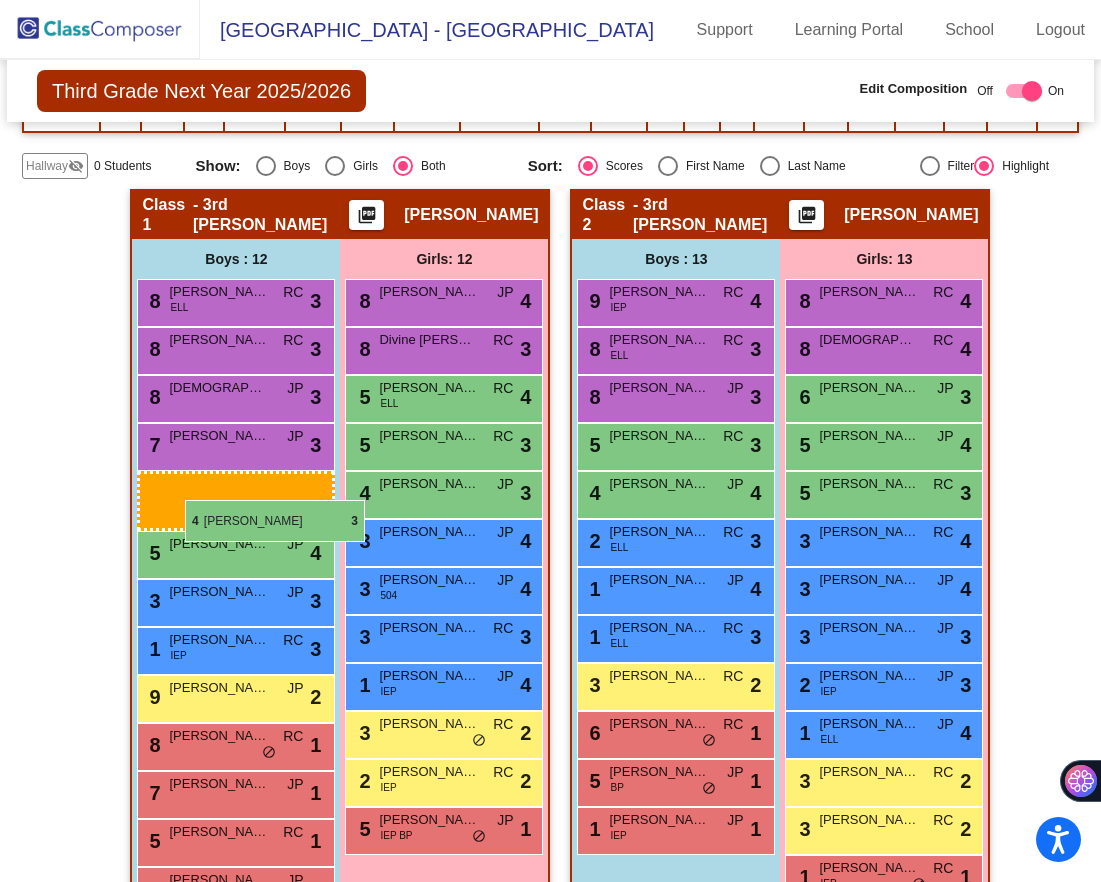 drag, startPoint x: 694, startPoint y: 544, endPoint x: 185, endPoint y: 500, distance: 510.89822 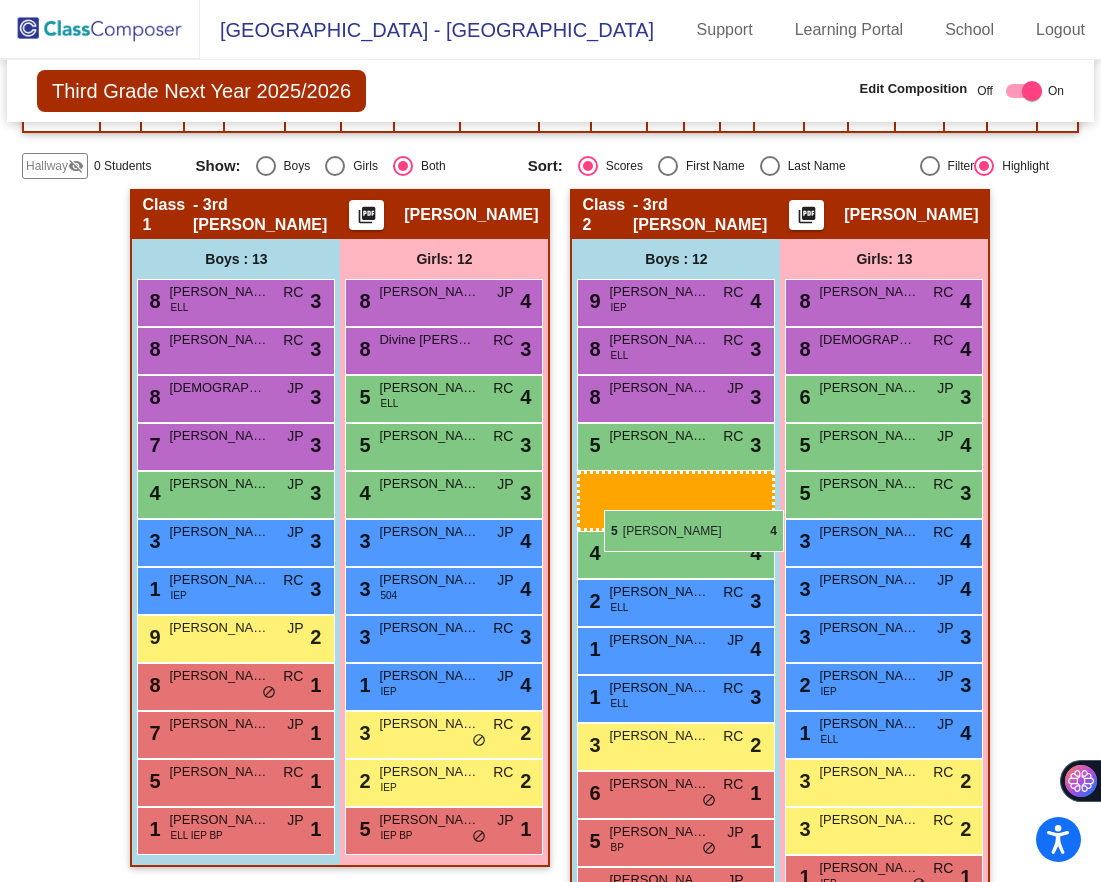drag, startPoint x: 209, startPoint y: 485, endPoint x: 604, endPoint y: 510, distance: 395.79034 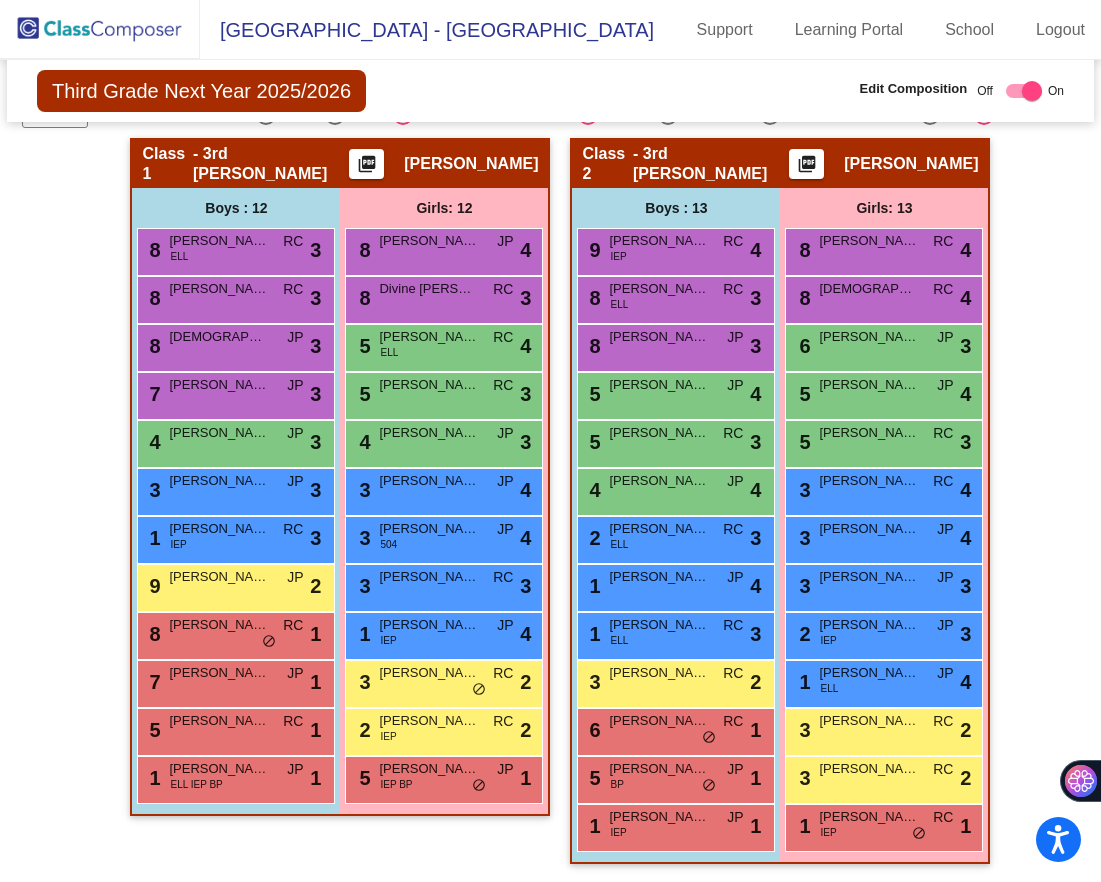 scroll, scrollTop: 363, scrollLeft: 0, axis: vertical 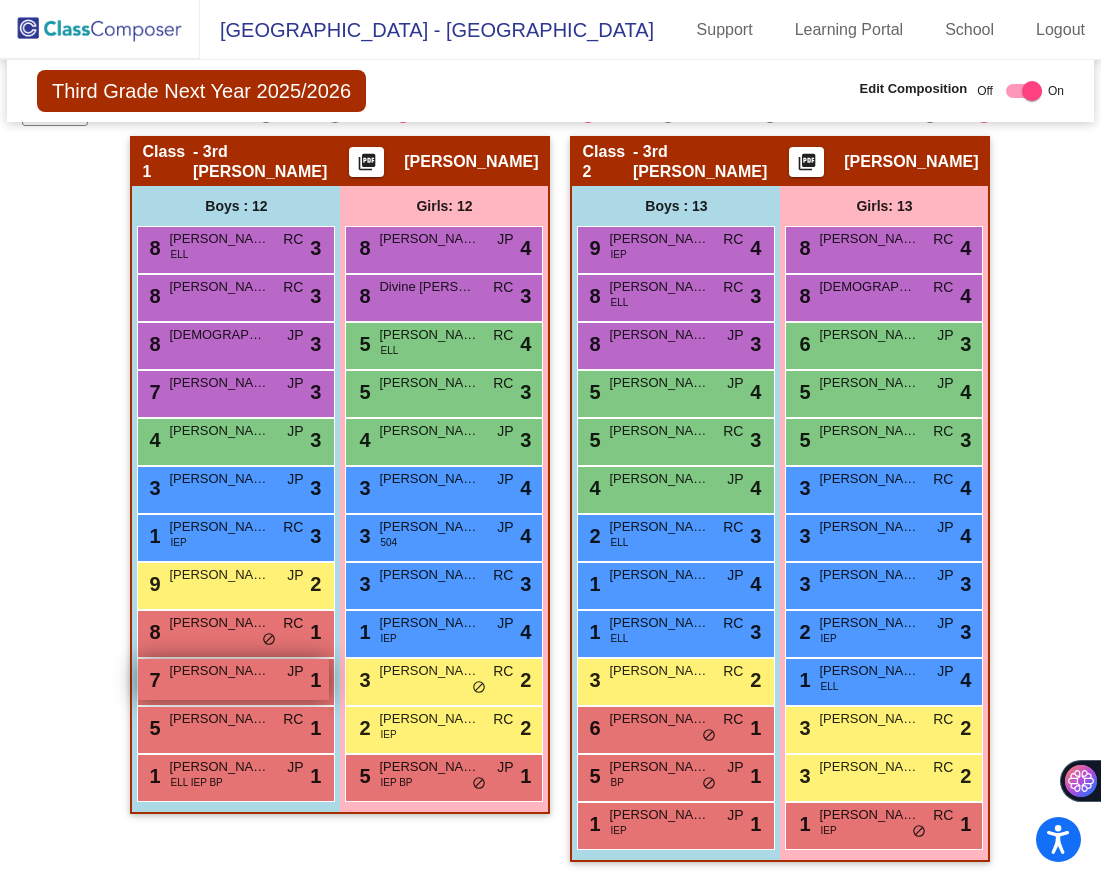click on "7 [PERSON_NAME] JP lock do_not_disturb_alt 1" at bounding box center [233, 679] 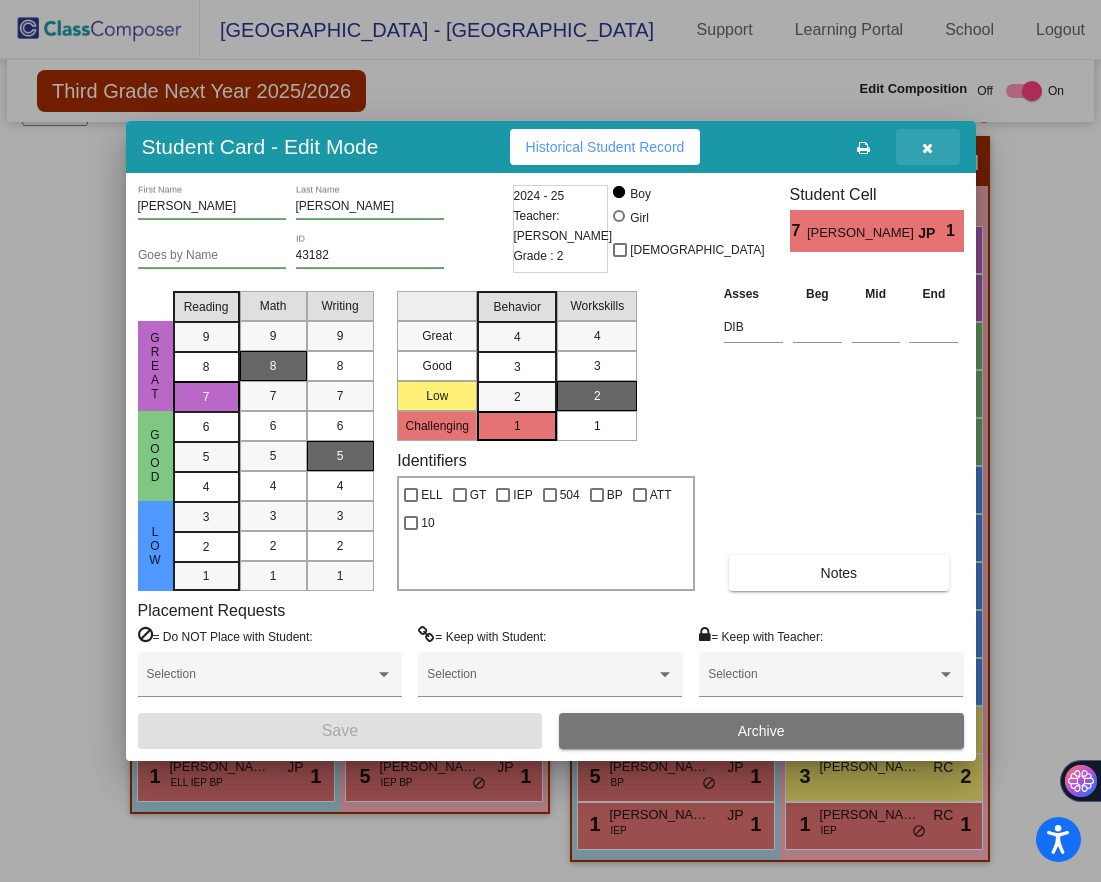 click at bounding box center [927, 148] 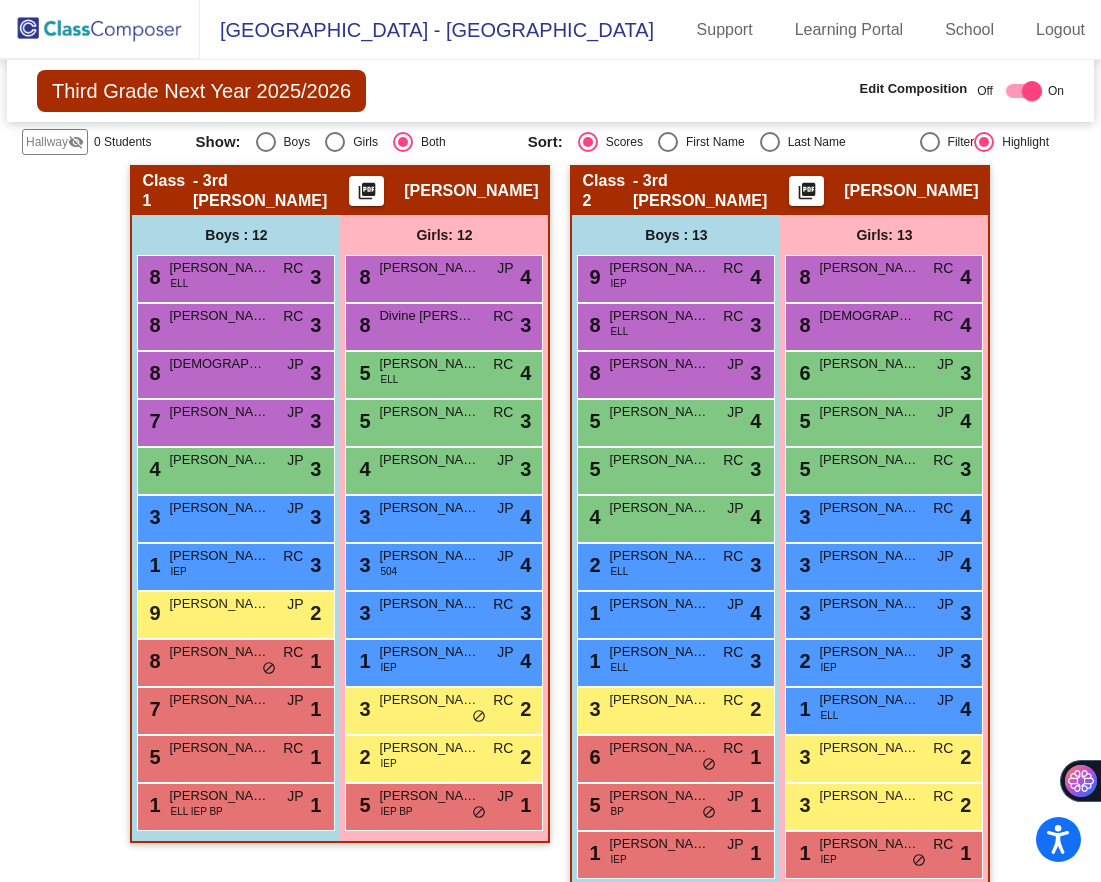 scroll, scrollTop: 363, scrollLeft: 0, axis: vertical 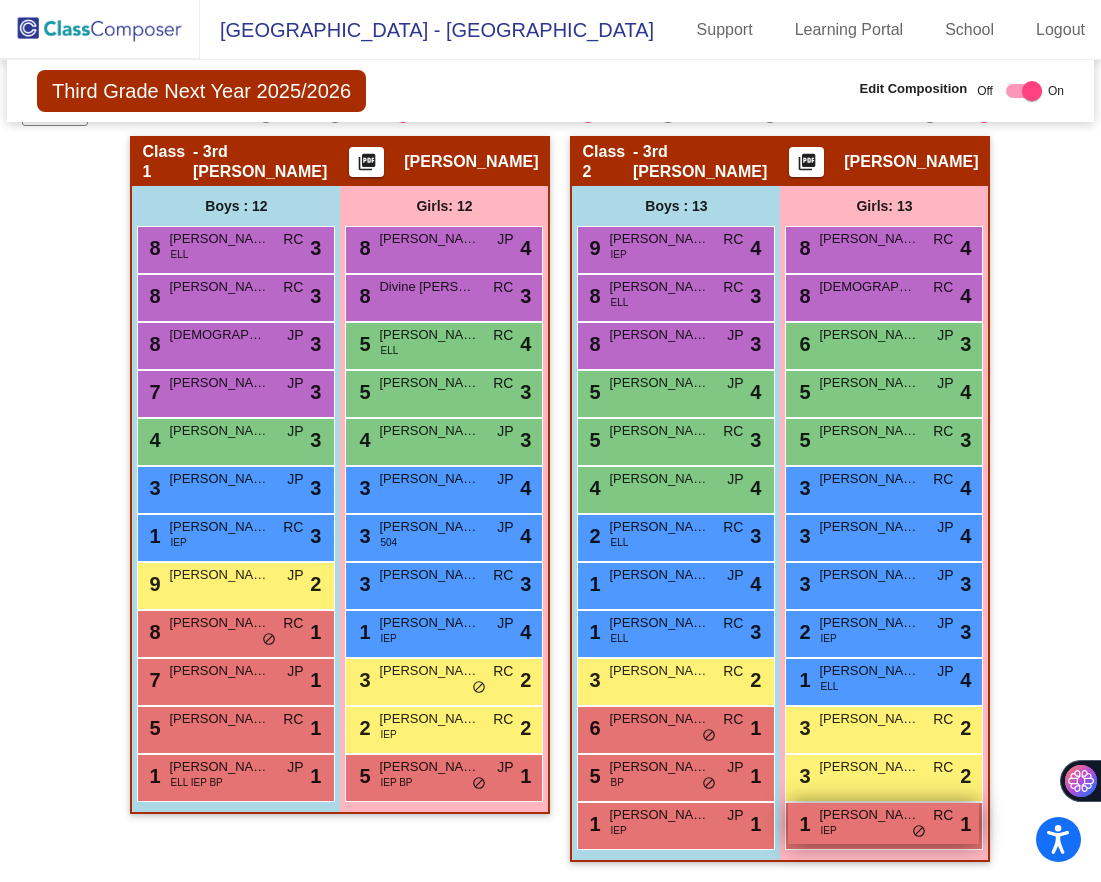click on "1 [PERSON_NAME] IEP RC lock do_not_disturb_alt 1" at bounding box center [883, 823] 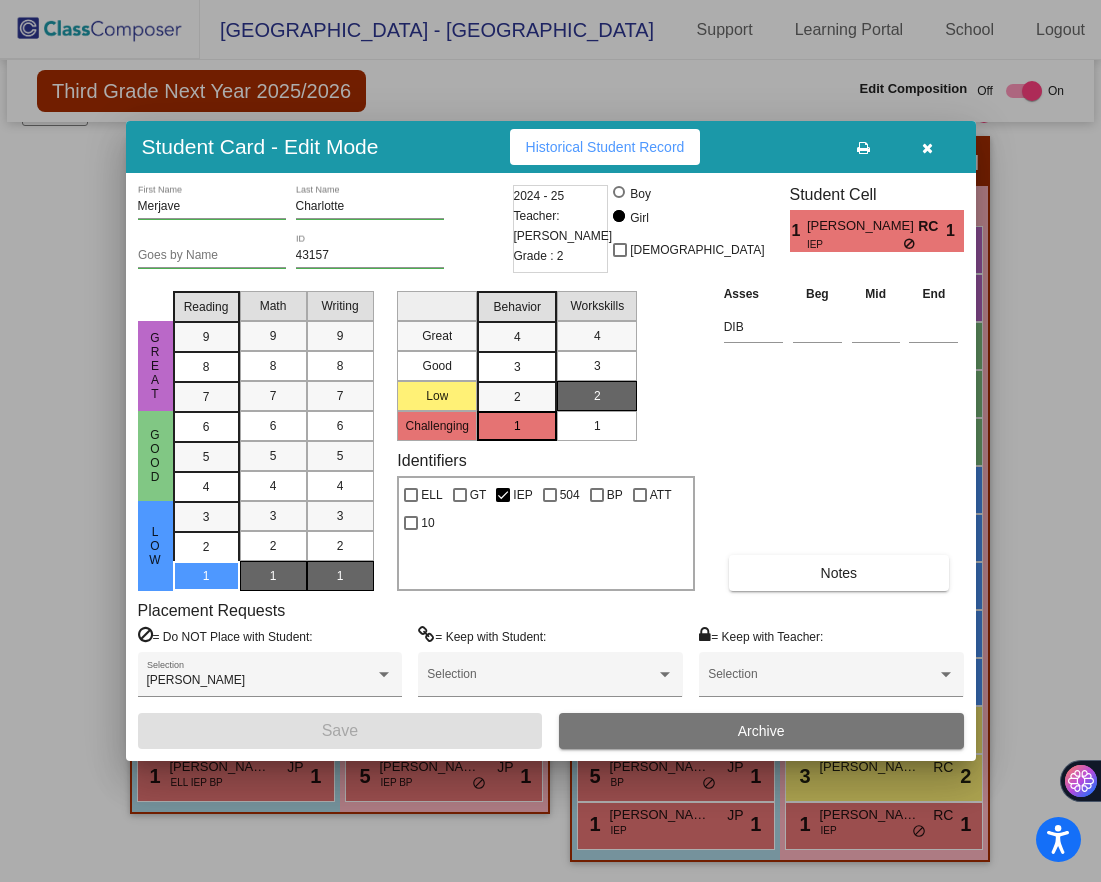 click at bounding box center [927, 148] 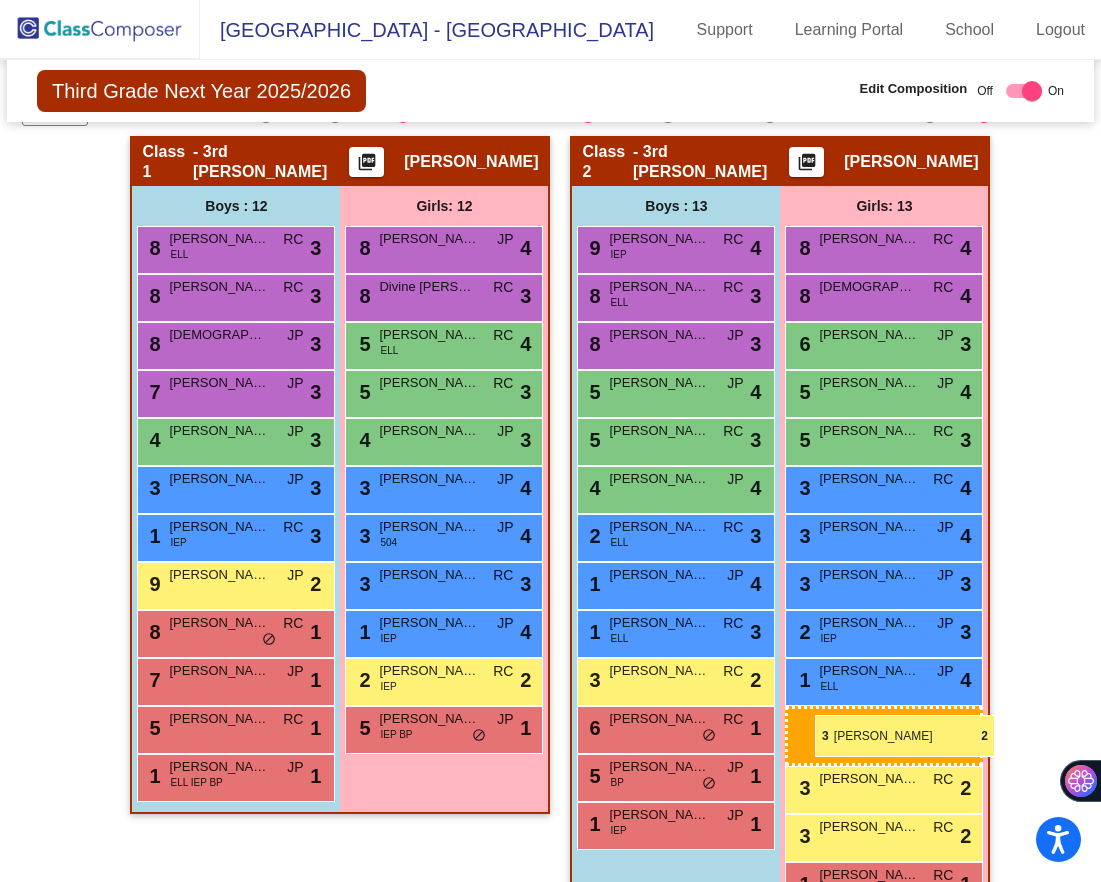 drag, startPoint x: 427, startPoint y: 683, endPoint x: 815, endPoint y: 715, distance: 389.31735 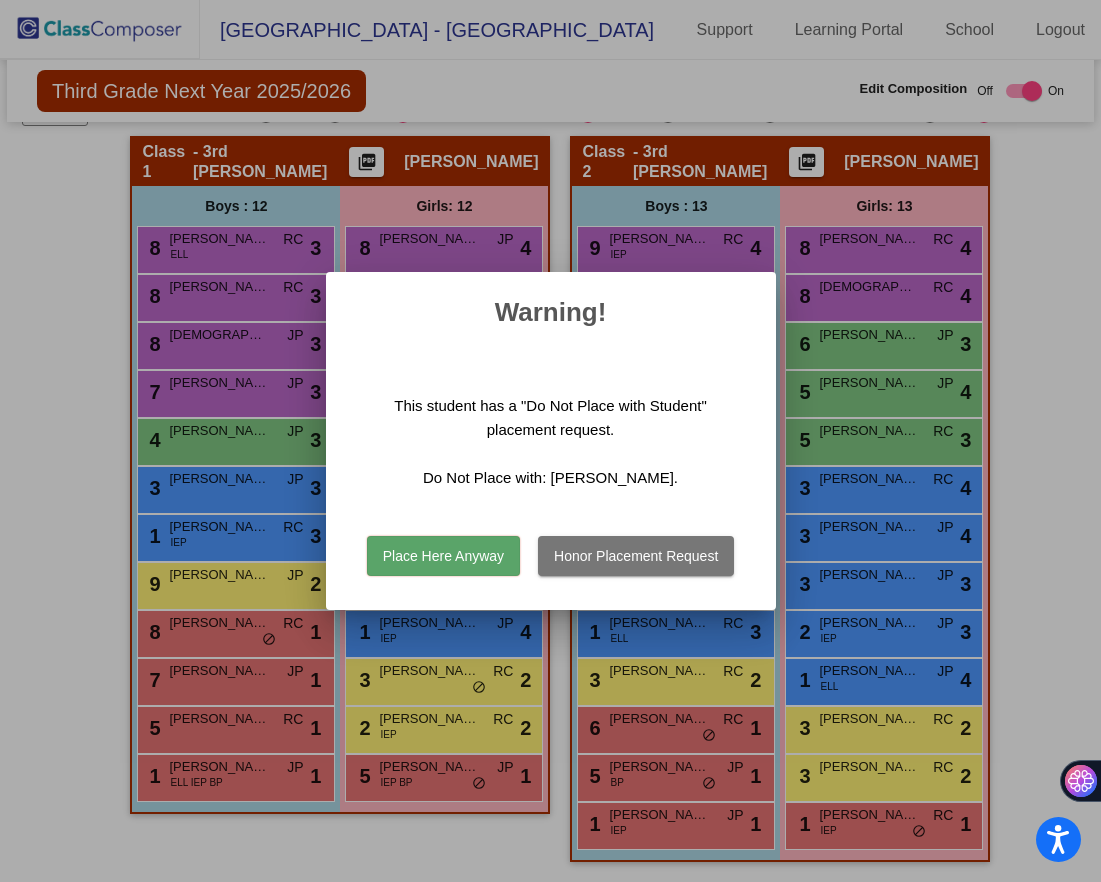 click on "This student has a "Do Not Place with Student" placement request.
Do Not Place with: [PERSON_NAME]." at bounding box center [551, 442] 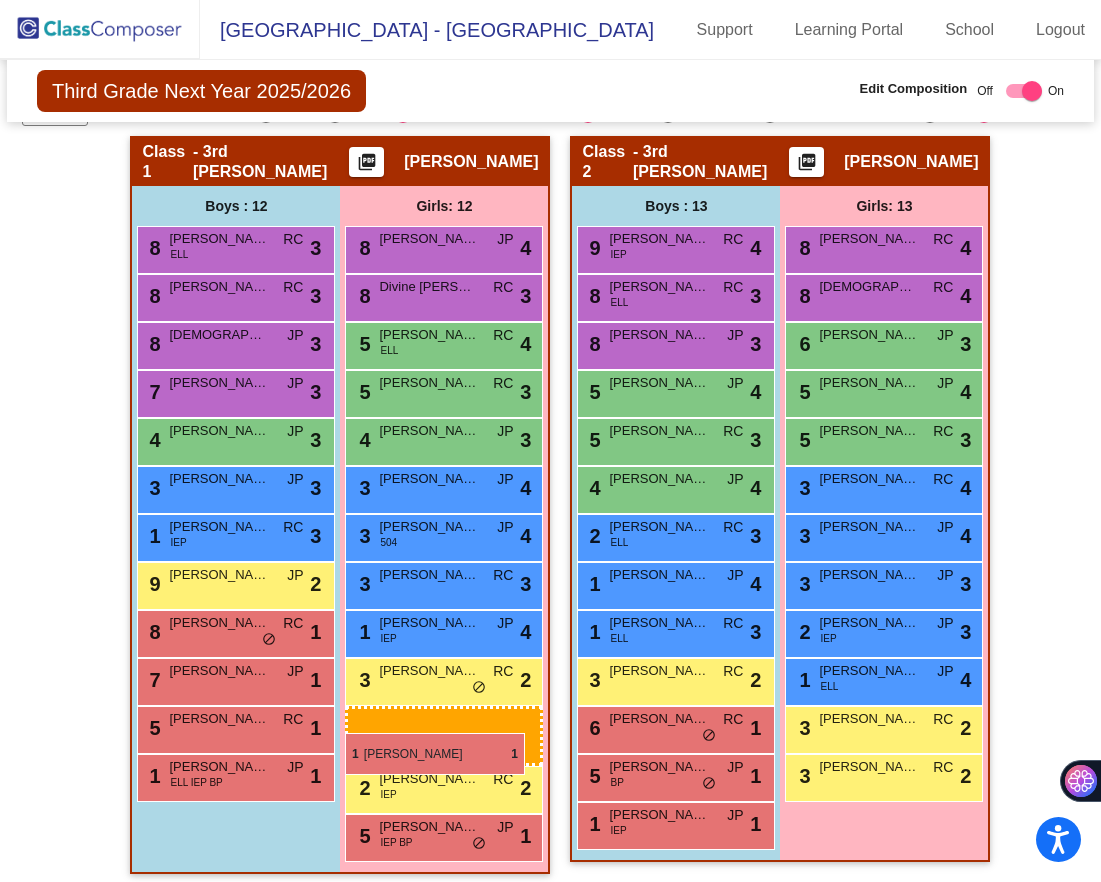 drag, startPoint x: 847, startPoint y: 821, endPoint x: 345, endPoint y: 733, distance: 509.6548 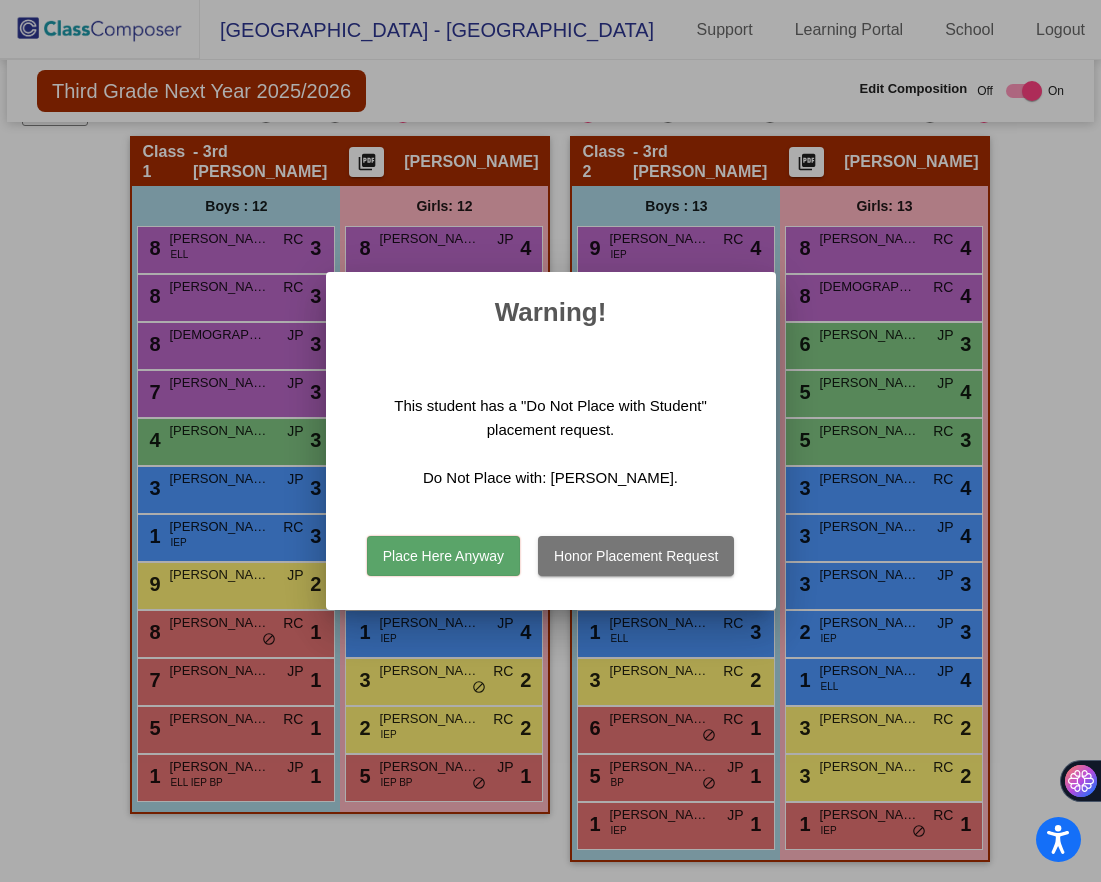 click on "Place Here Anyway" at bounding box center (443, 556) 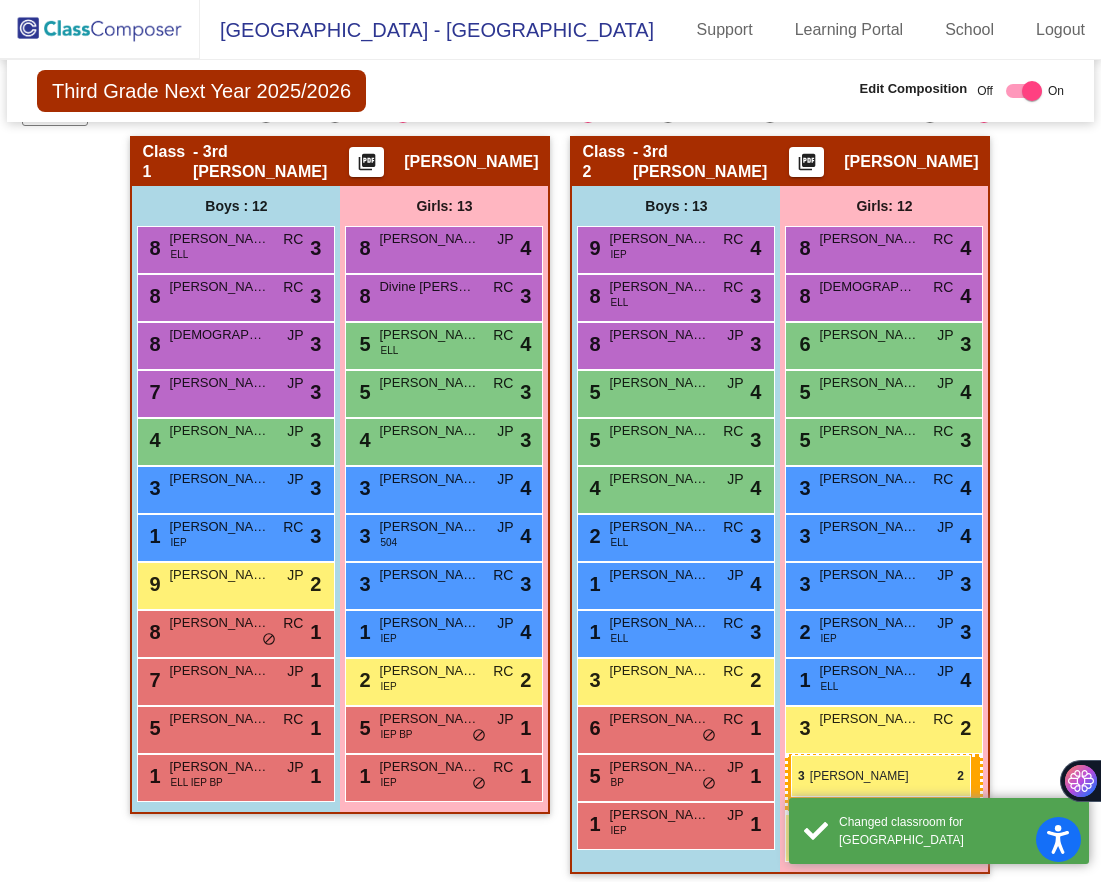 drag, startPoint x: 429, startPoint y: 677, endPoint x: 791, endPoint y: 755, distance: 370.30798 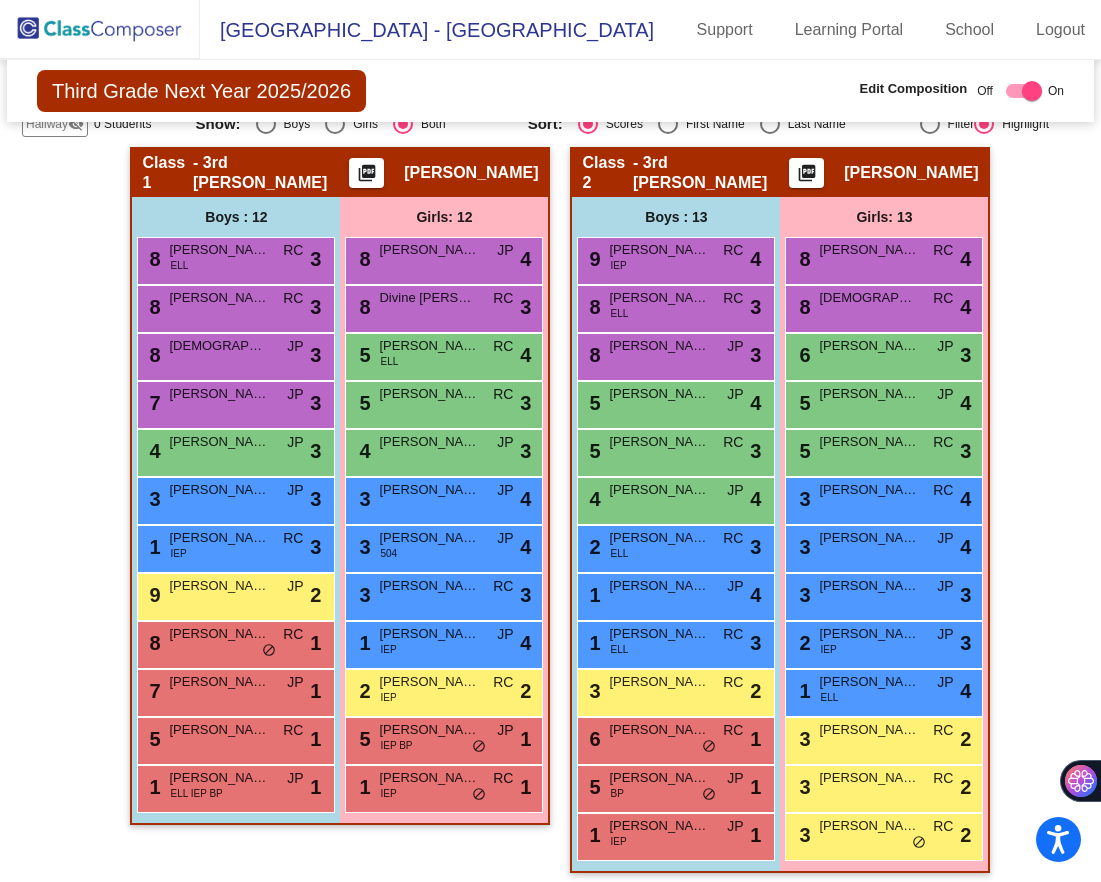 scroll, scrollTop: 355, scrollLeft: 0, axis: vertical 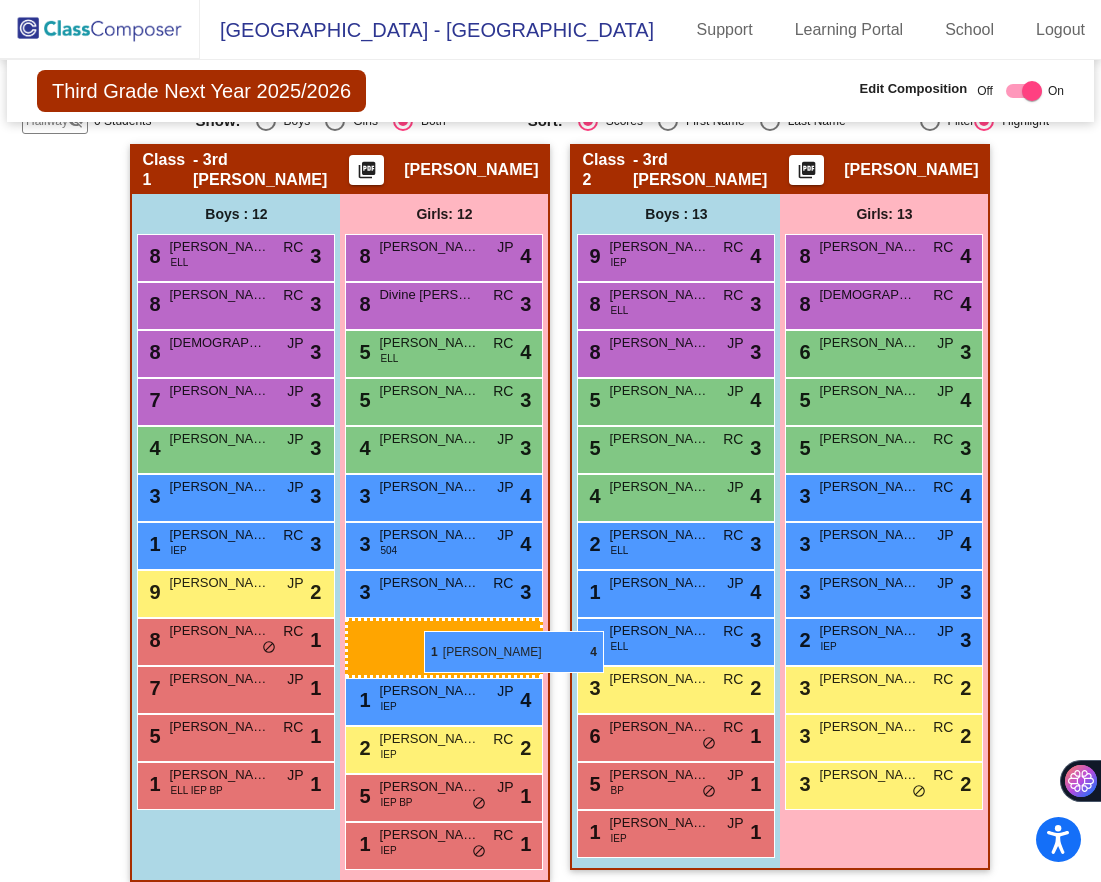drag, startPoint x: 861, startPoint y: 688, endPoint x: 424, endPoint y: 631, distance: 440.70172 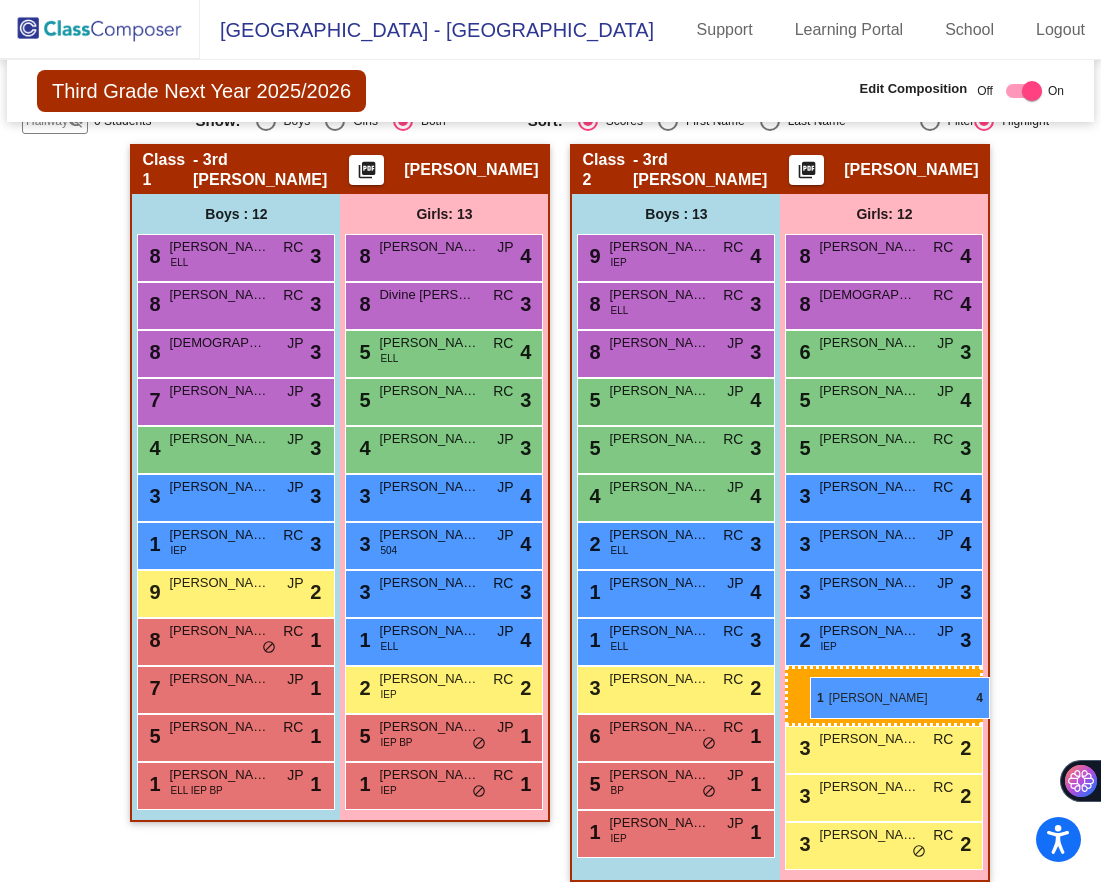 drag, startPoint x: 427, startPoint y: 641, endPoint x: 810, endPoint y: 677, distance: 384.68817 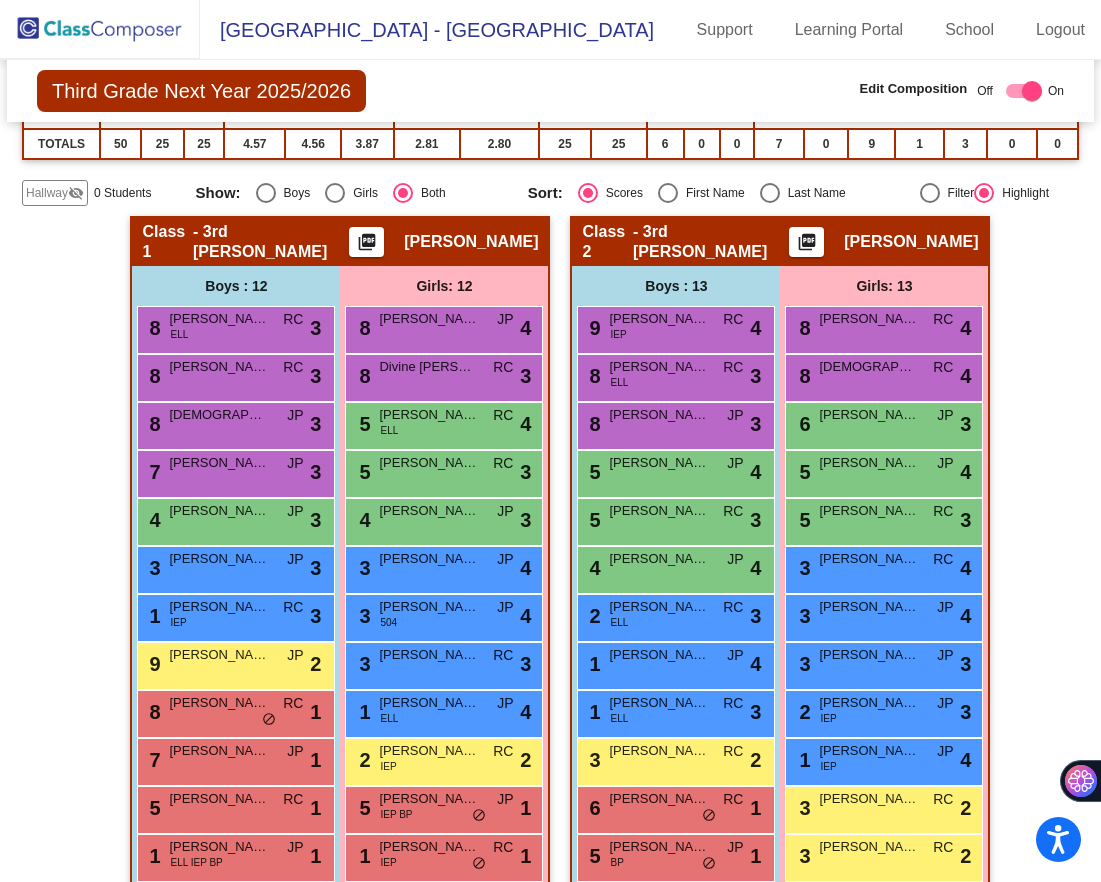 scroll, scrollTop: 287, scrollLeft: 0, axis: vertical 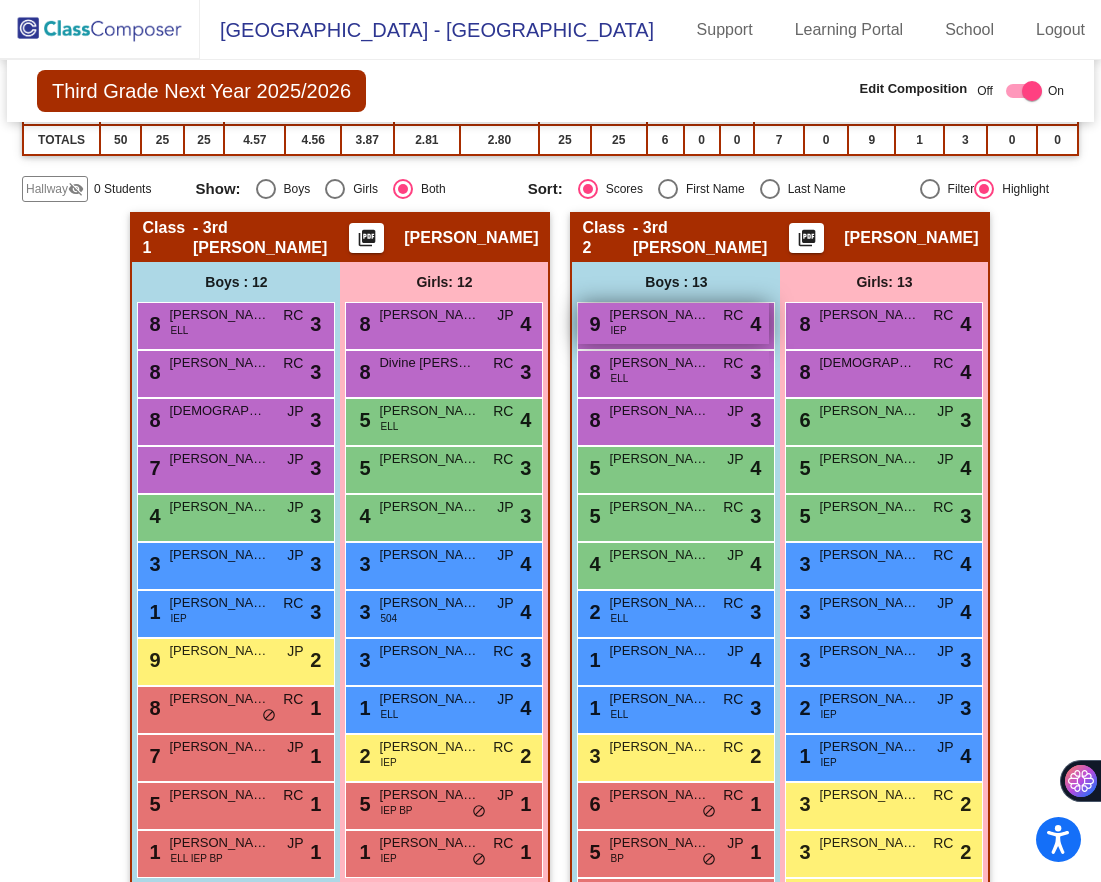 click on "[PERSON_NAME]" at bounding box center (659, 315) 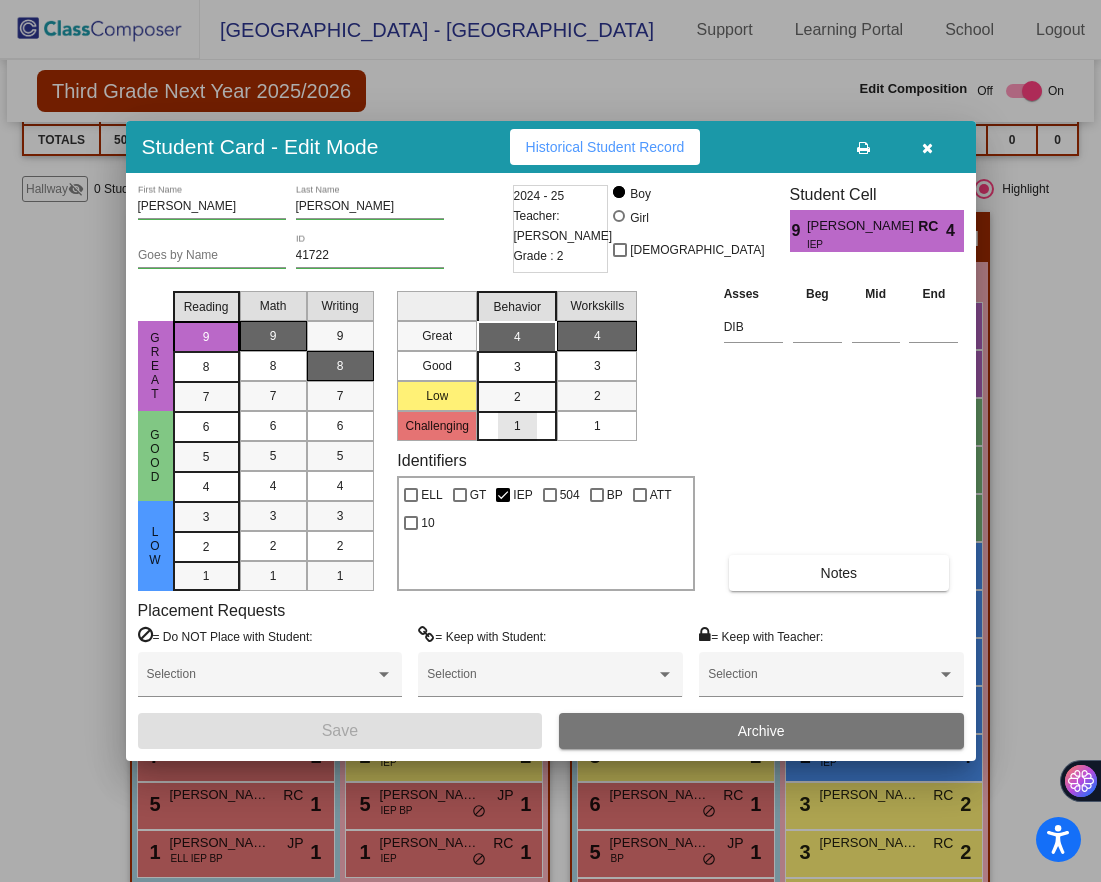 click on "1" at bounding box center [517, 426] 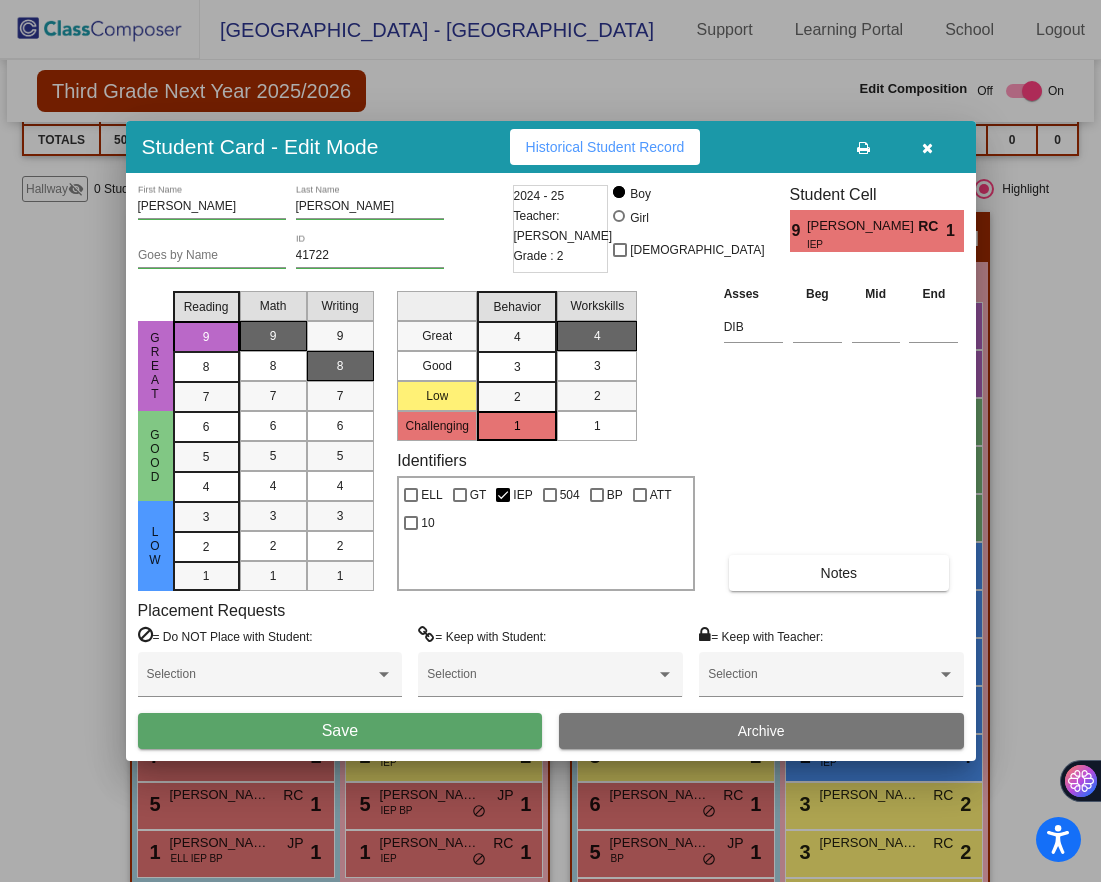 click on "1" at bounding box center [597, 426] 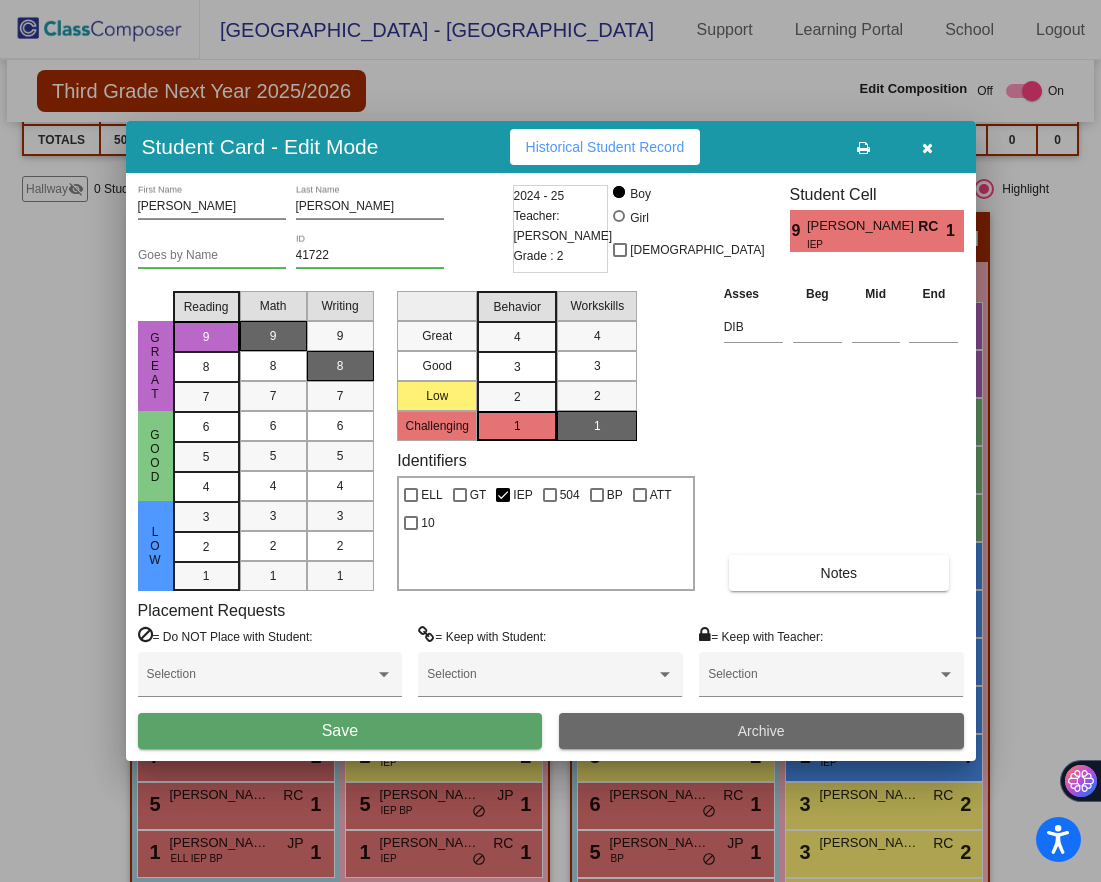 click on "Archive" at bounding box center (761, 731) 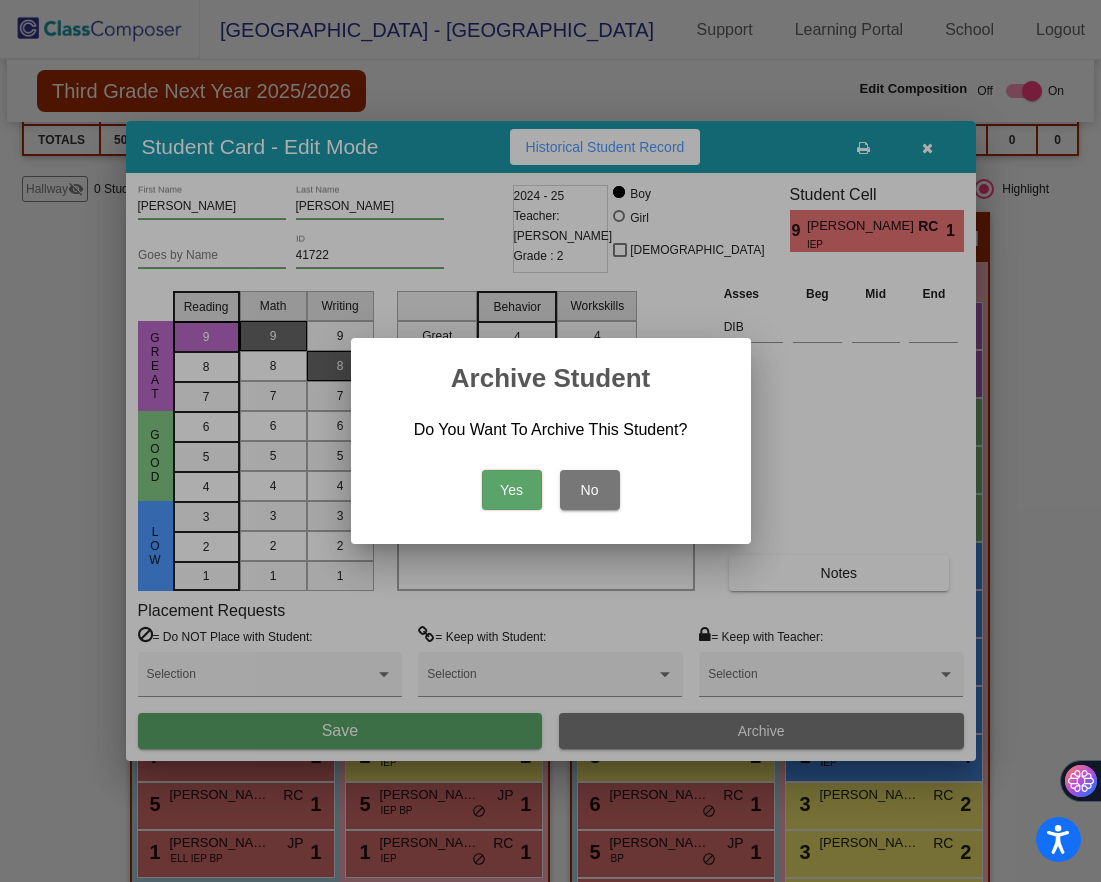 click on "No" at bounding box center (590, 490) 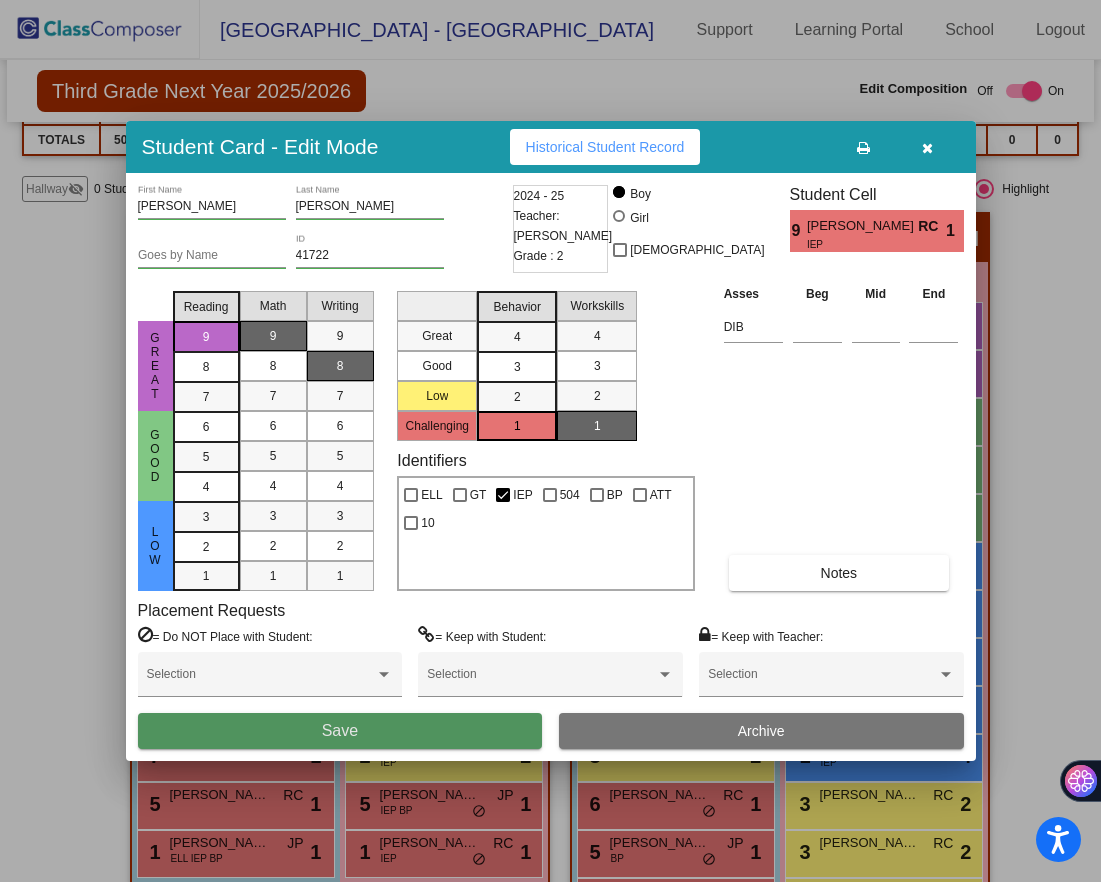 click on "Save" at bounding box center (340, 731) 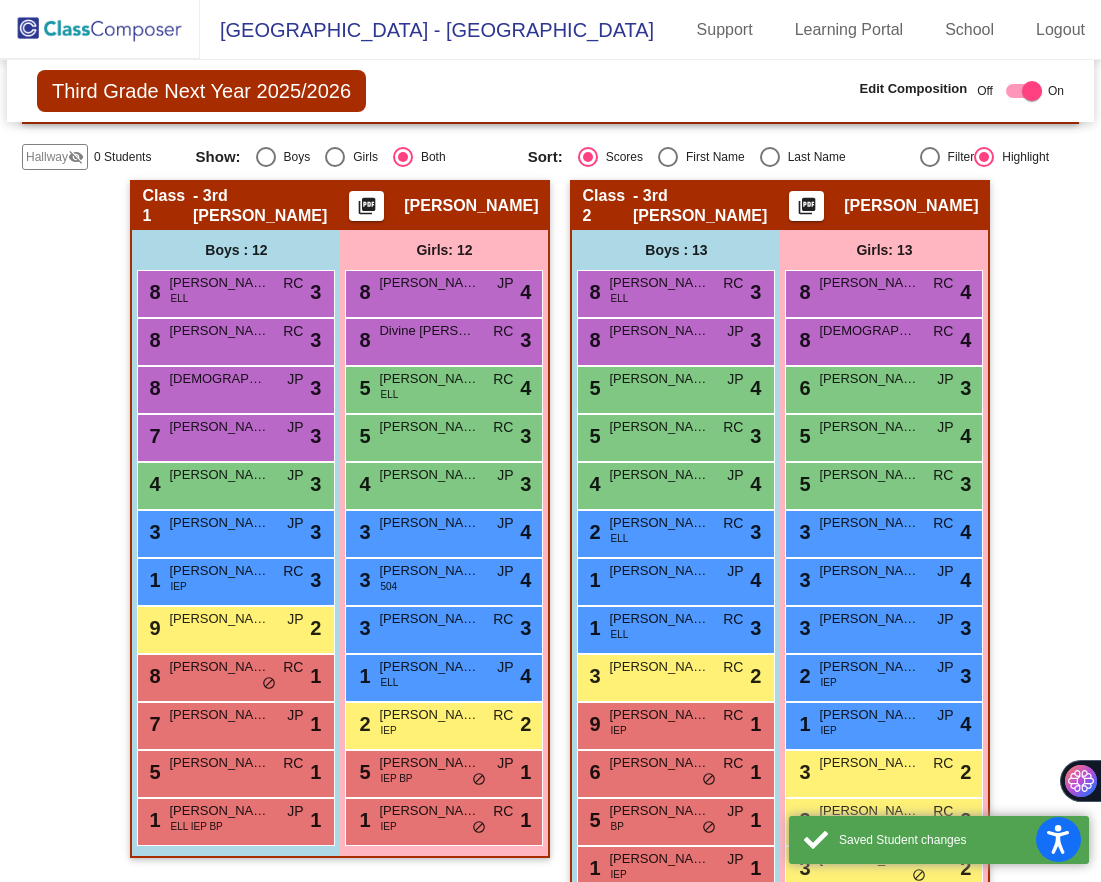 scroll, scrollTop: 363, scrollLeft: 0, axis: vertical 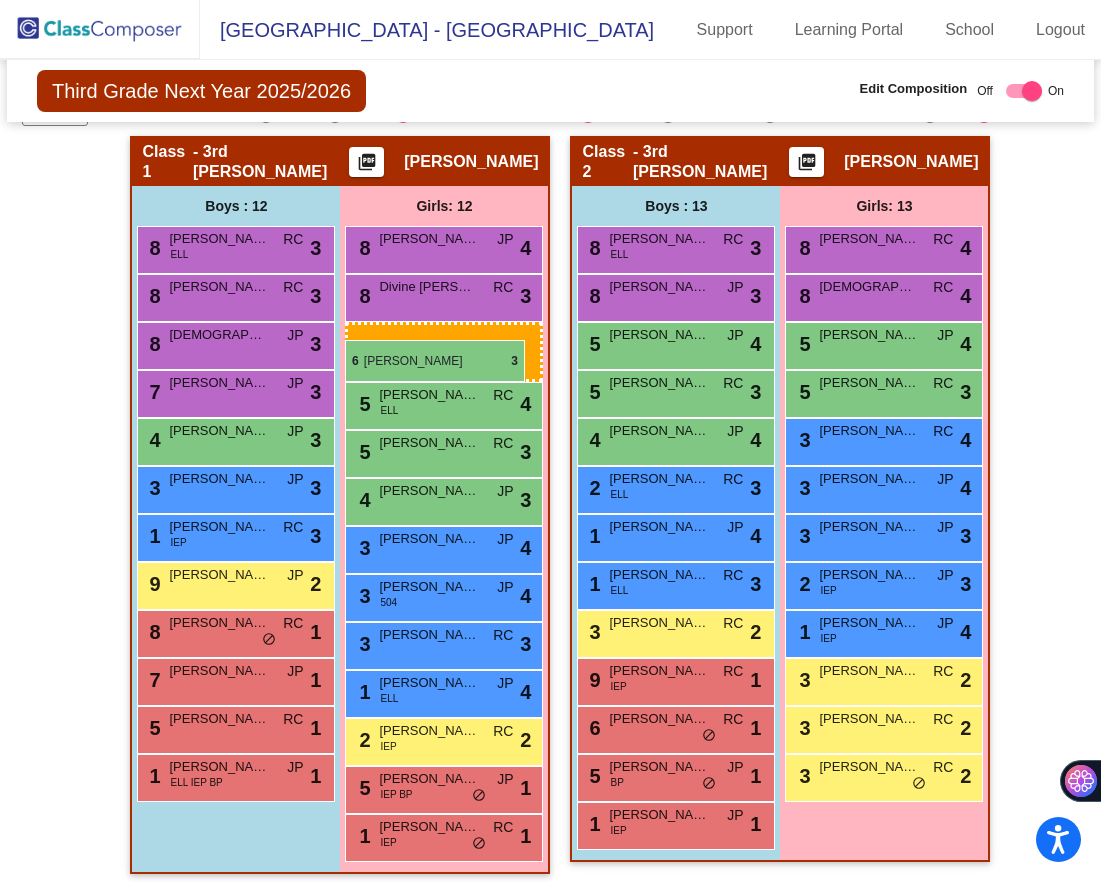drag, startPoint x: 884, startPoint y: 340, endPoint x: 345, endPoint y: 340, distance: 539 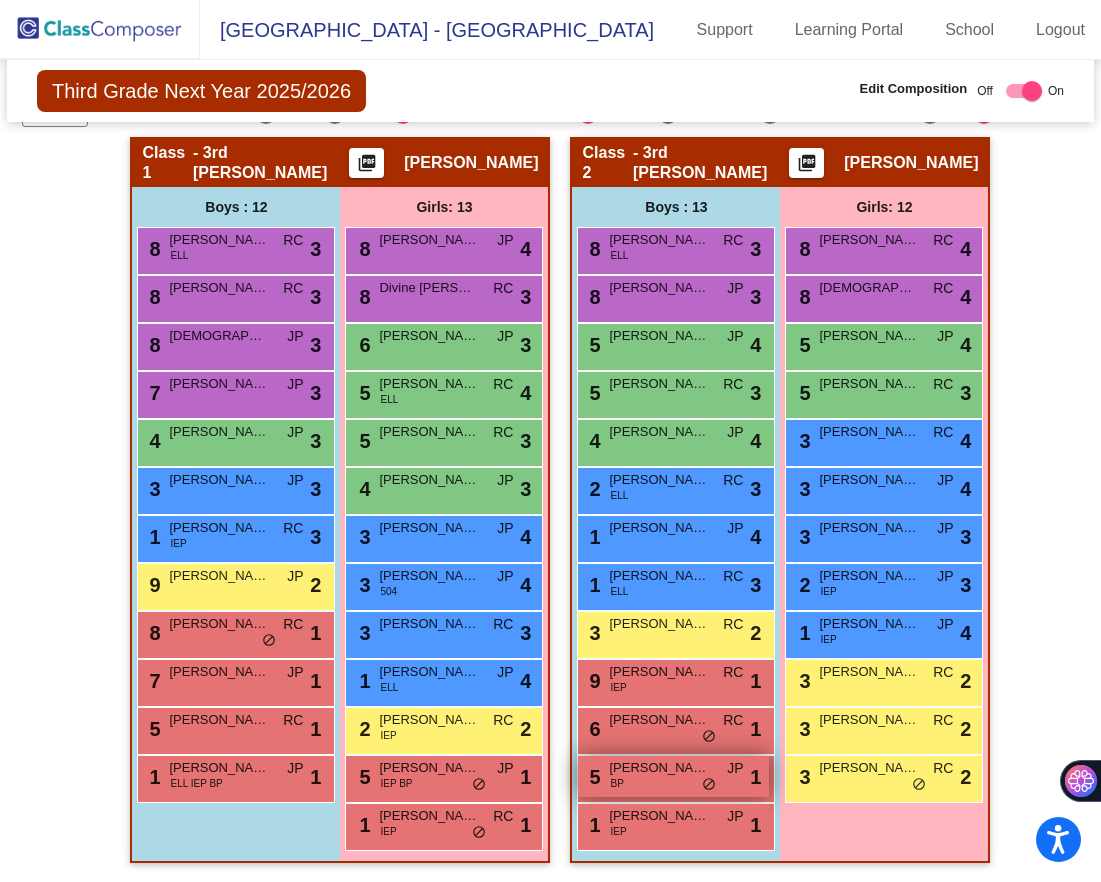 scroll, scrollTop: 363, scrollLeft: 0, axis: vertical 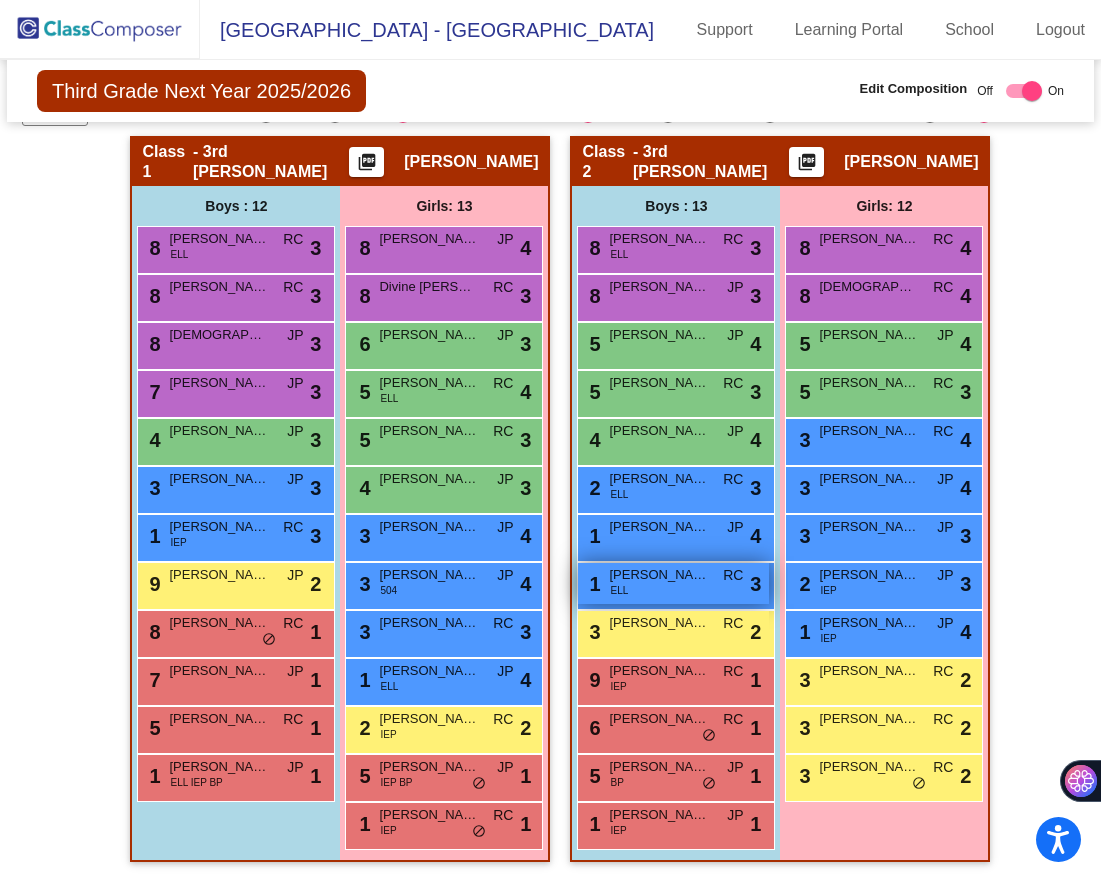 click on "[PERSON_NAME] [PERSON_NAME]" at bounding box center (659, 575) 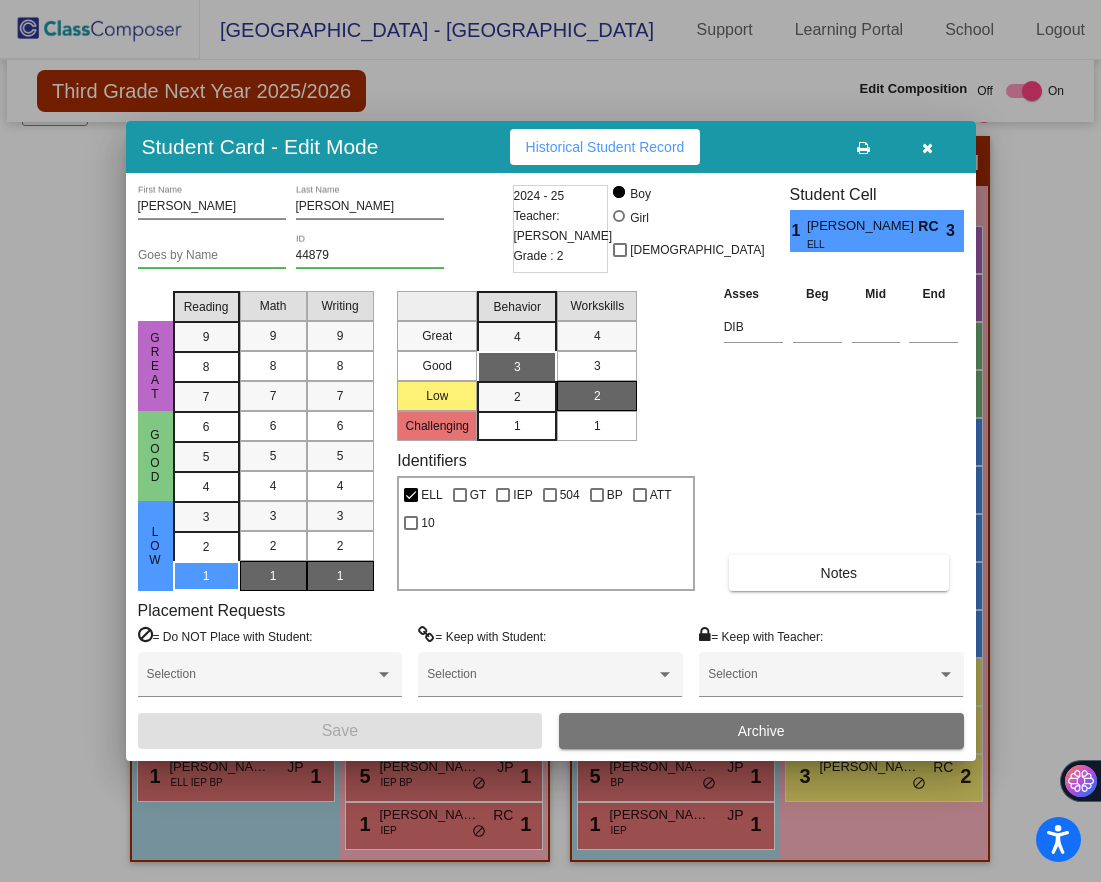 click at bounding box center [928, 147] 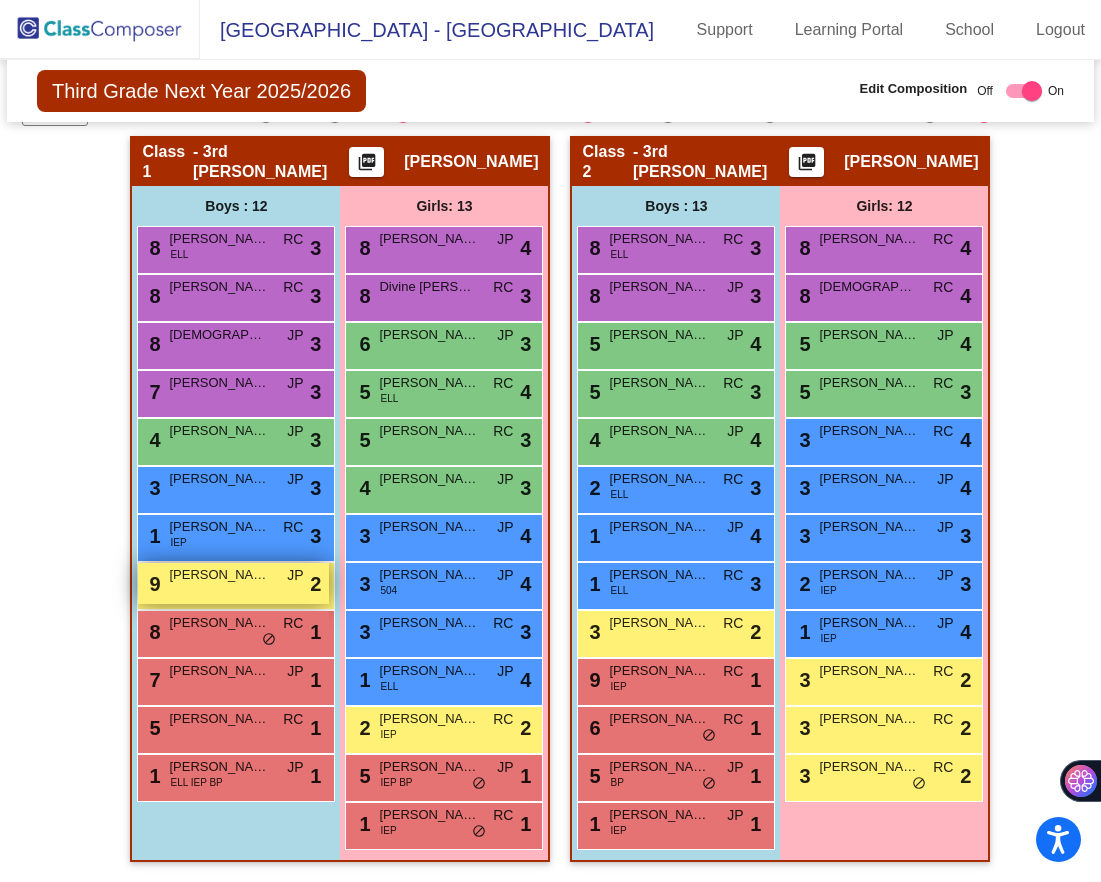 click on "[PERSON_NAME]" at bounding box center (219, 575) 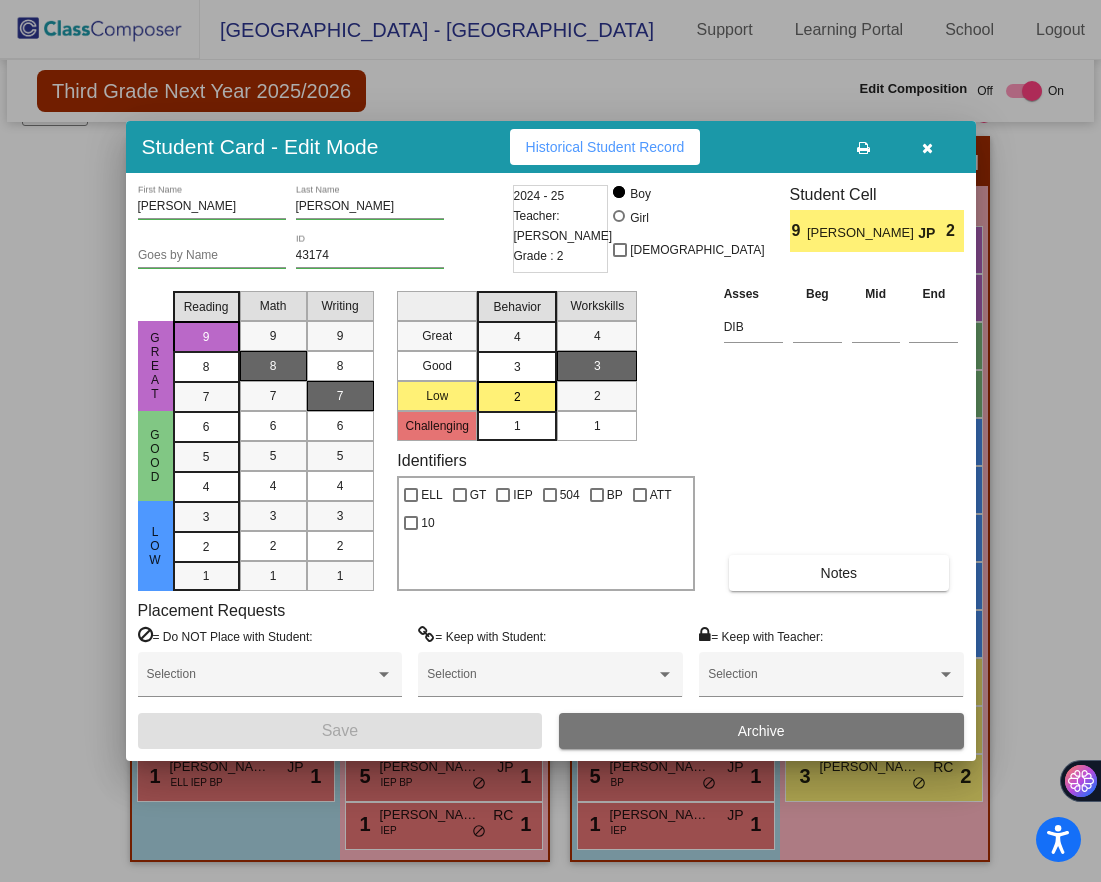 click at bounding box center (928, 147) 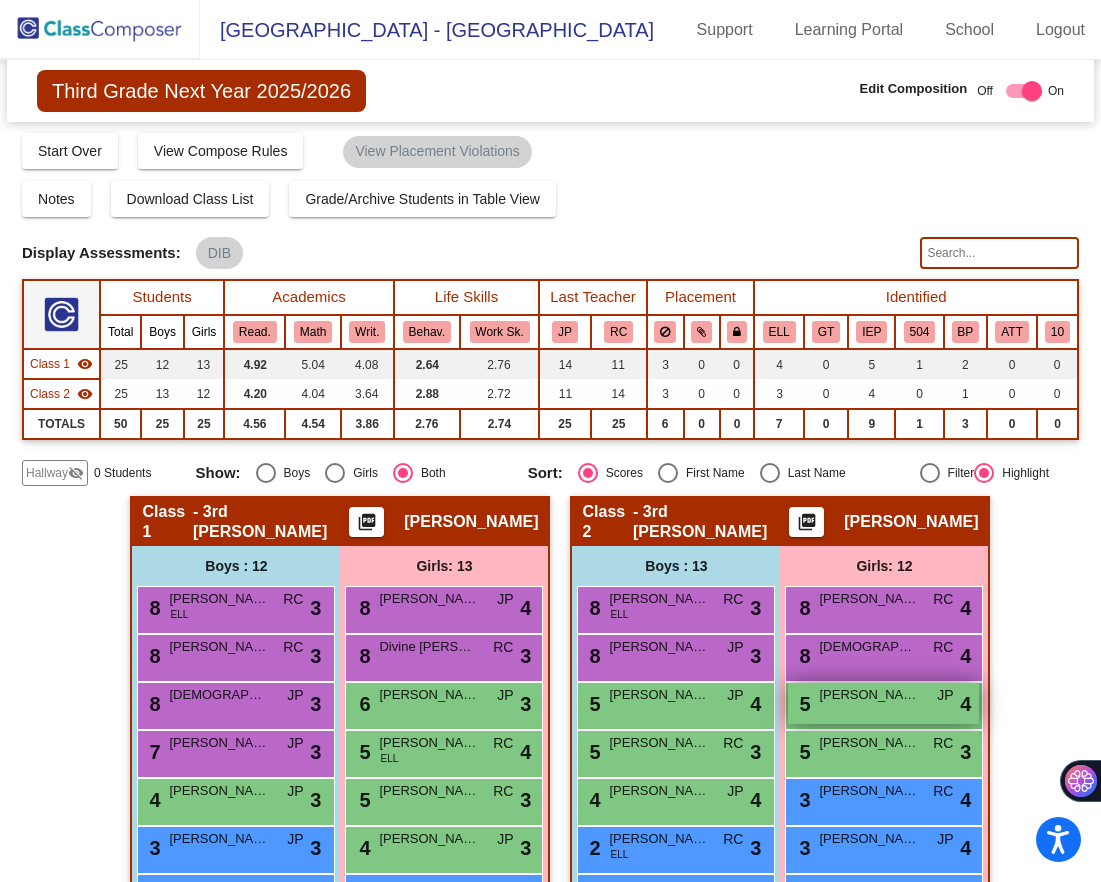 scroll, scrollTop: 0, scrollLeft: 0, axis: both 